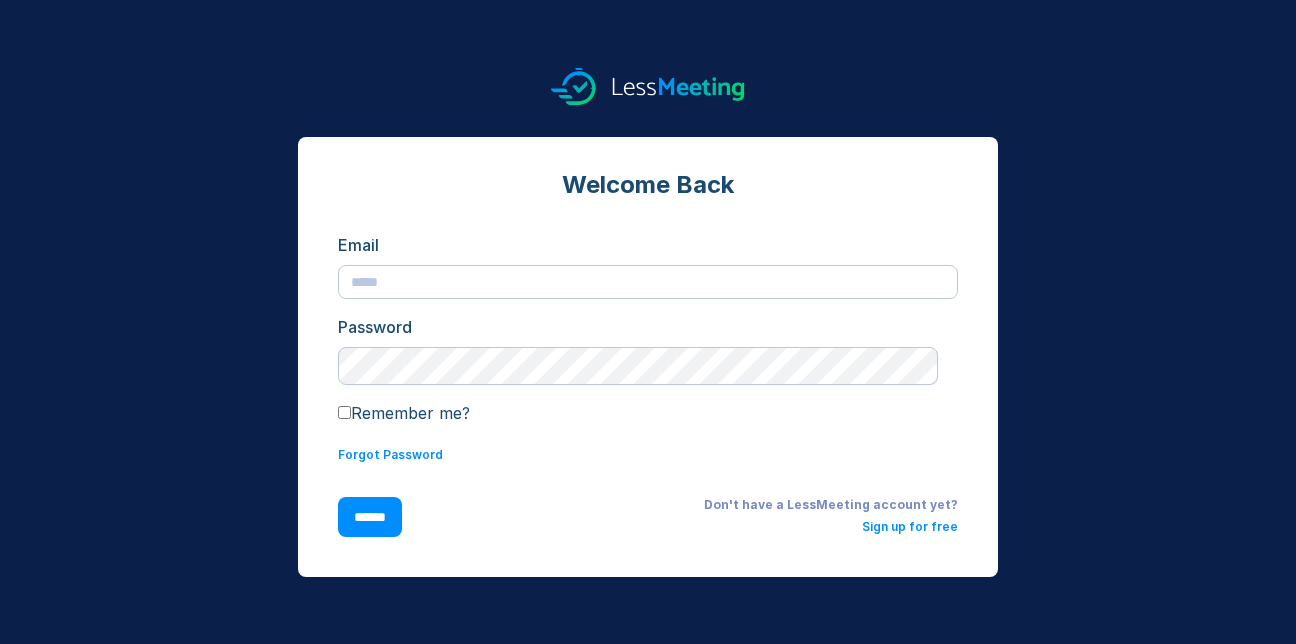 scroll, scrollTop: 0, scrollLeft: 0, axis: both 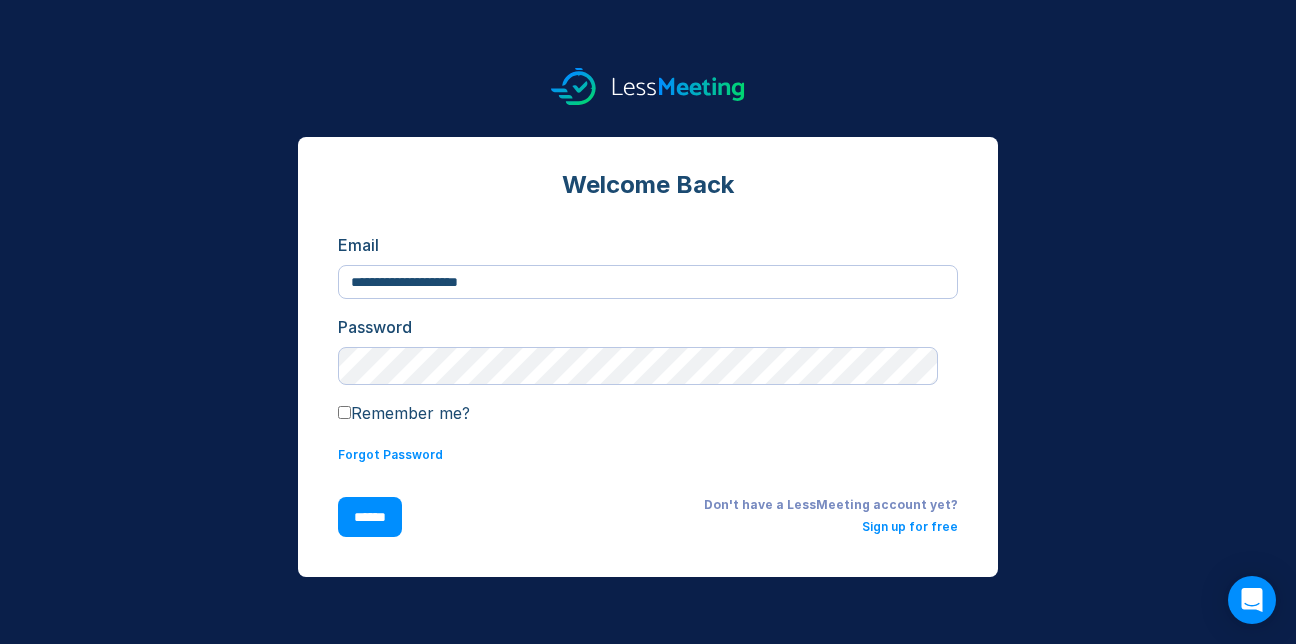 type on "**********" 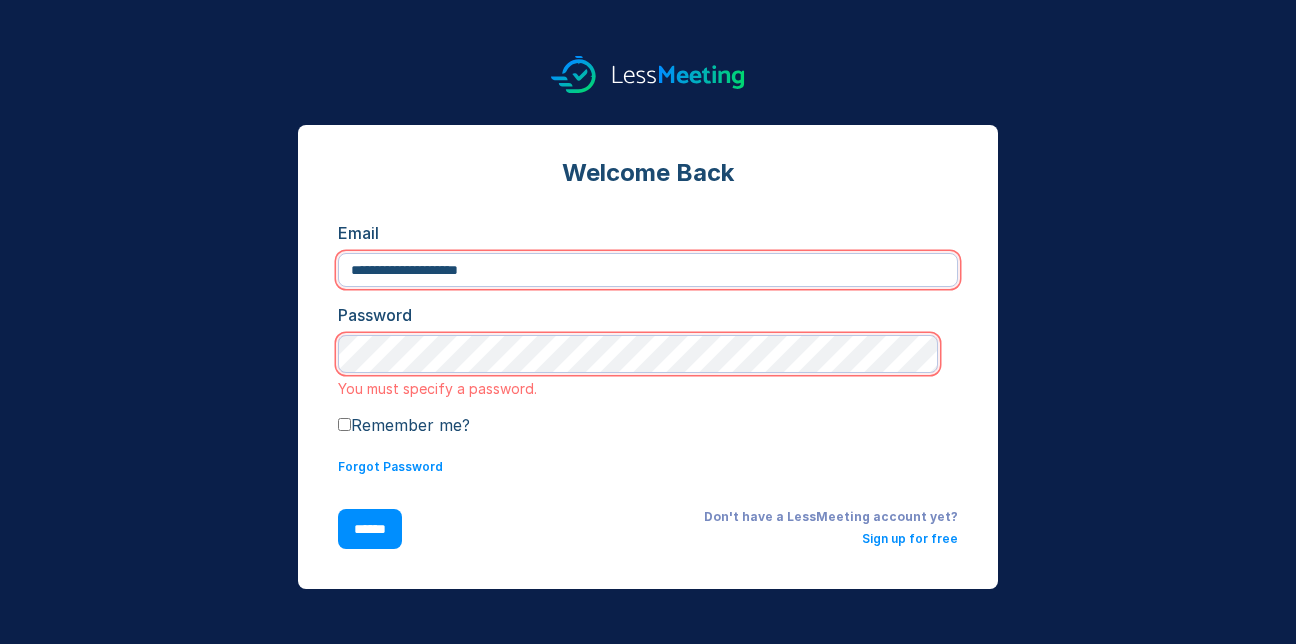 scroll, scrollTop: 0, scrollLeft: 0, axis: both 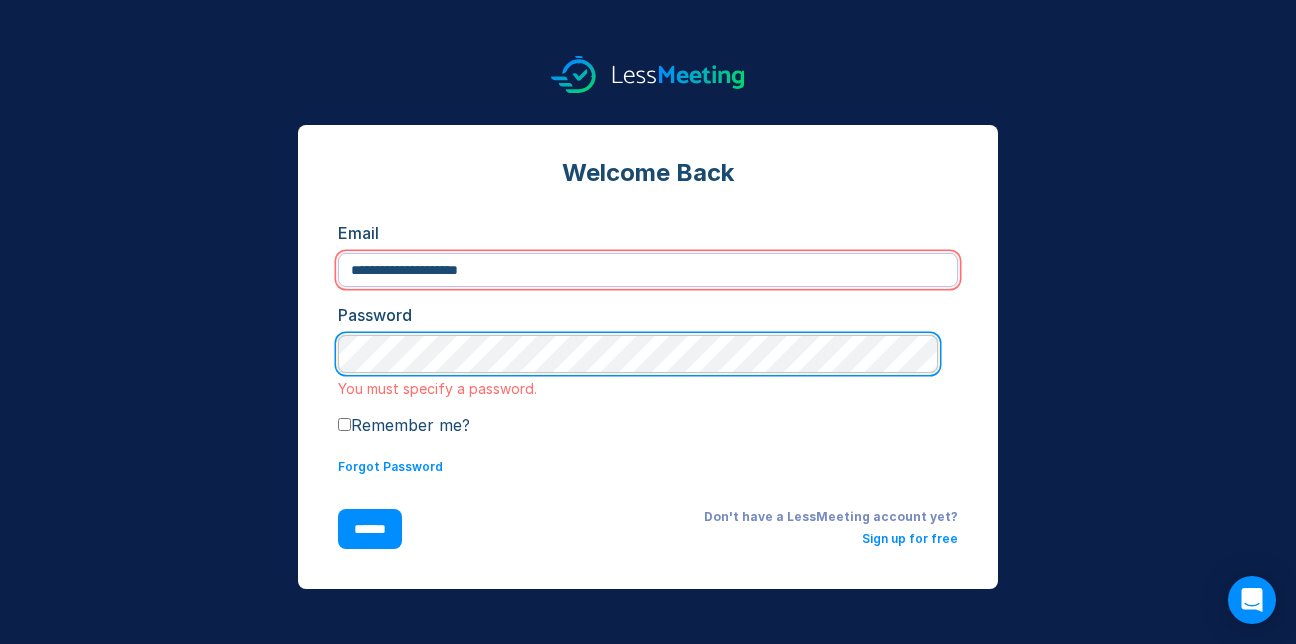 click on "******" at bounding box center (370, 529) 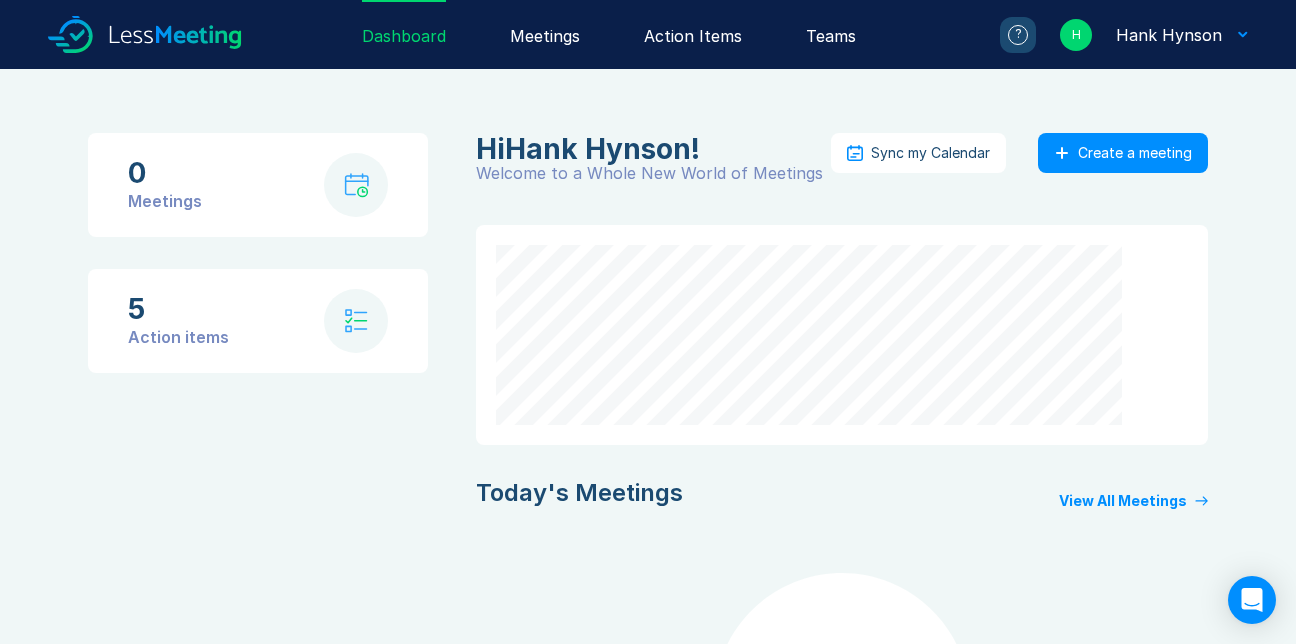 scroll, scrollTop: 0, scrollLeft: 0, axis: both 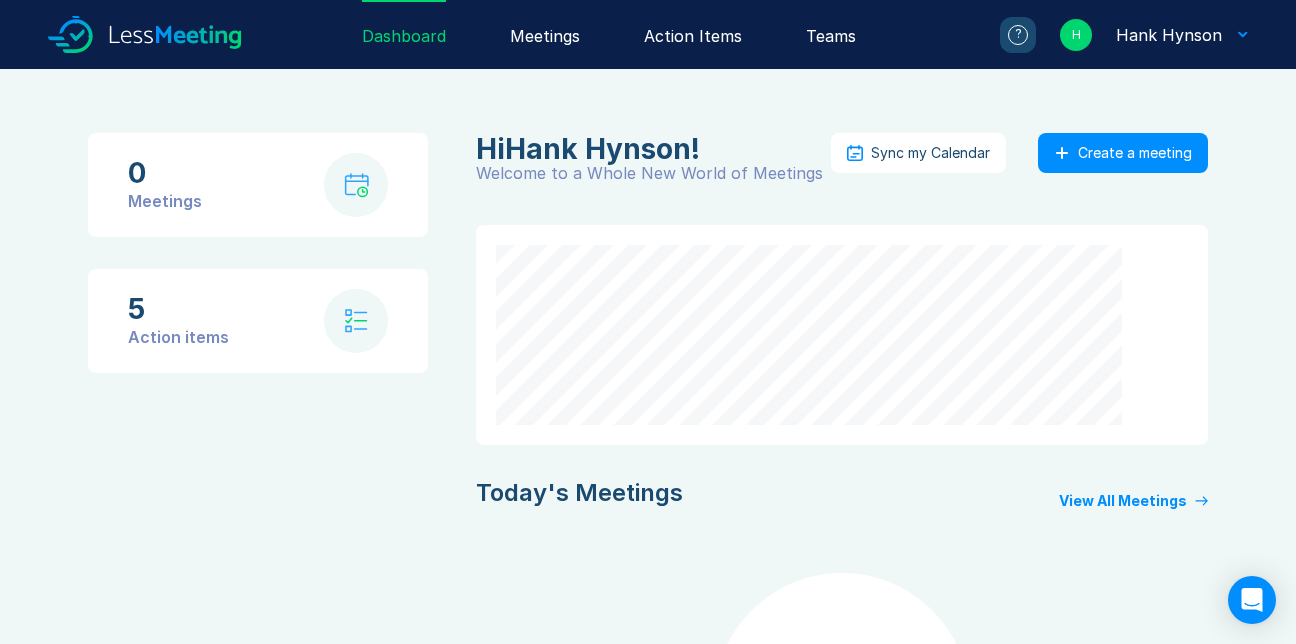 click on "Today's Meetings View All Meetings" at bounding box center [842, 477] 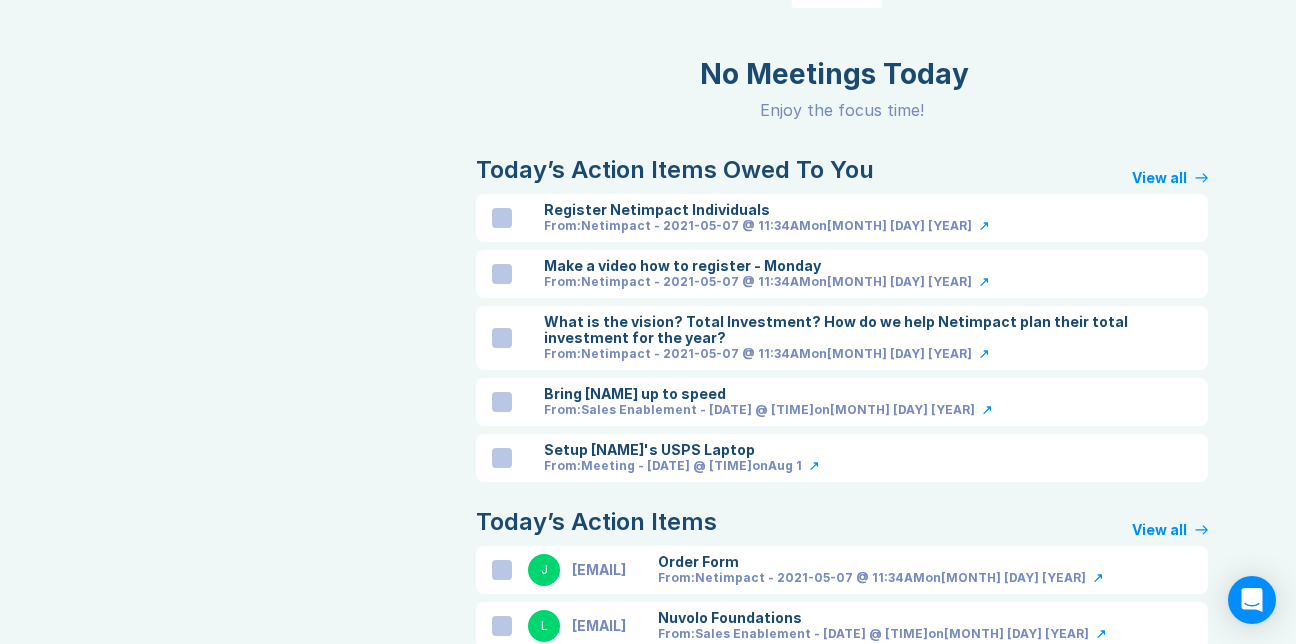 scroll, scrollTop: 613, scrollLeft: 0, axis: vertical 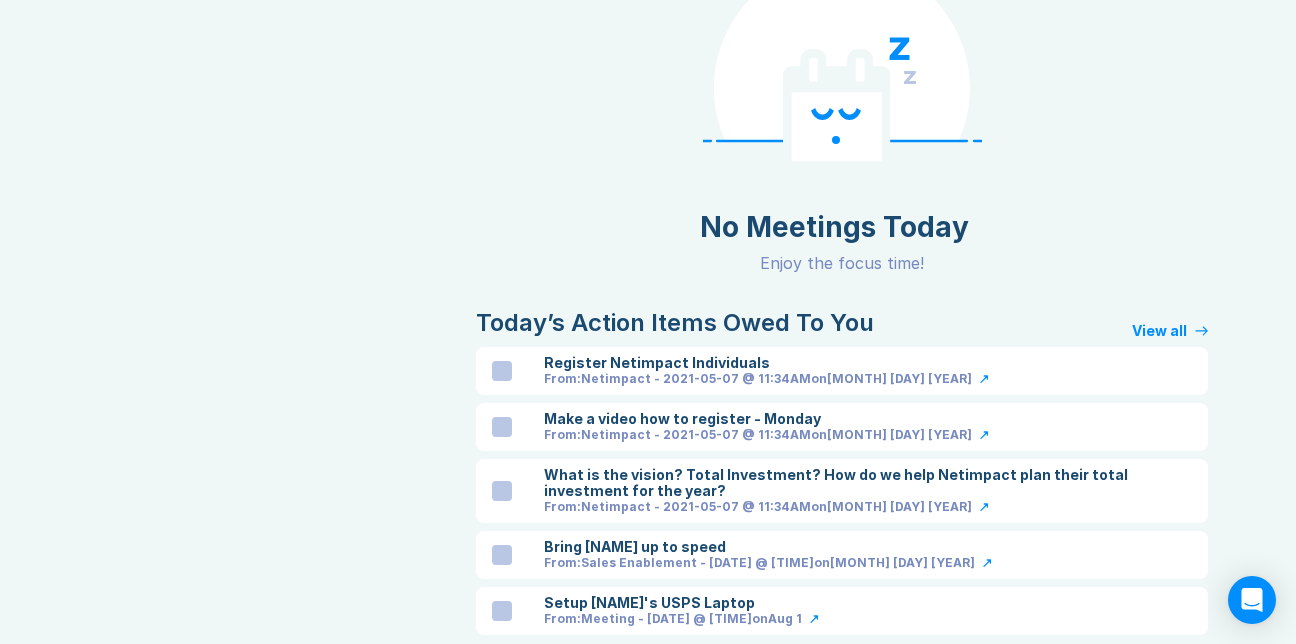 click on "From:  Netimpact - [DATE] @ [TIME]  on  [MONTH] [DAY] [YEAR]" at bounding box center (758, 379) 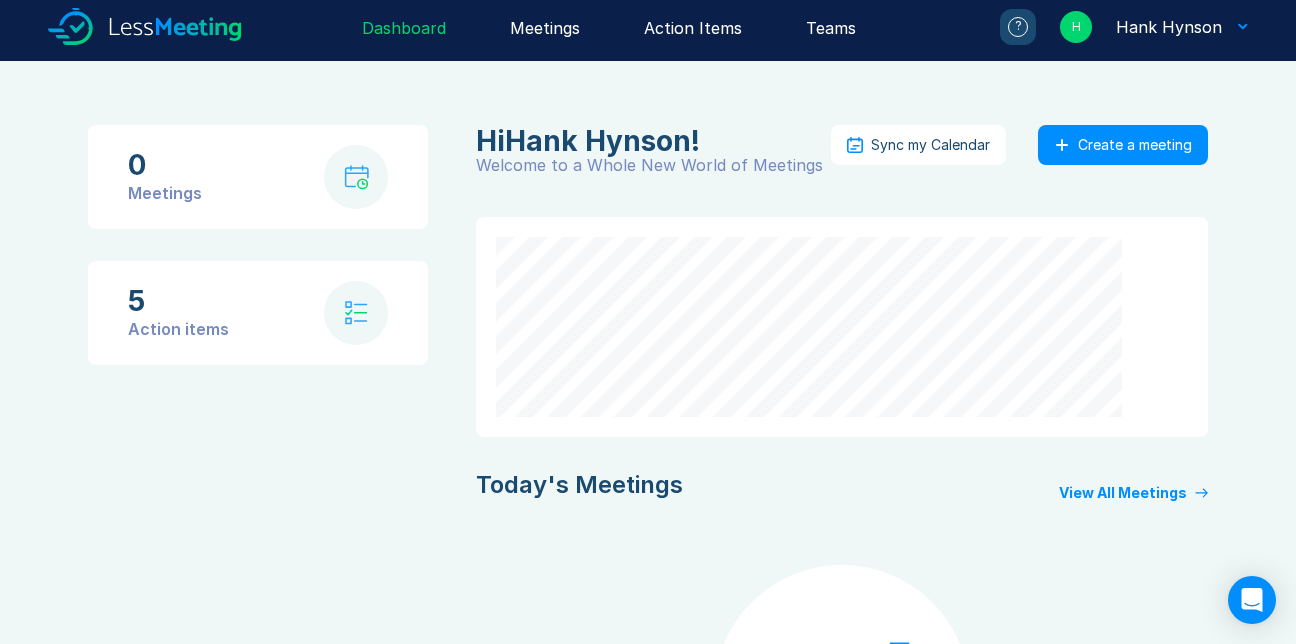 scroll, scrollTop: 0, scrollLeft: 0, axis: both 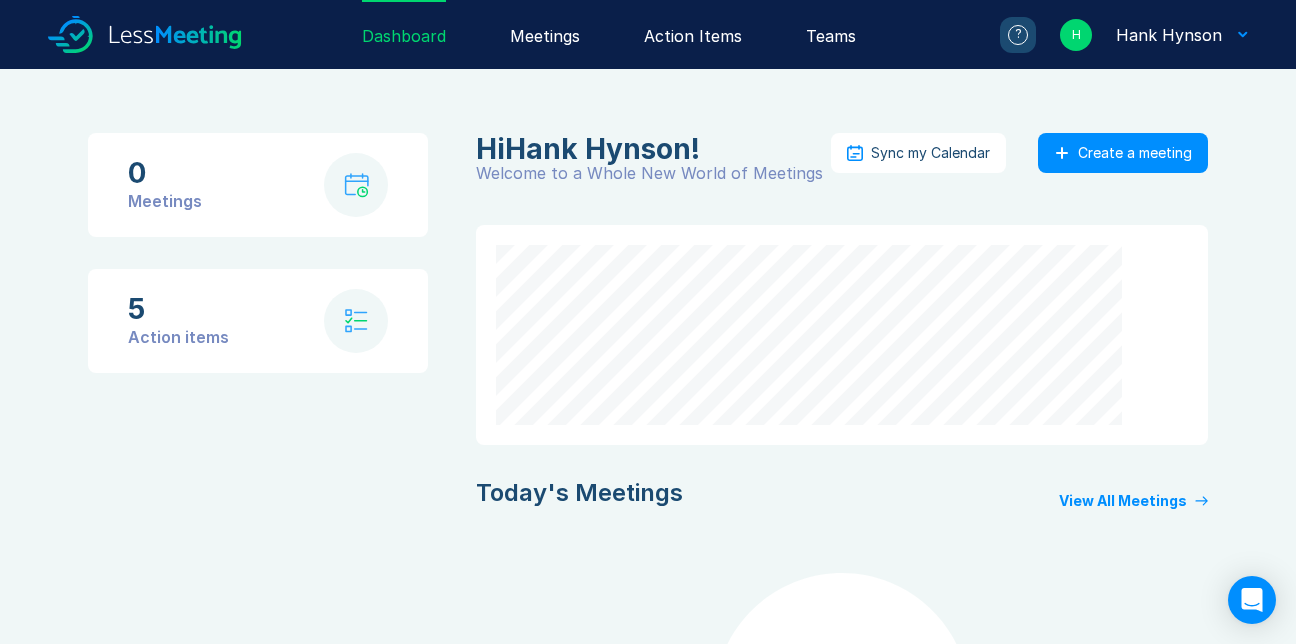 click on "Today's Meetings View All Meetings" at bounding box center [842, 477] 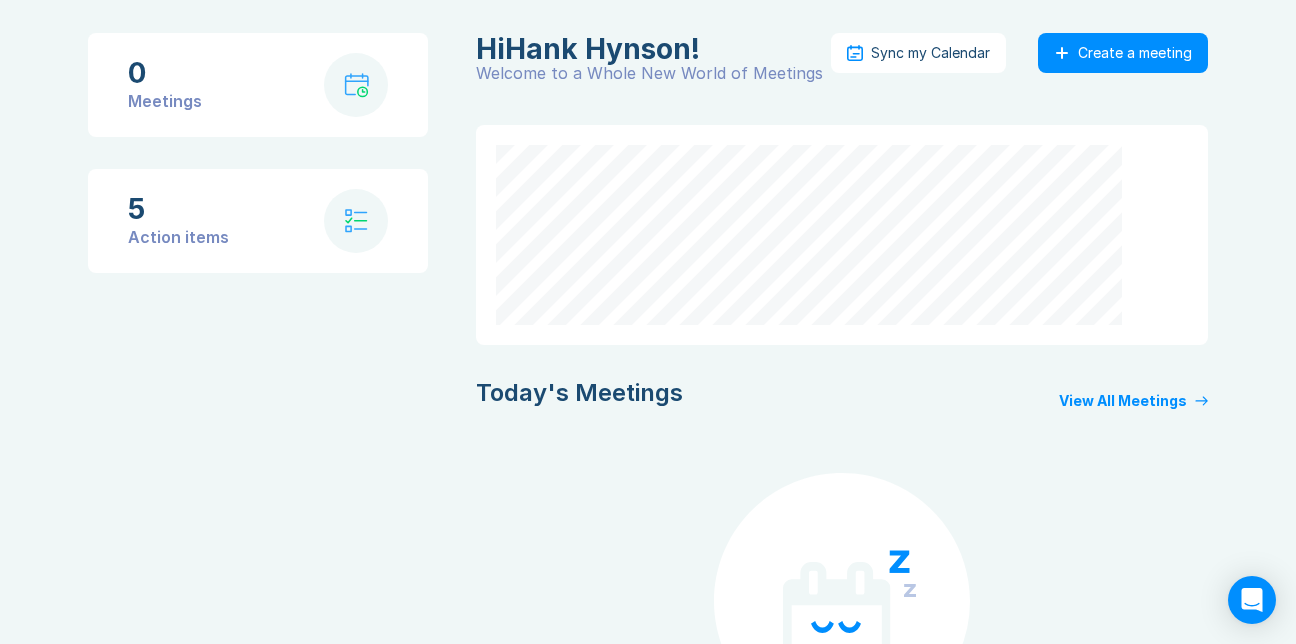 scroll, scrollTop: 0, scrollLeft: 0, axis: both 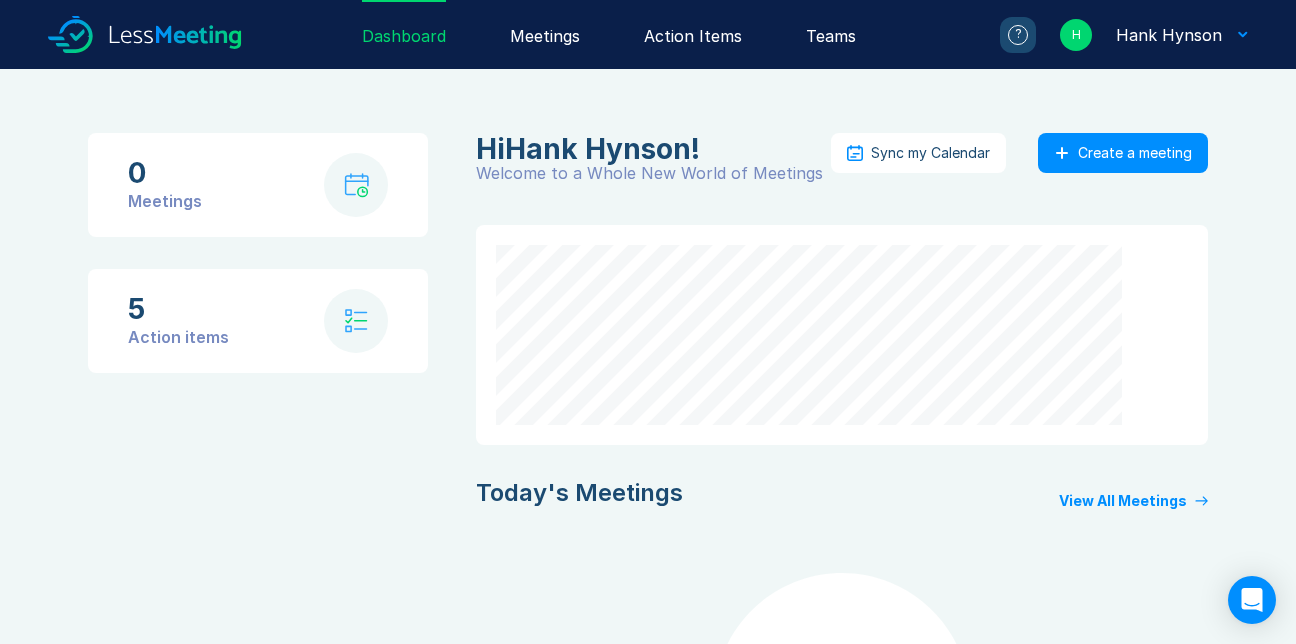 click on "View All Meetings" at bounding box center [1123, 501] 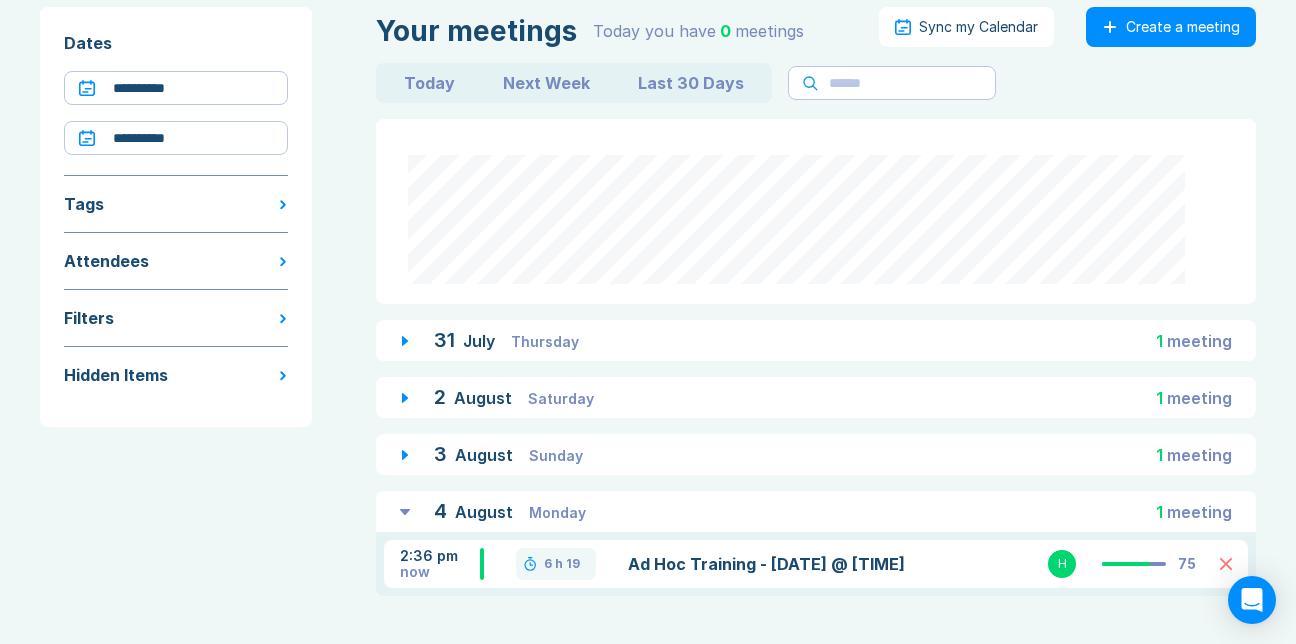 scroll, scrollTop: 206, scrollLeft: 0, axis: vertical 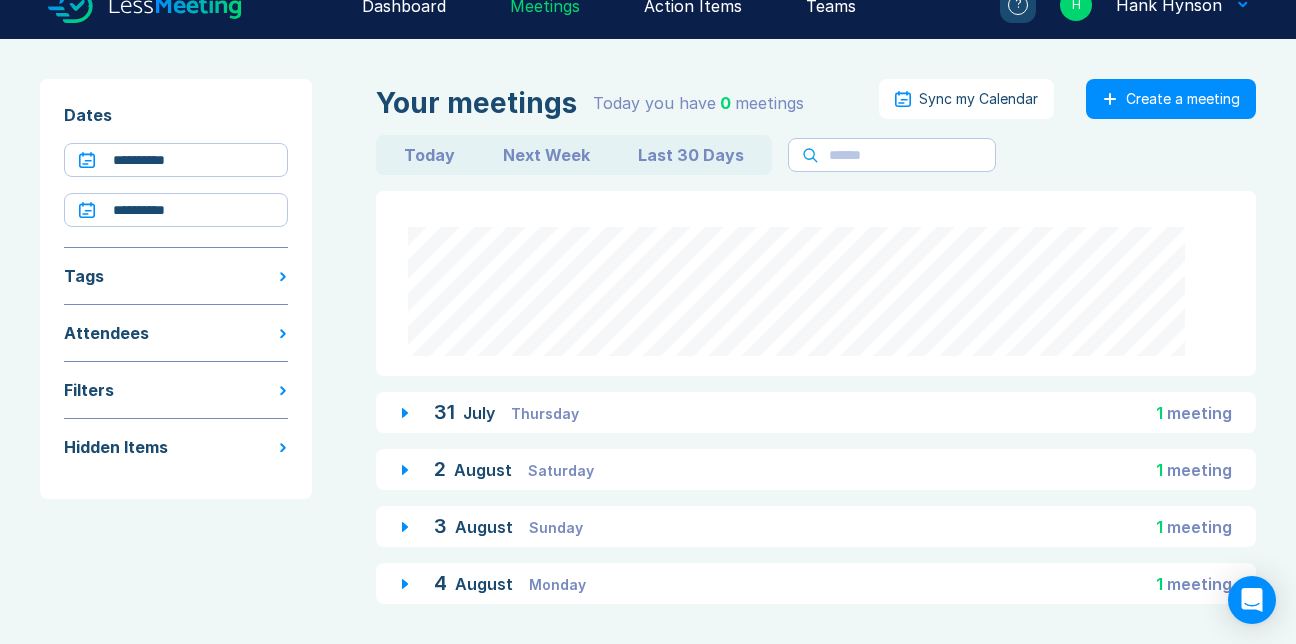 click on "4 August   Monday 1 meeting" at bounding box center (816, 583) 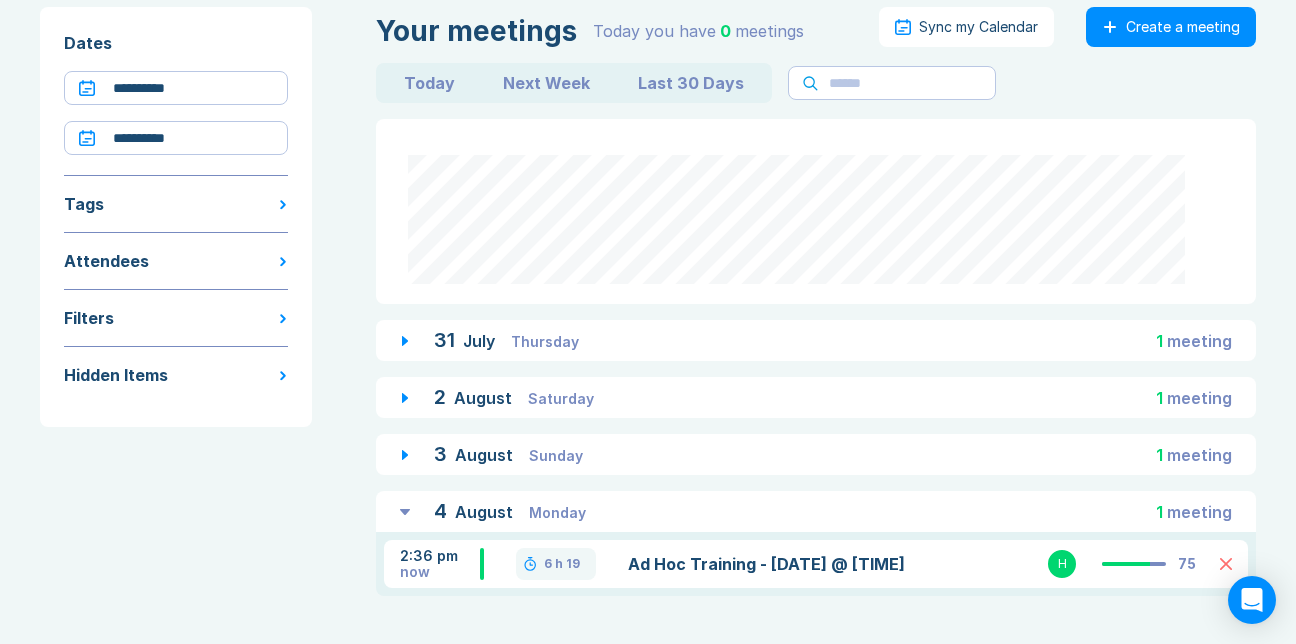 click on "Ad Hoc Training - 2025-08-04 @ 2:36PM" at bounding box center (766, 564) 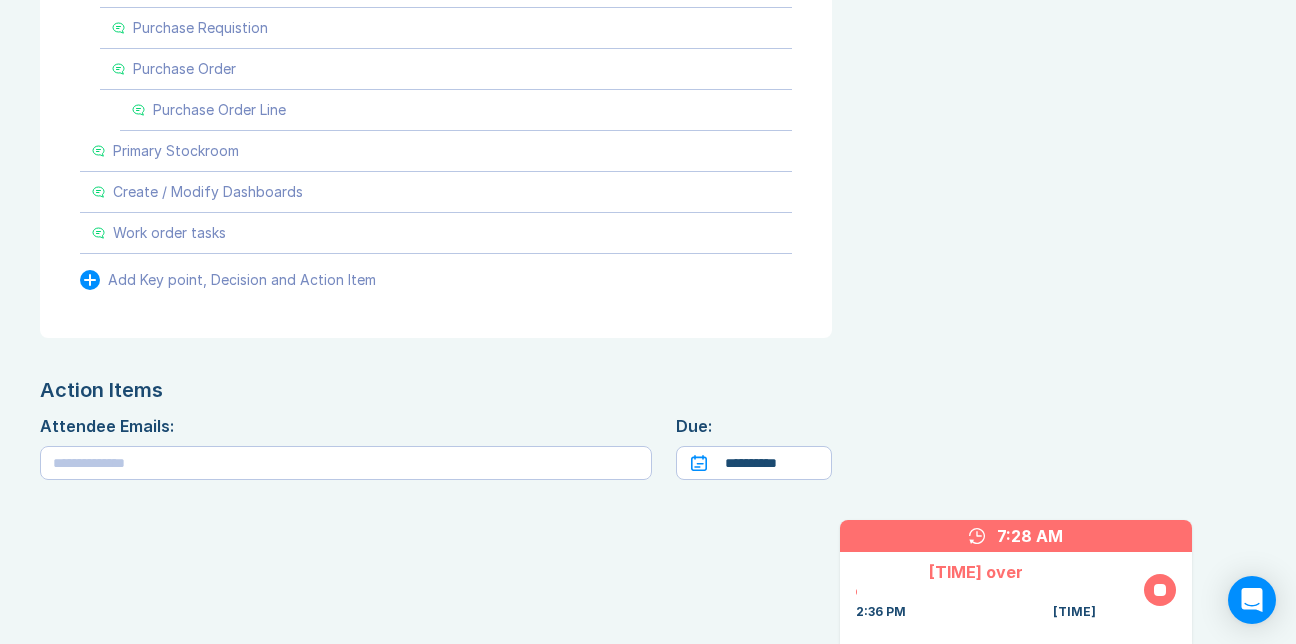 scroll, scrollTop: 1905, scrollLeft: 0, axis: vertical 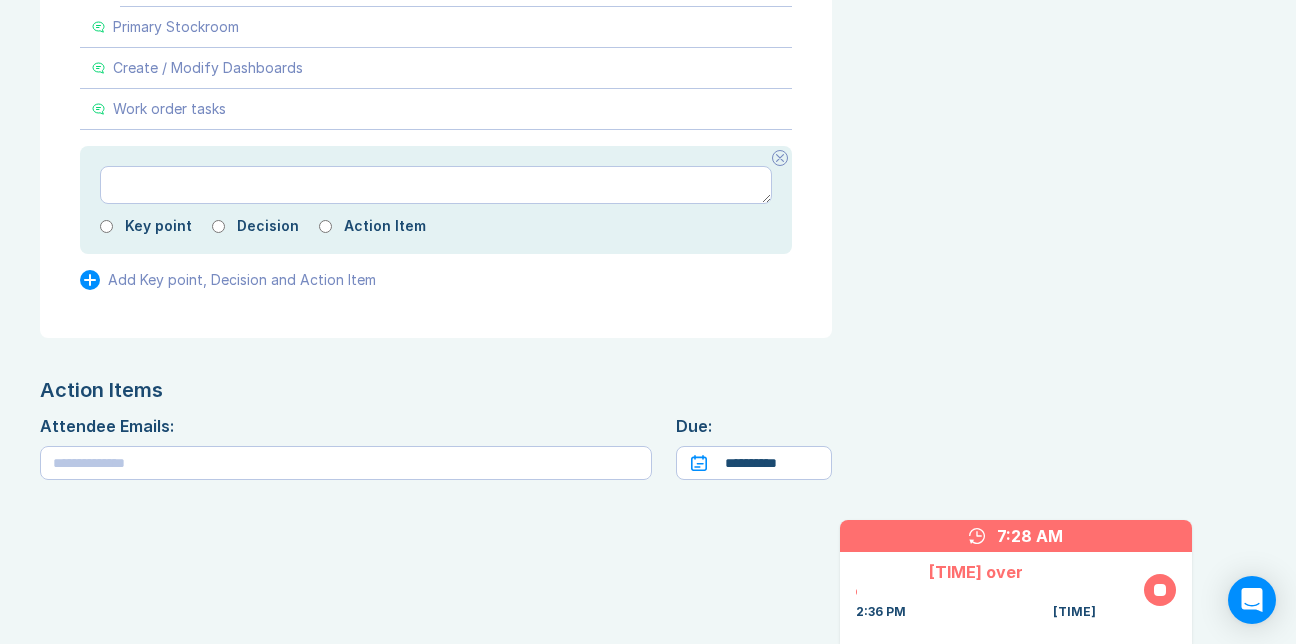 type on "*" 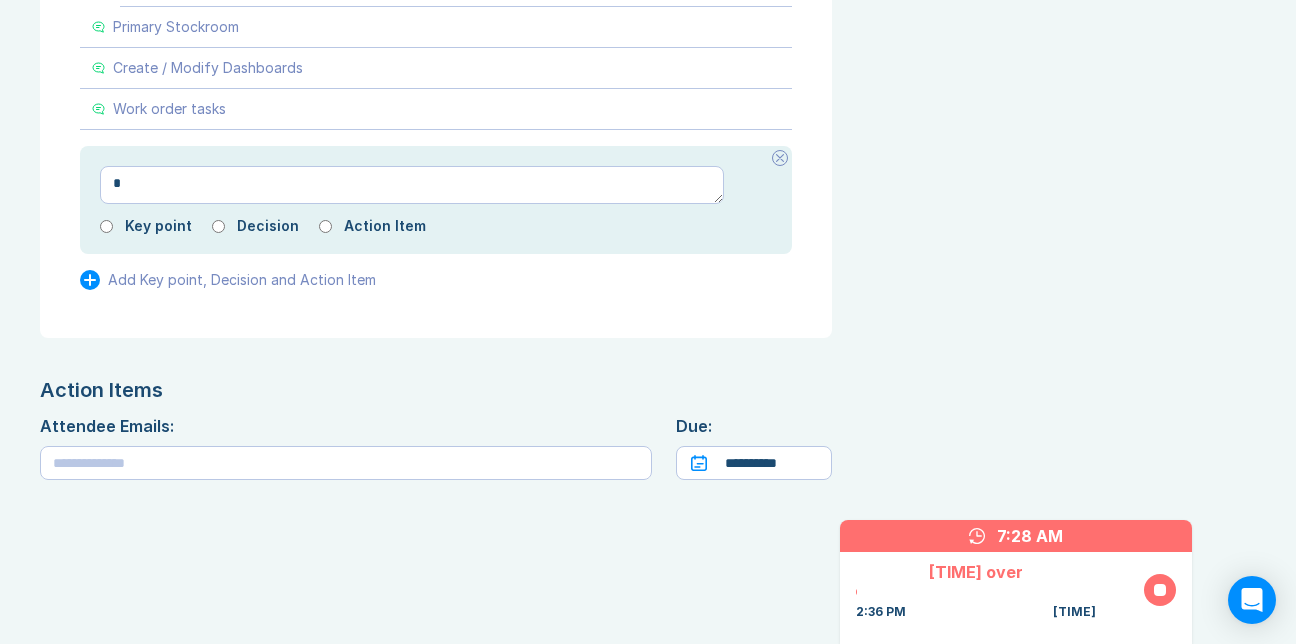 type on "*" 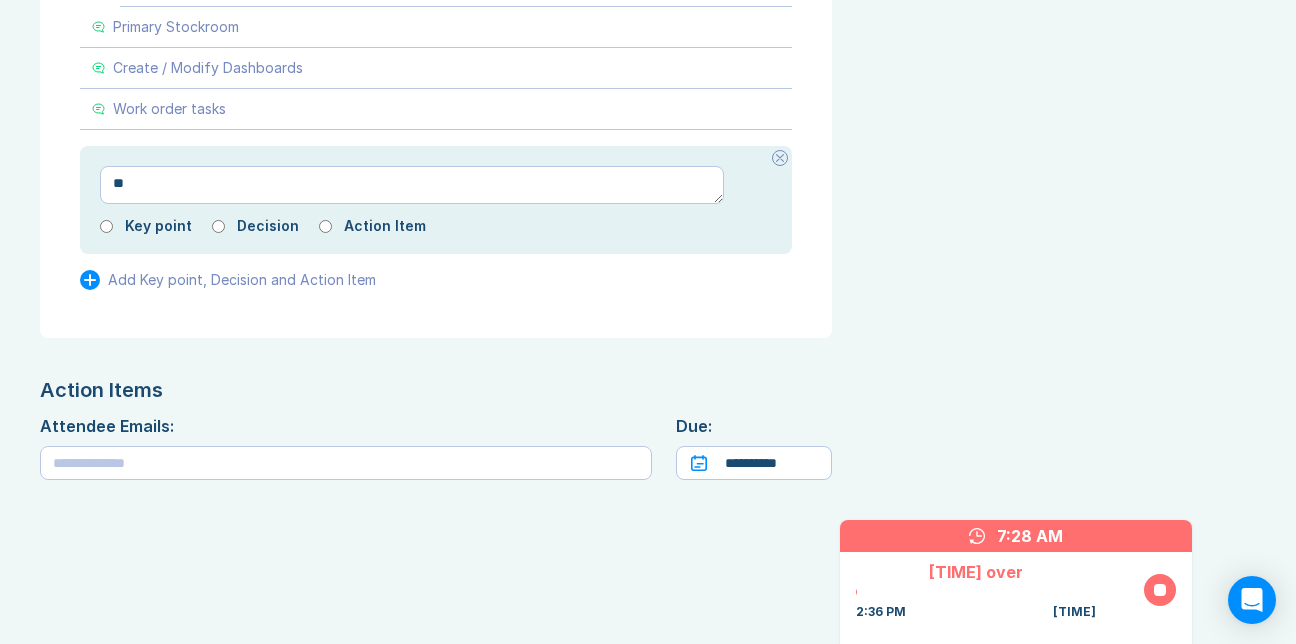 type on "*" 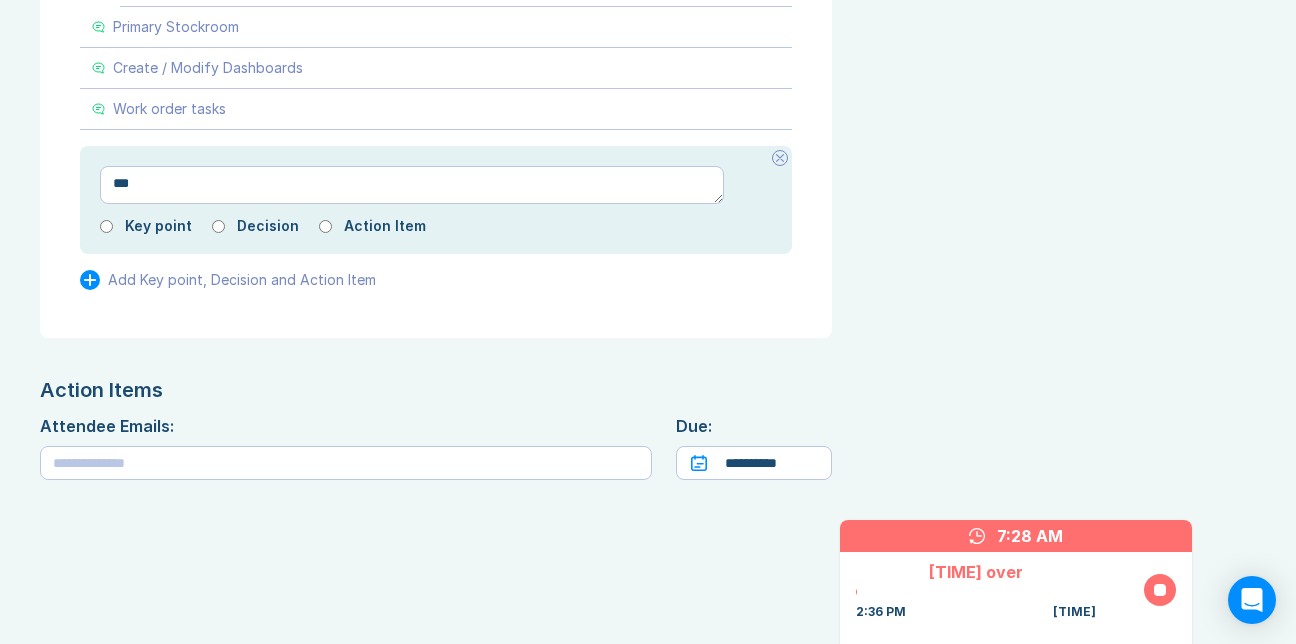 type on "*" 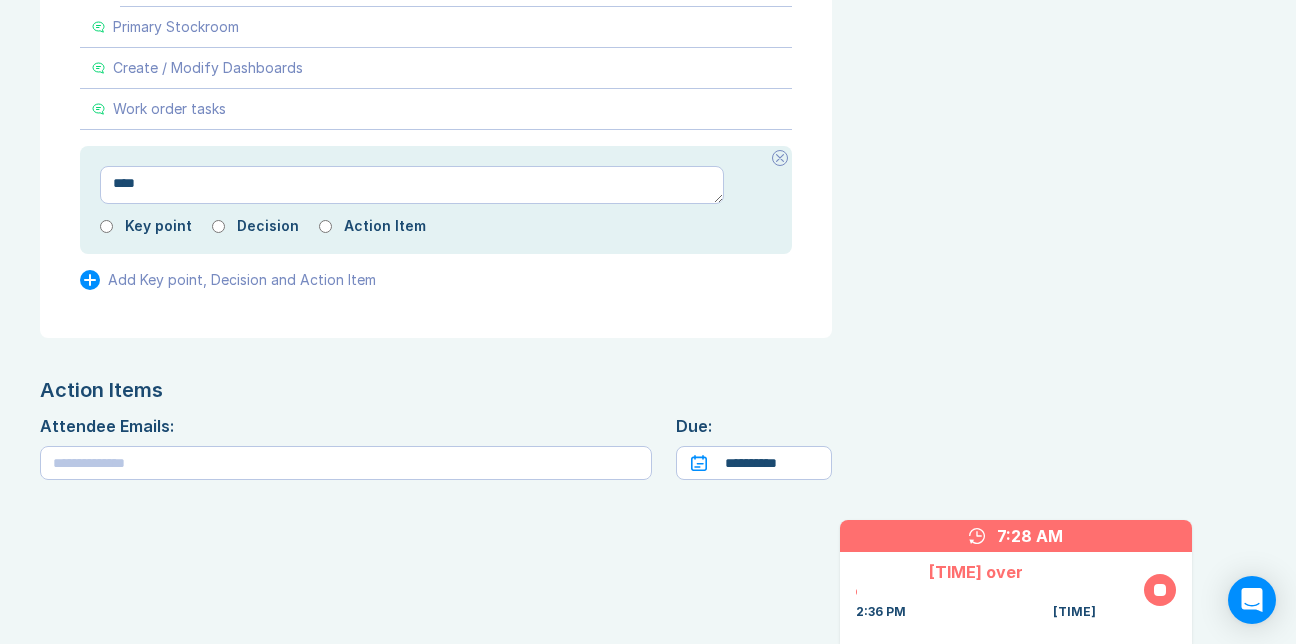 type on "*" 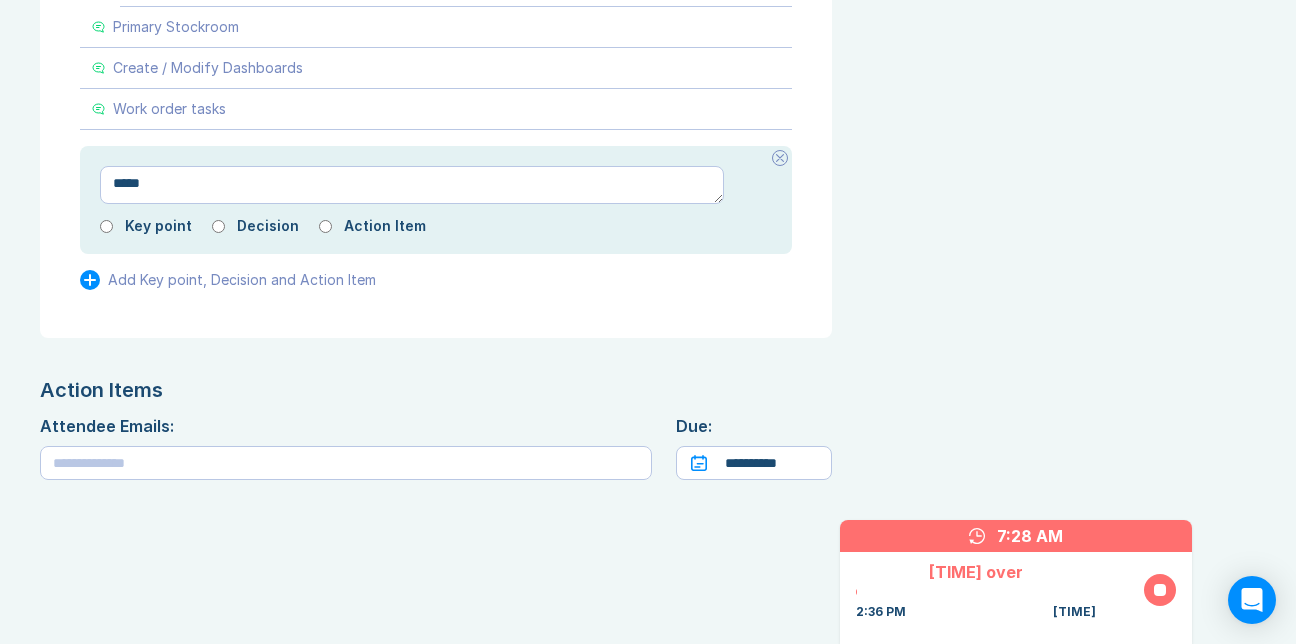 type on "*" 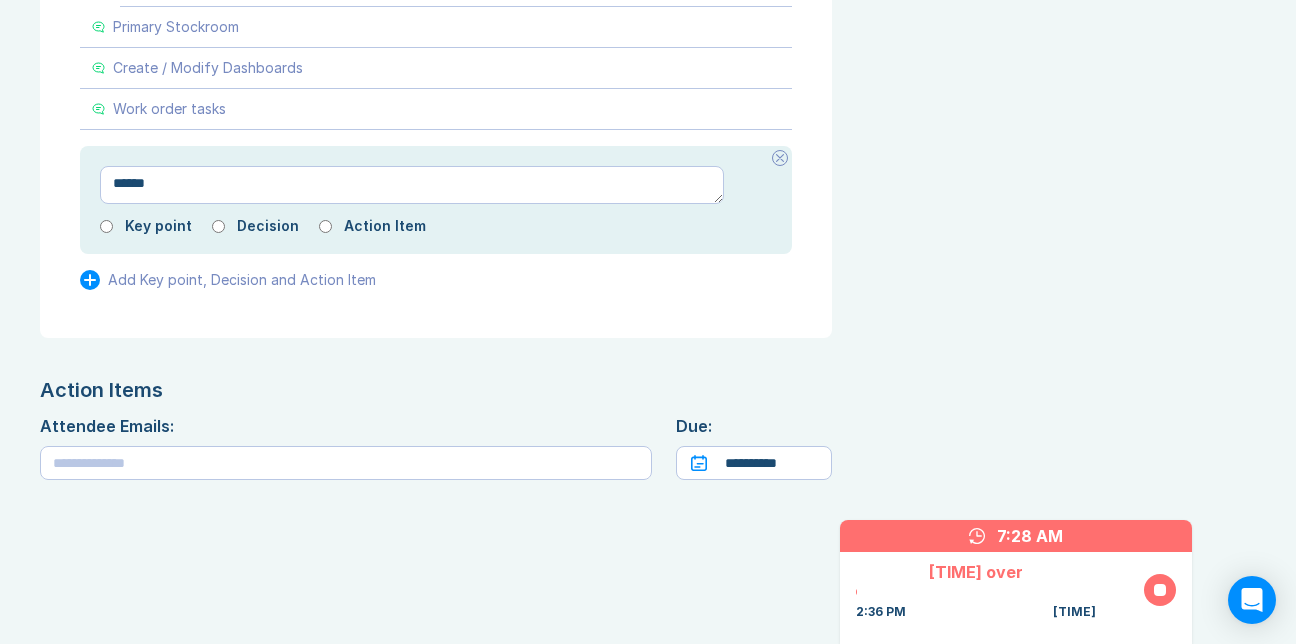 type on "*" 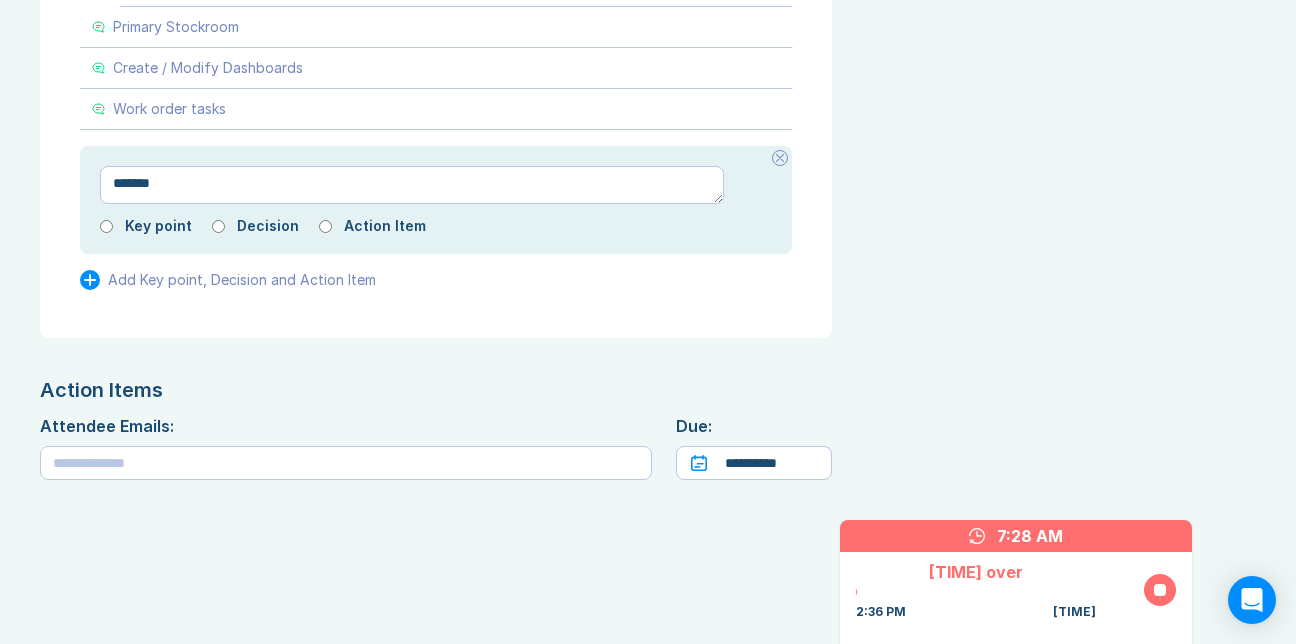 type on "*" 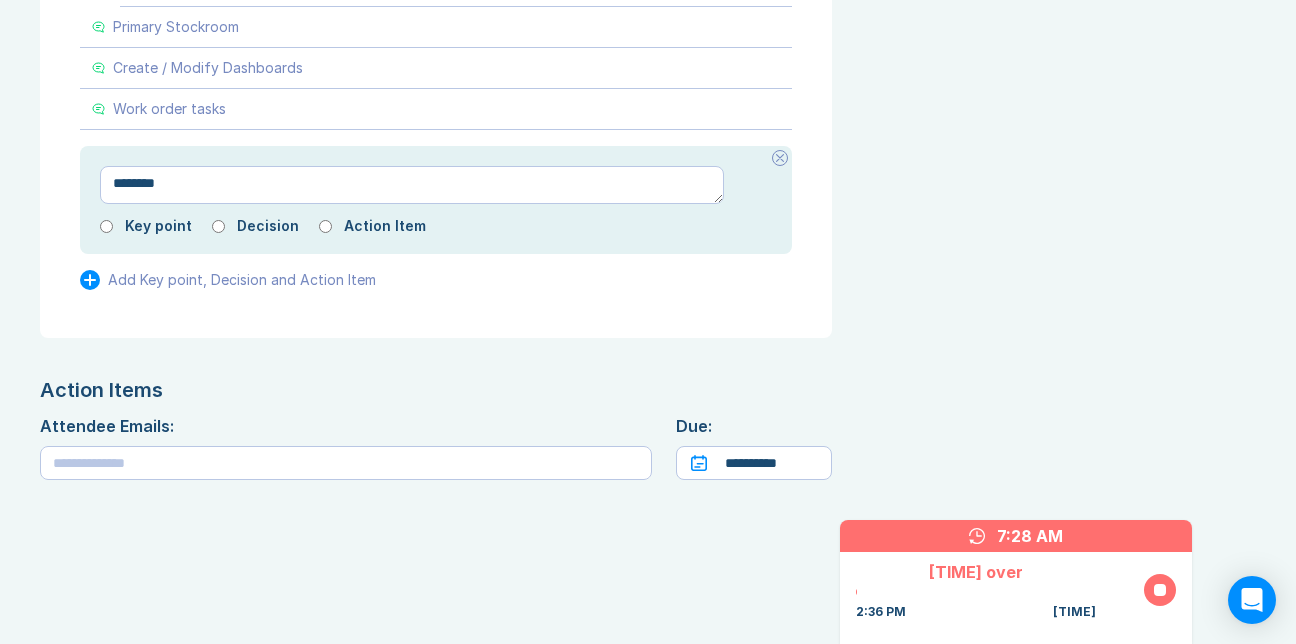 type on "*" 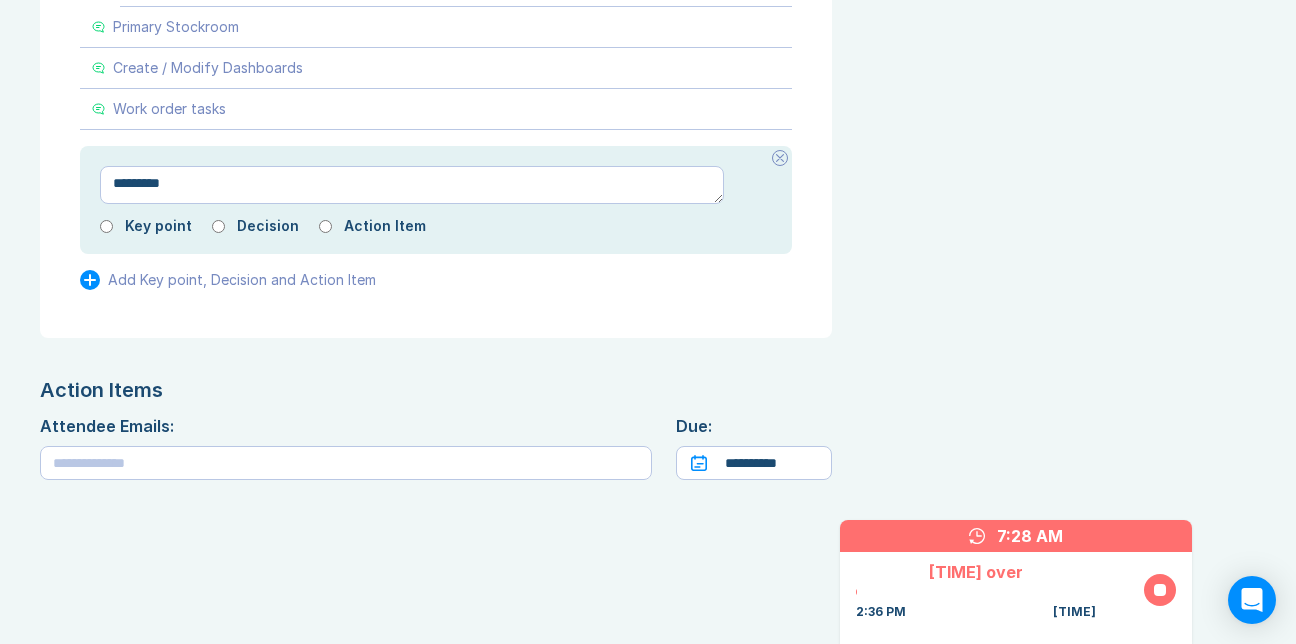 type on "*" 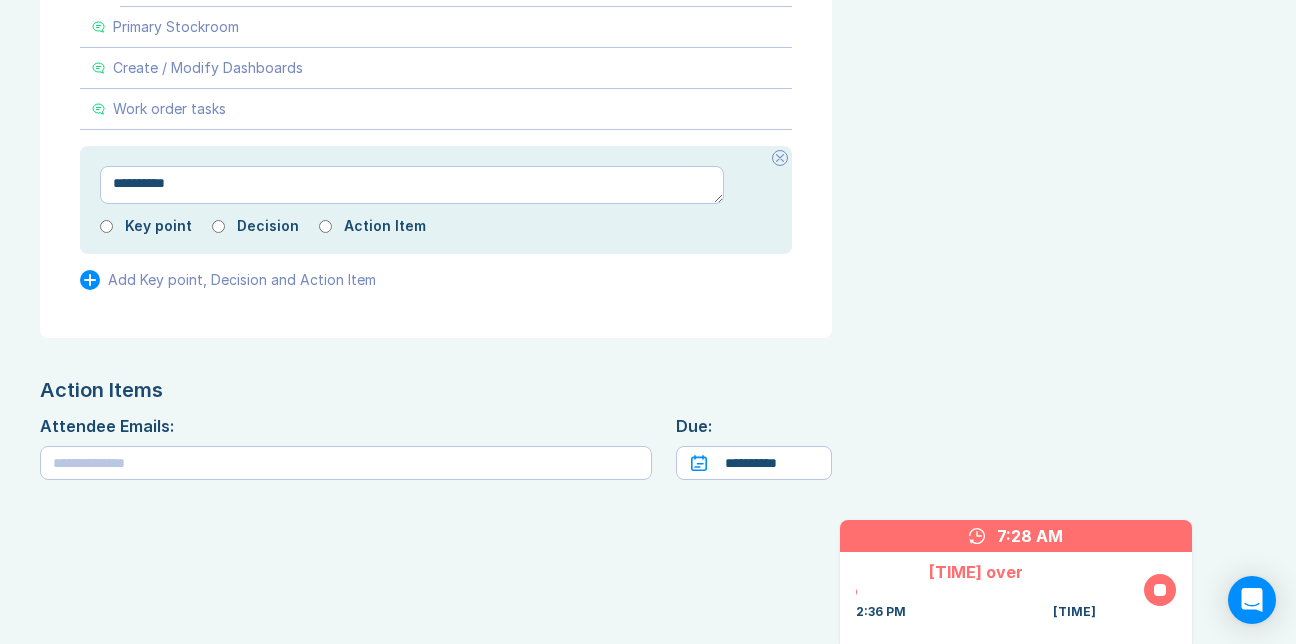 type on "*" 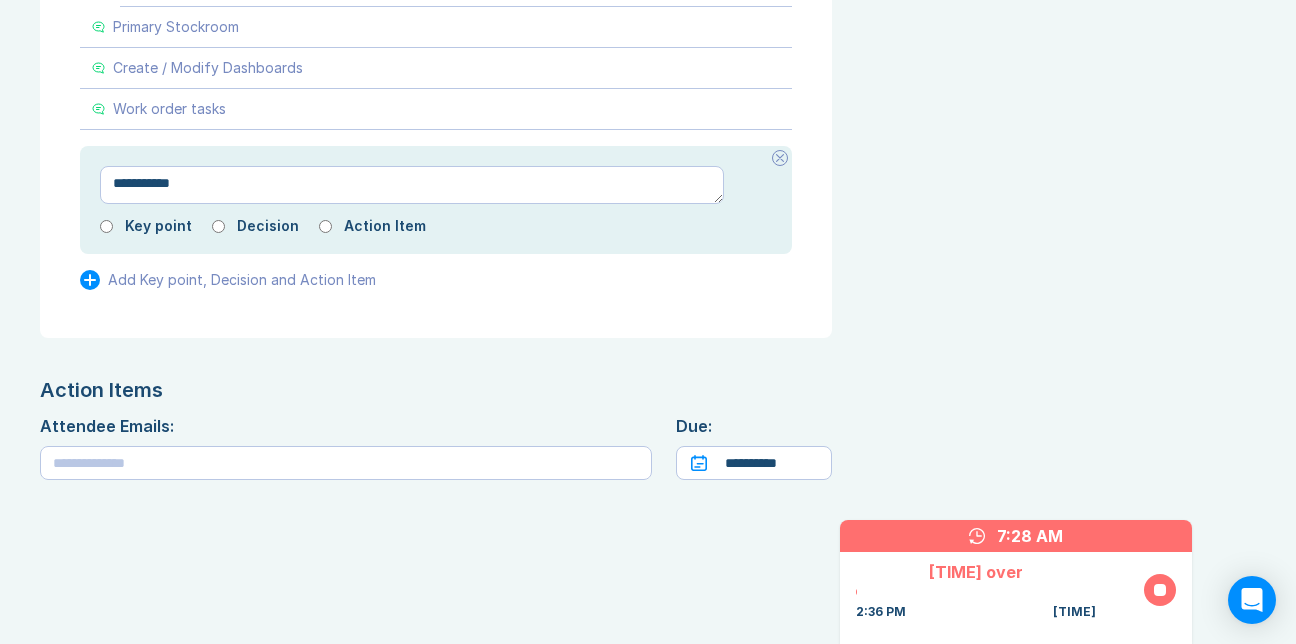 type on "*" 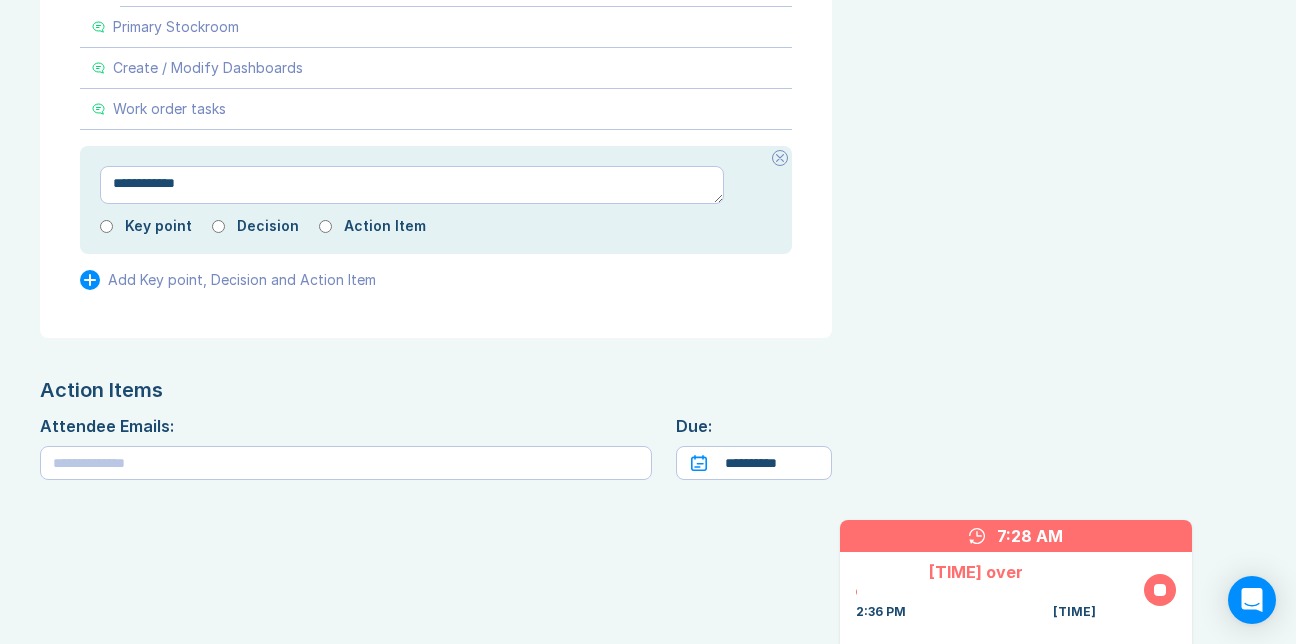 type on "*" 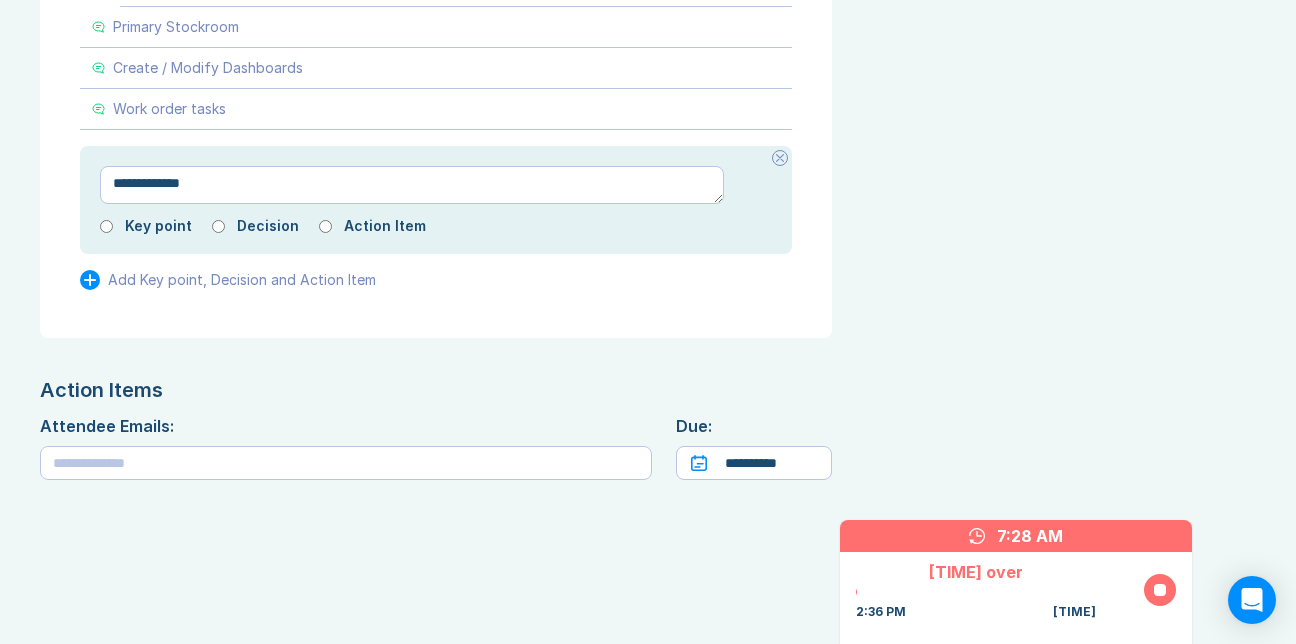 type on "*" 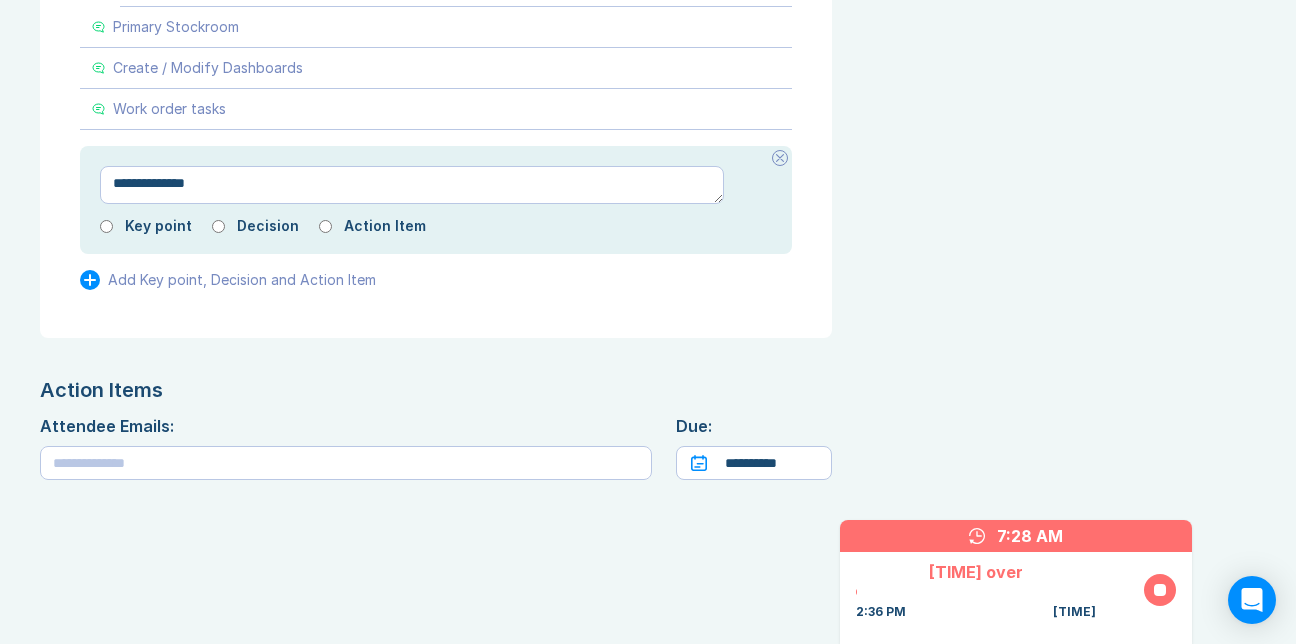 type on "*" 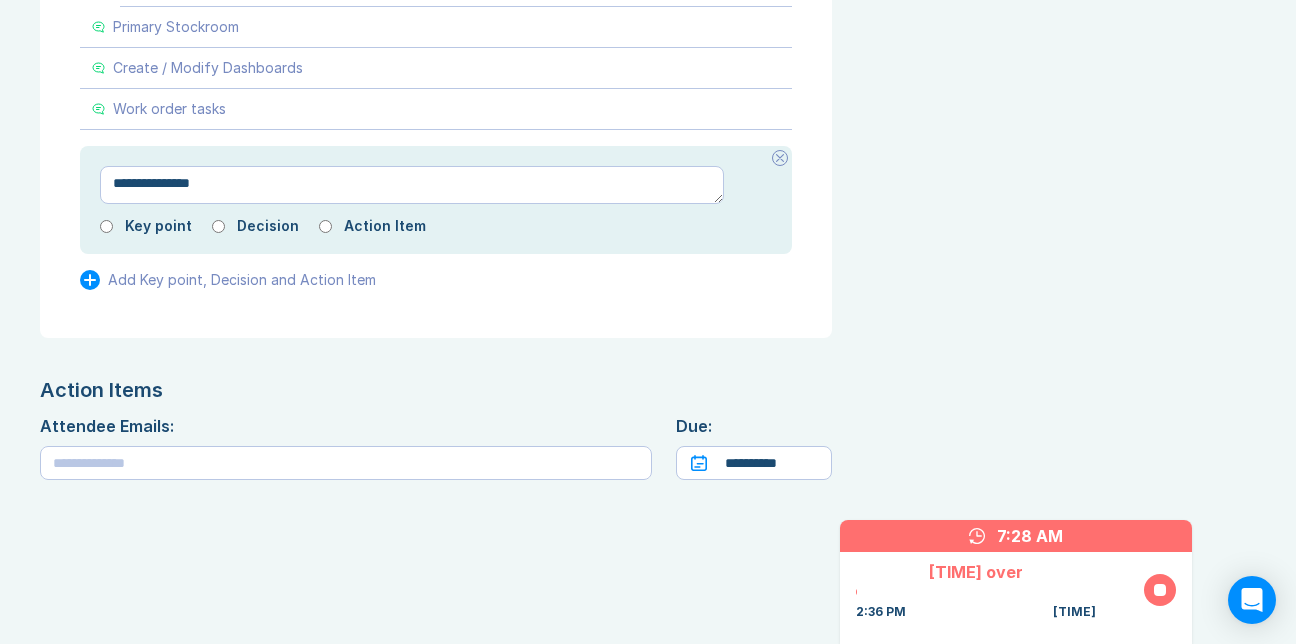 type on "*" 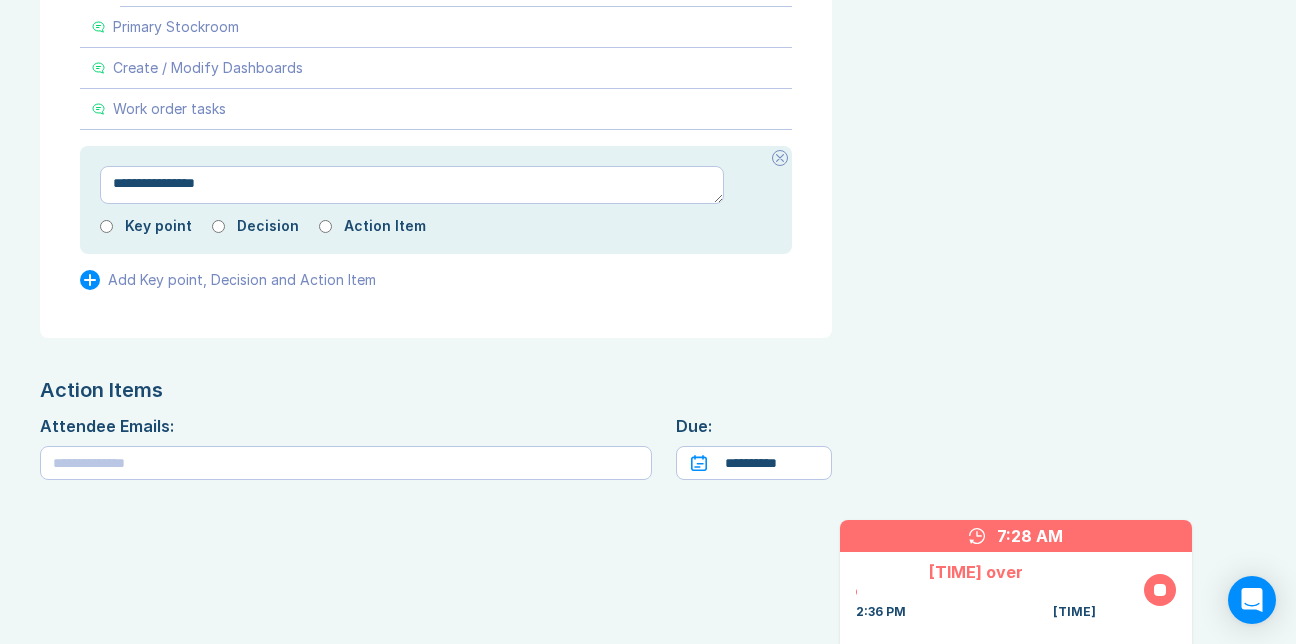 type on "*" 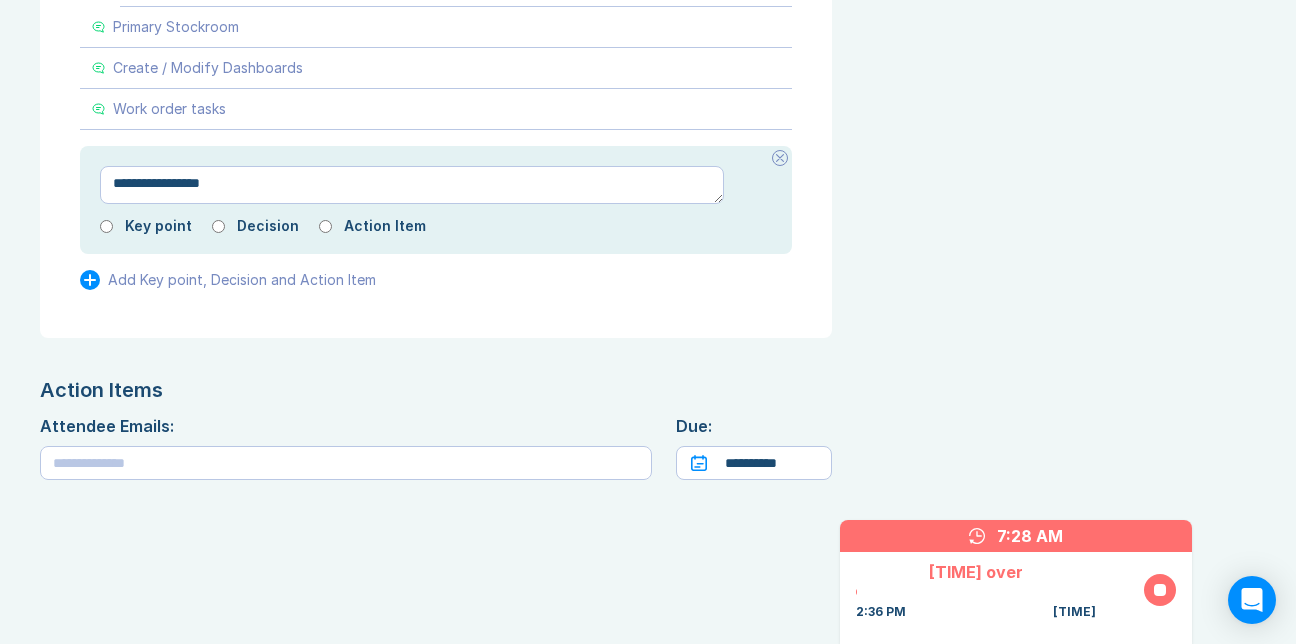 type on "*" 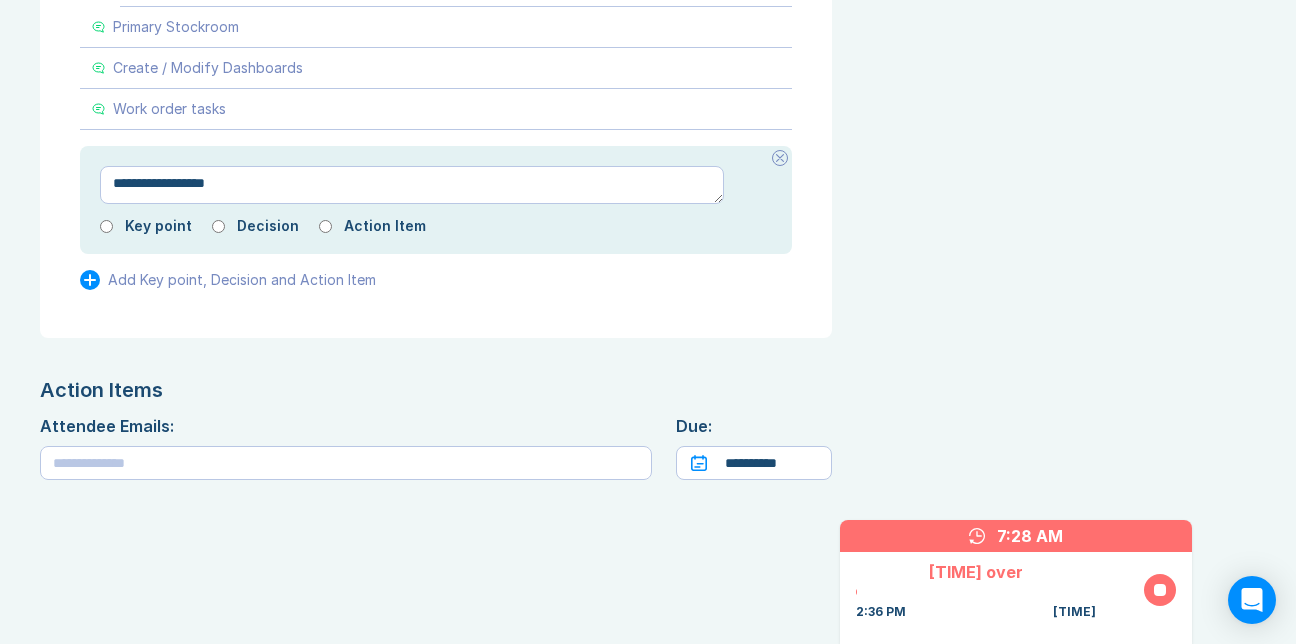 type on "*" 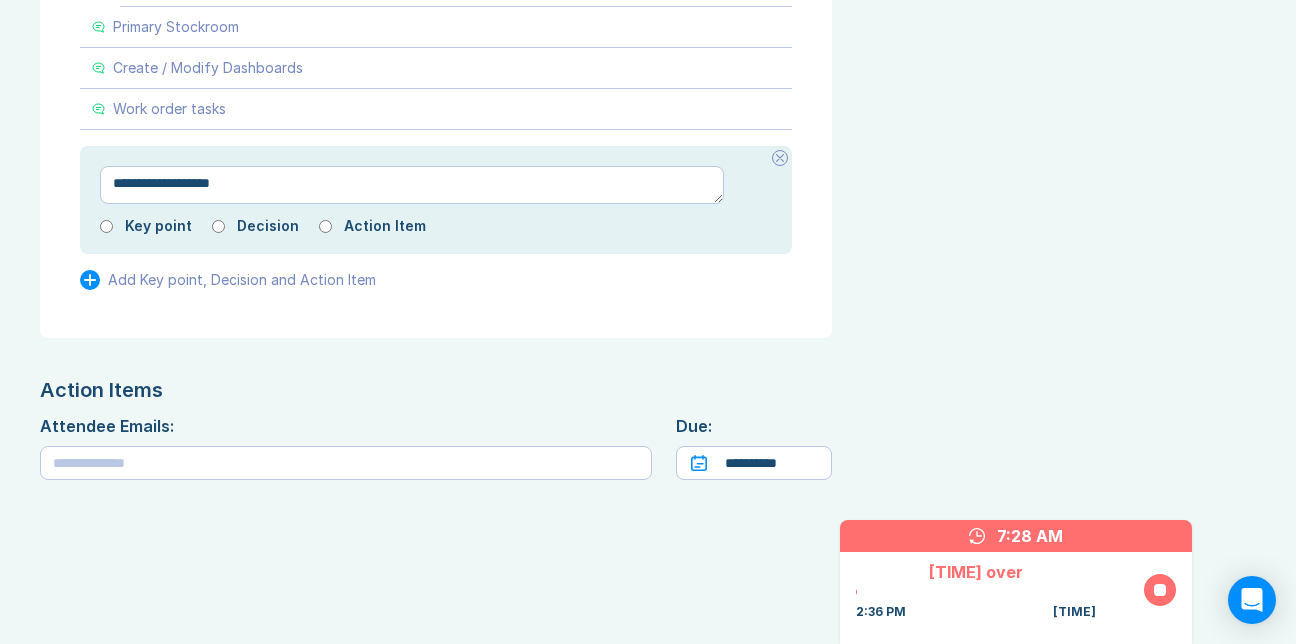 type on "*" 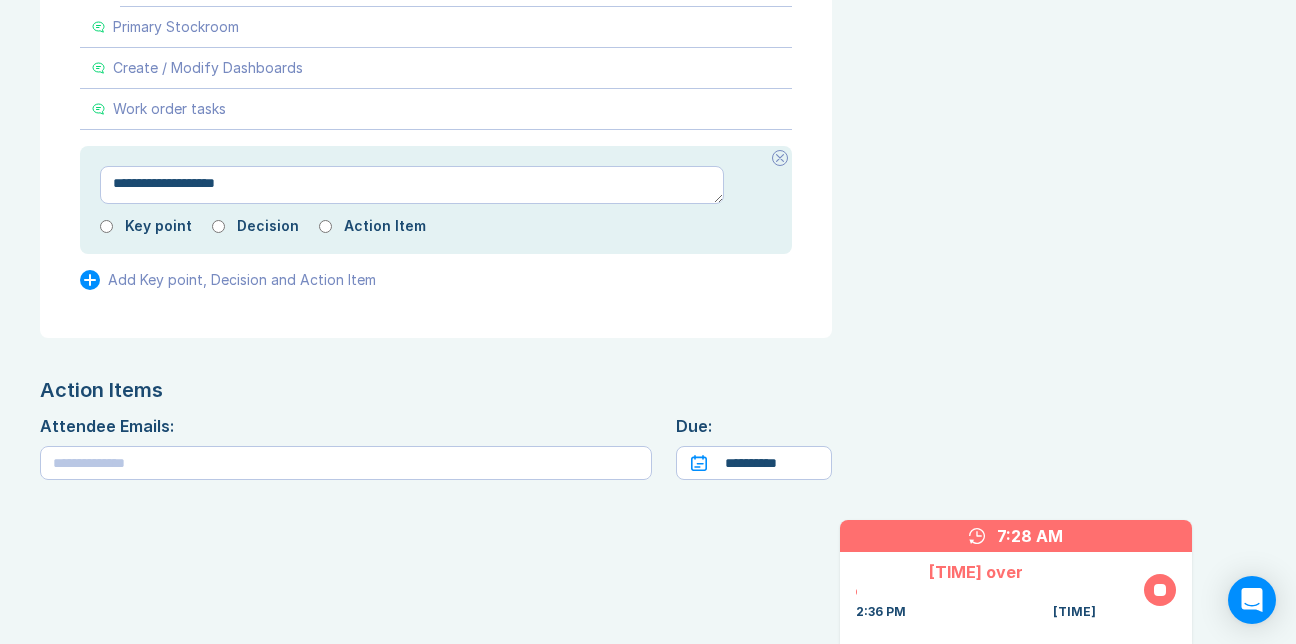 type on "*" 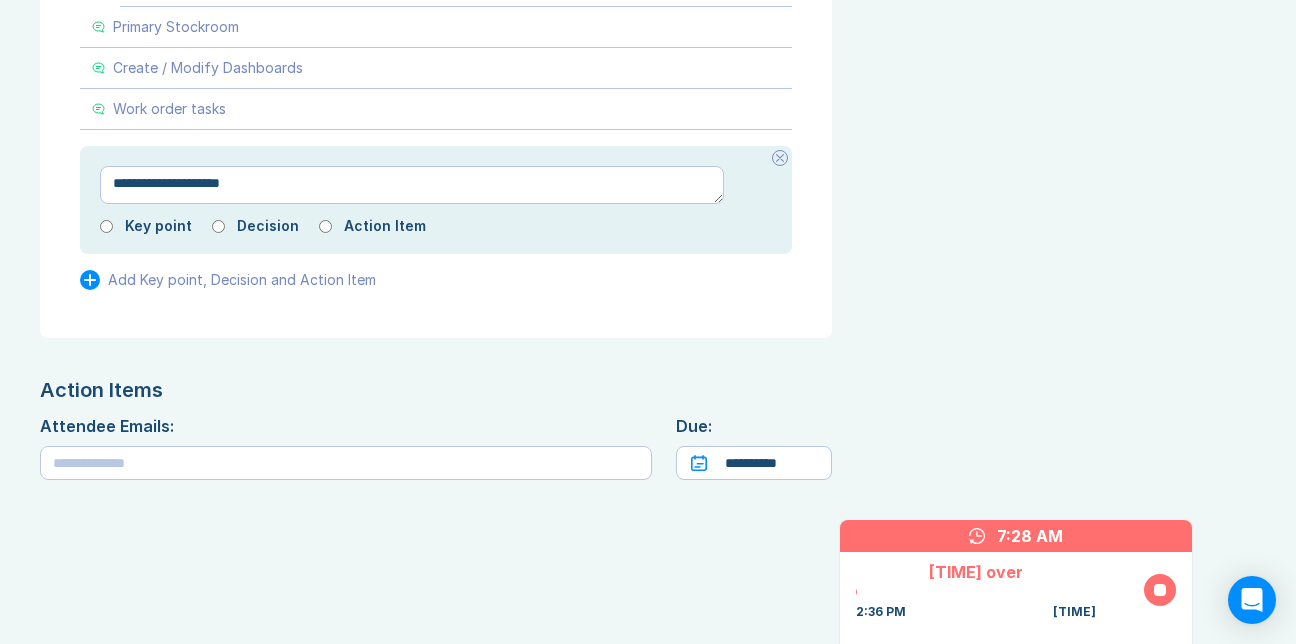 type on "*" 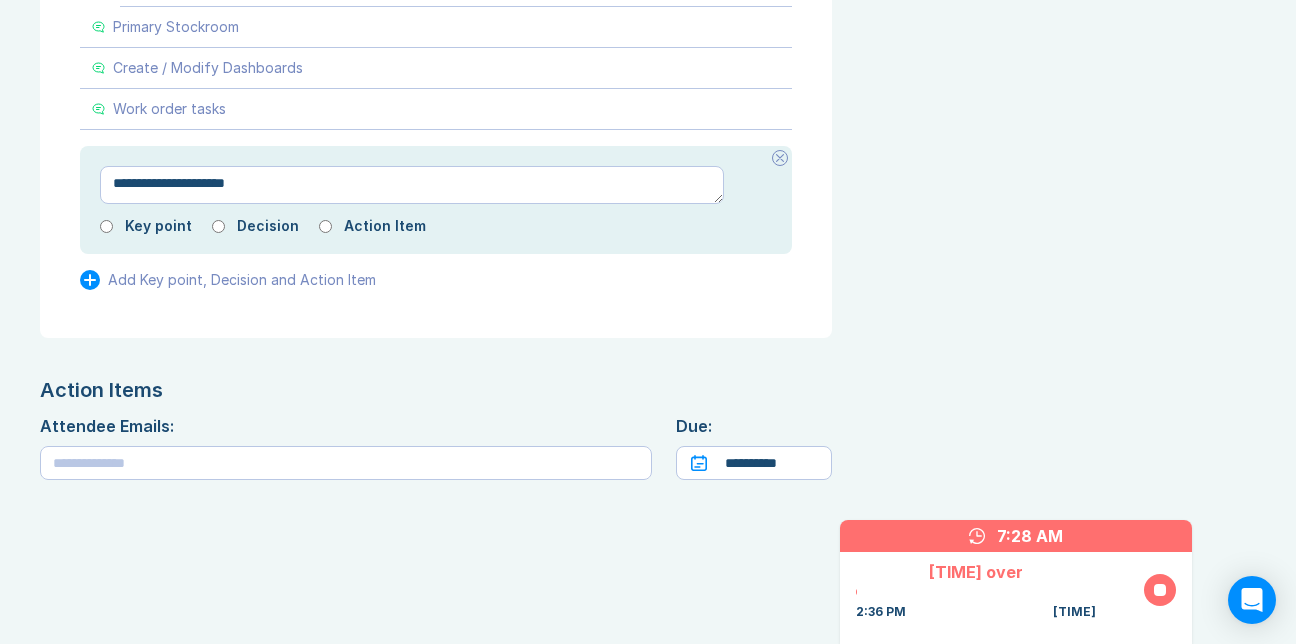 type on "**********" 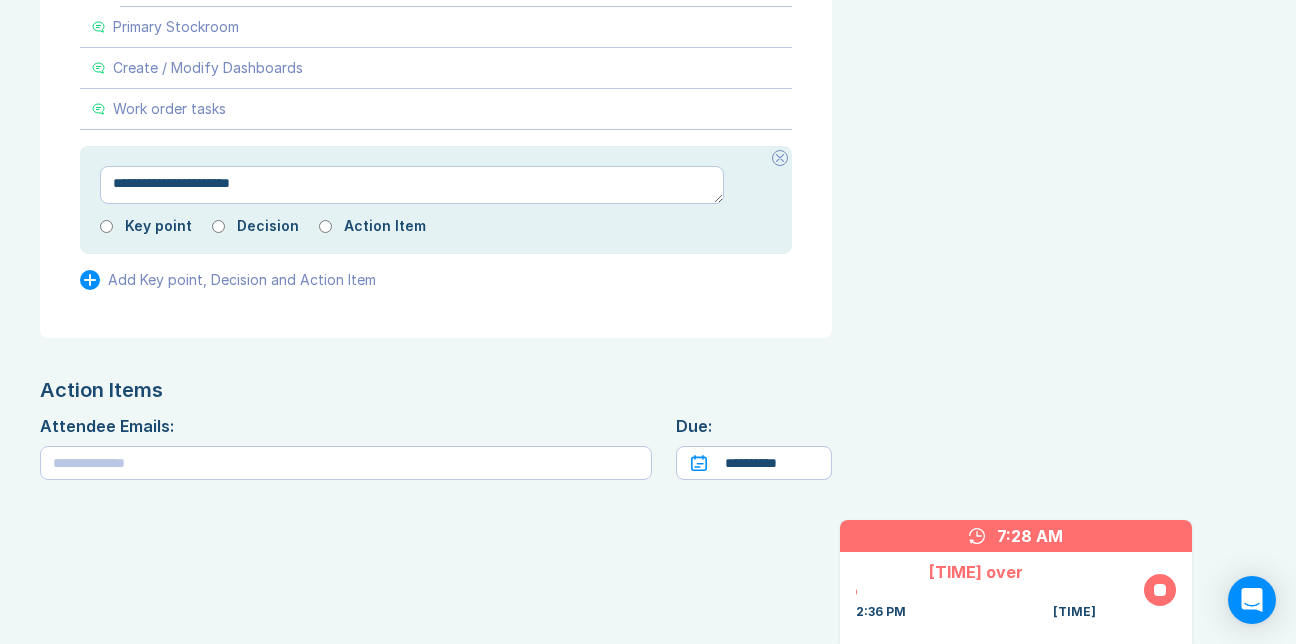 type on "*" 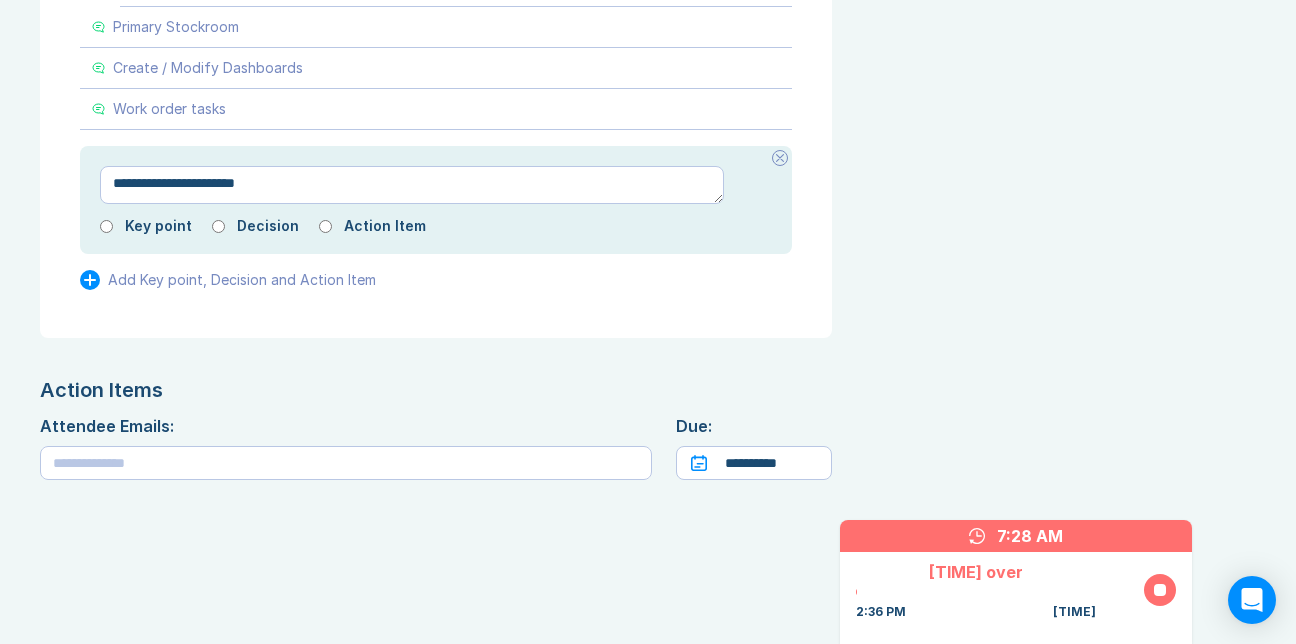 type on "*" 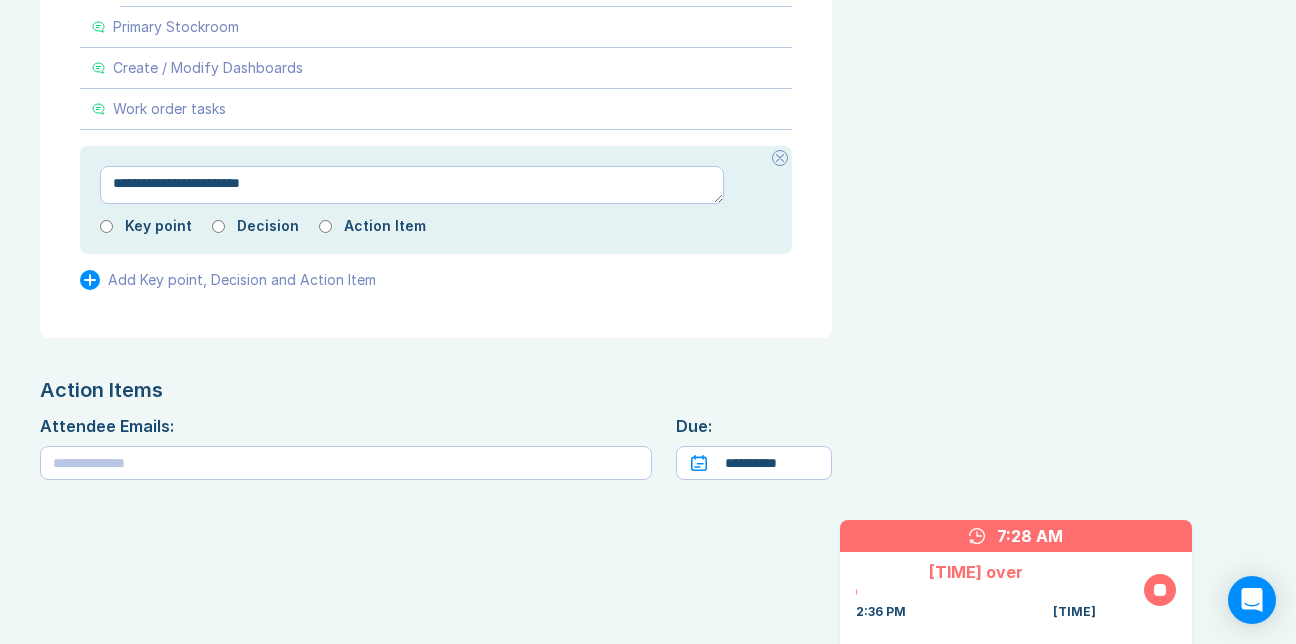 type on "**********" 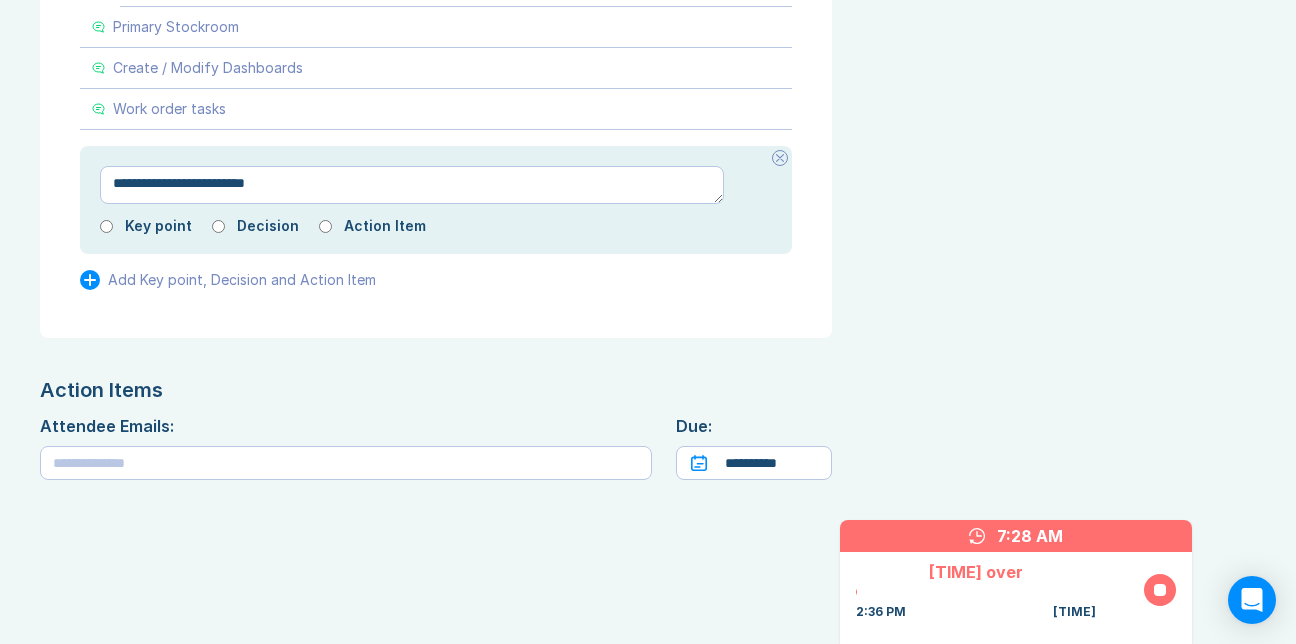 type on "*" 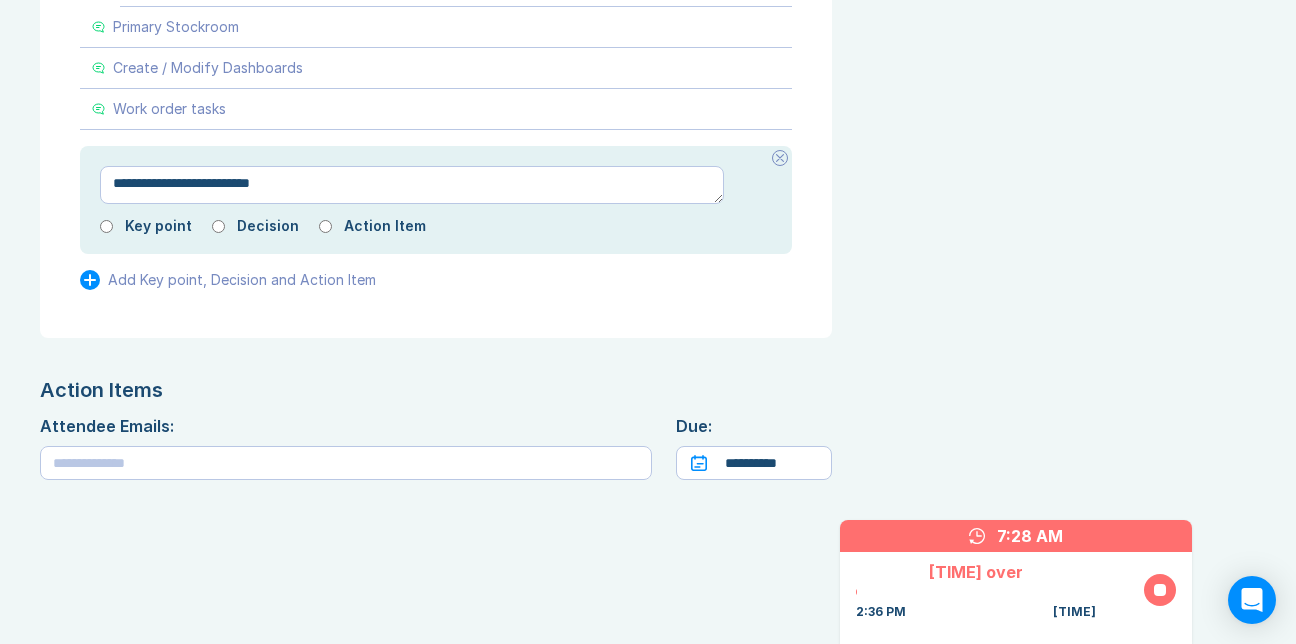 type on "*" 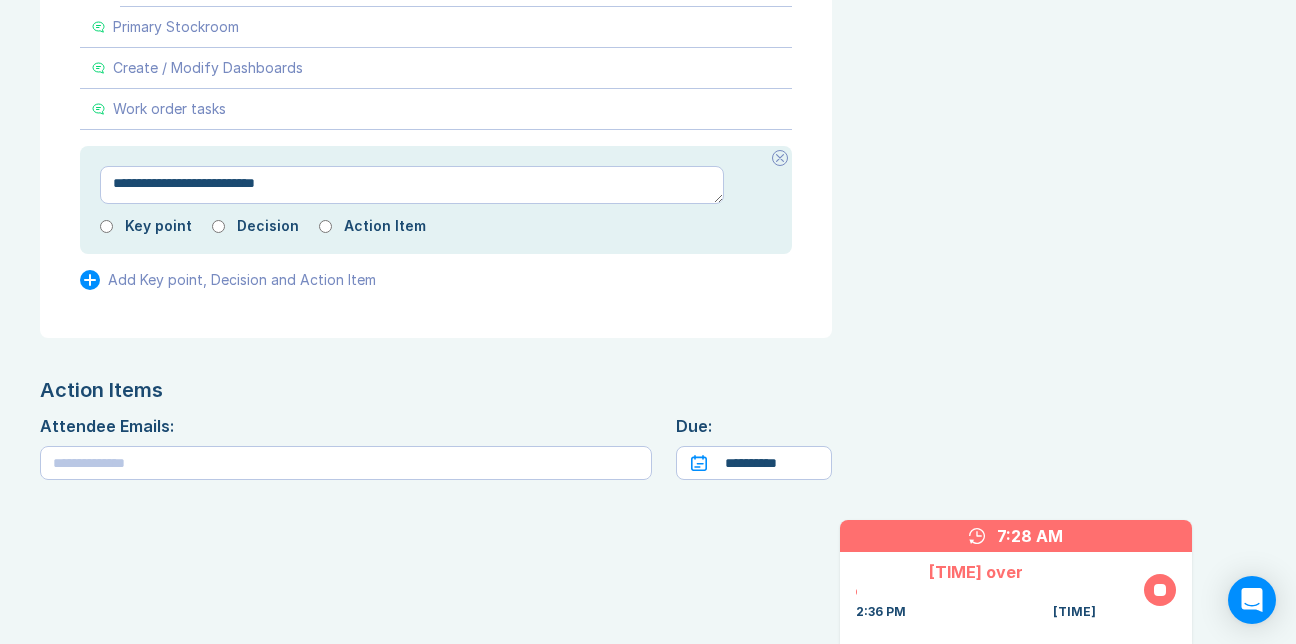 type on "*" 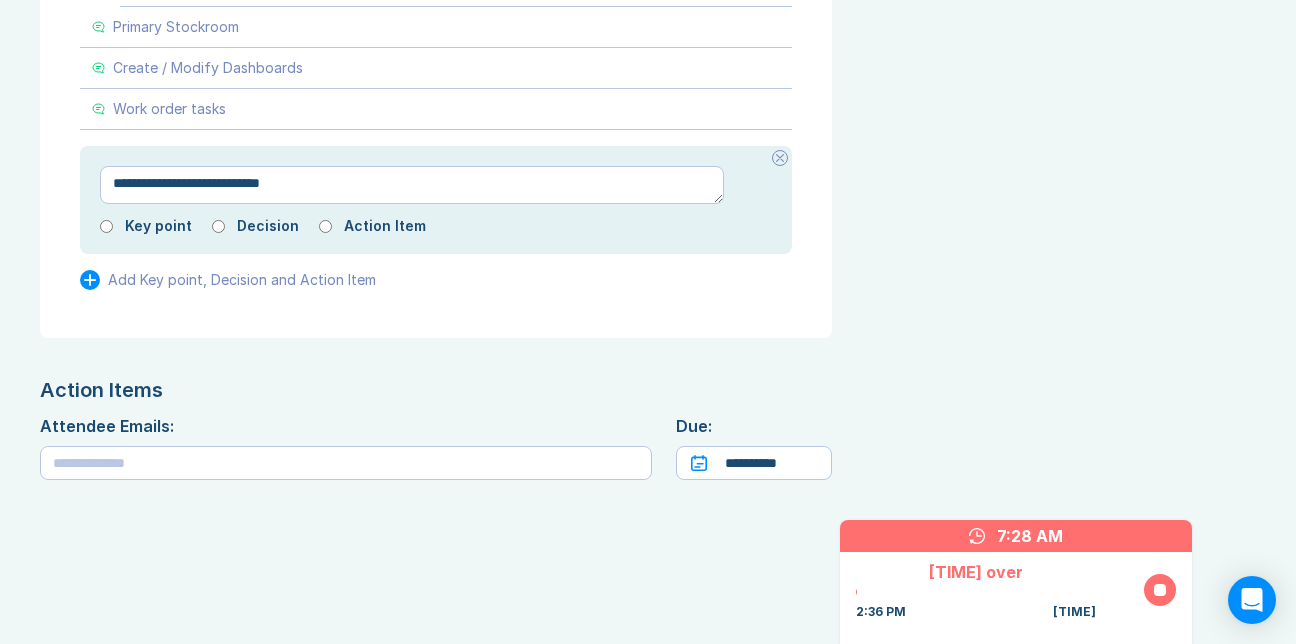 type on "*" 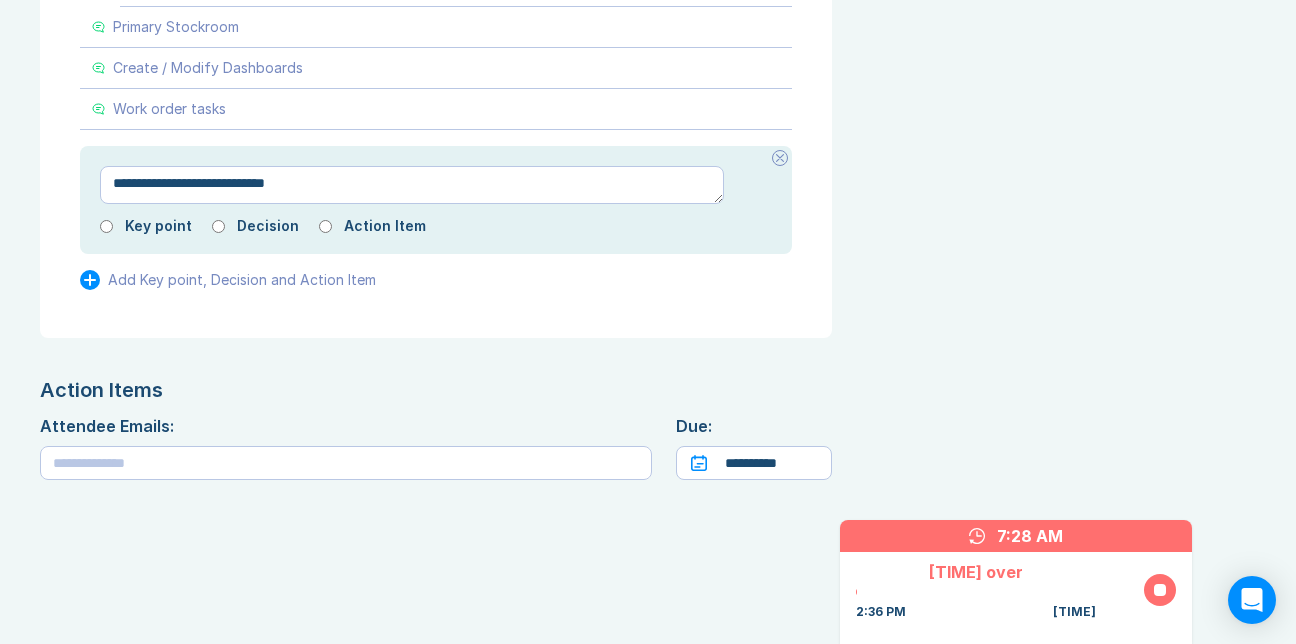 type on "*" 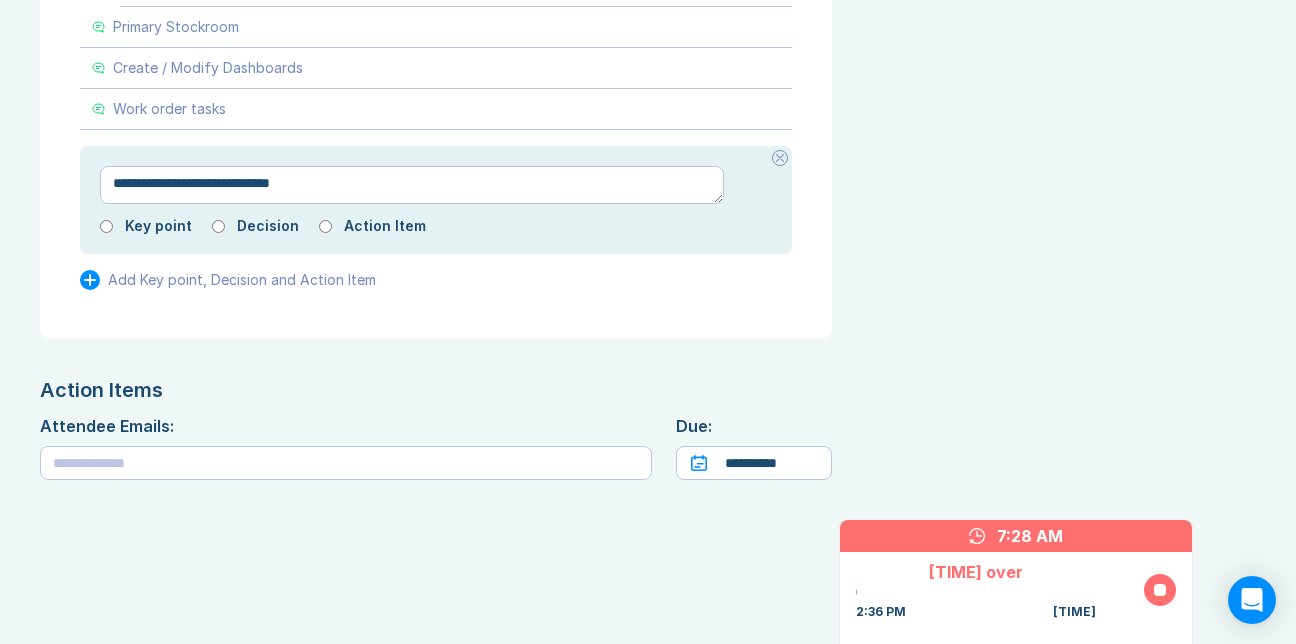 type on "*" 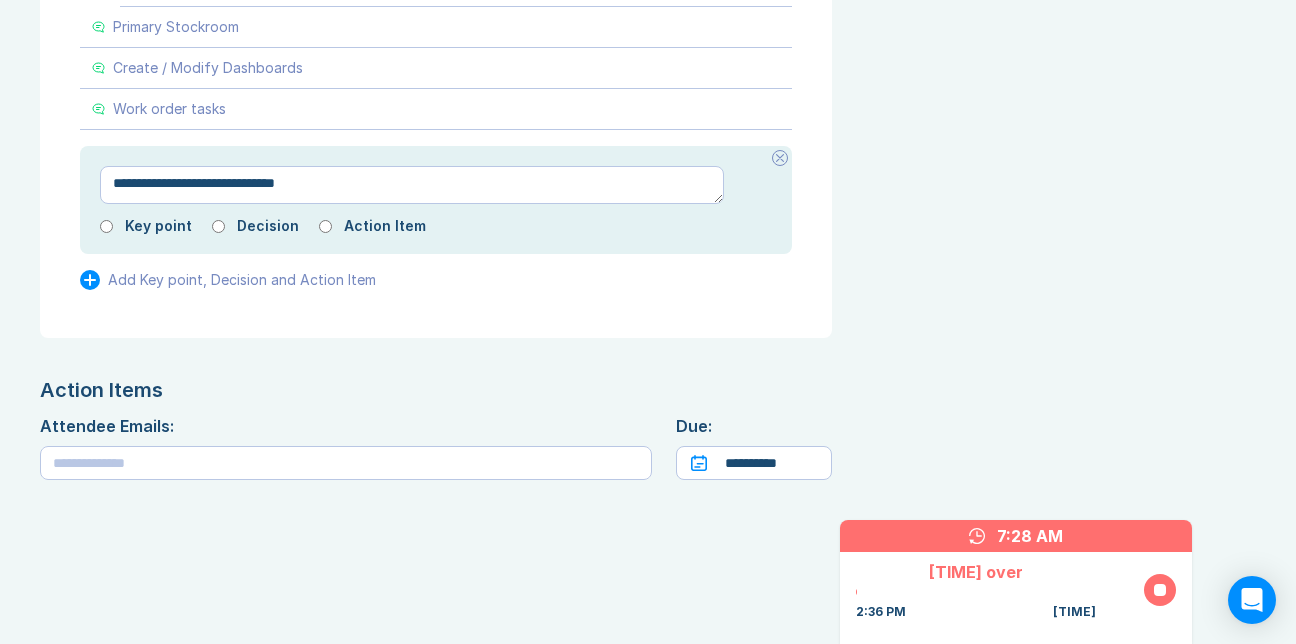 type on "*" 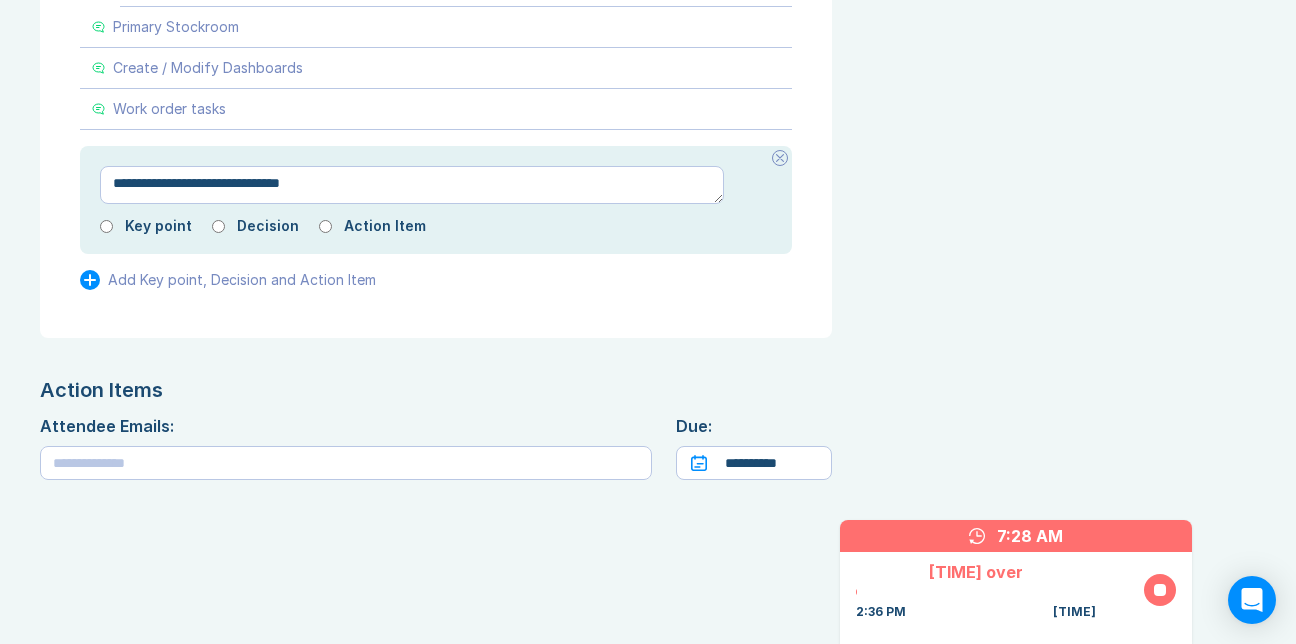 type on "*" 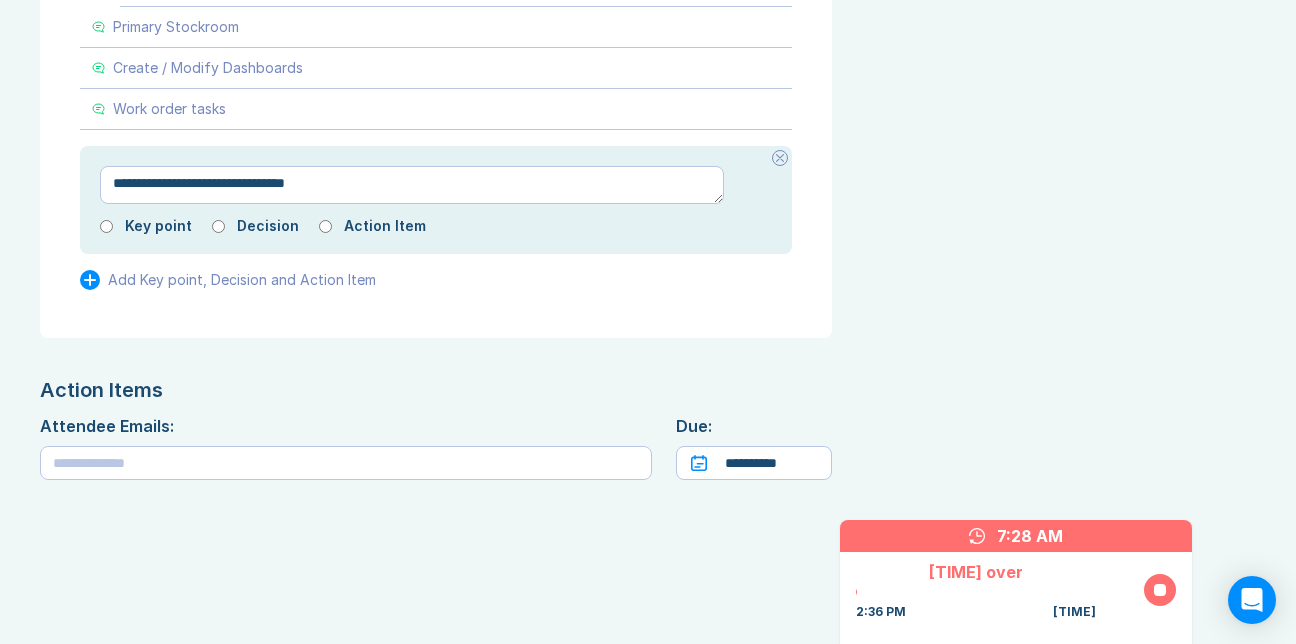 type on "*" 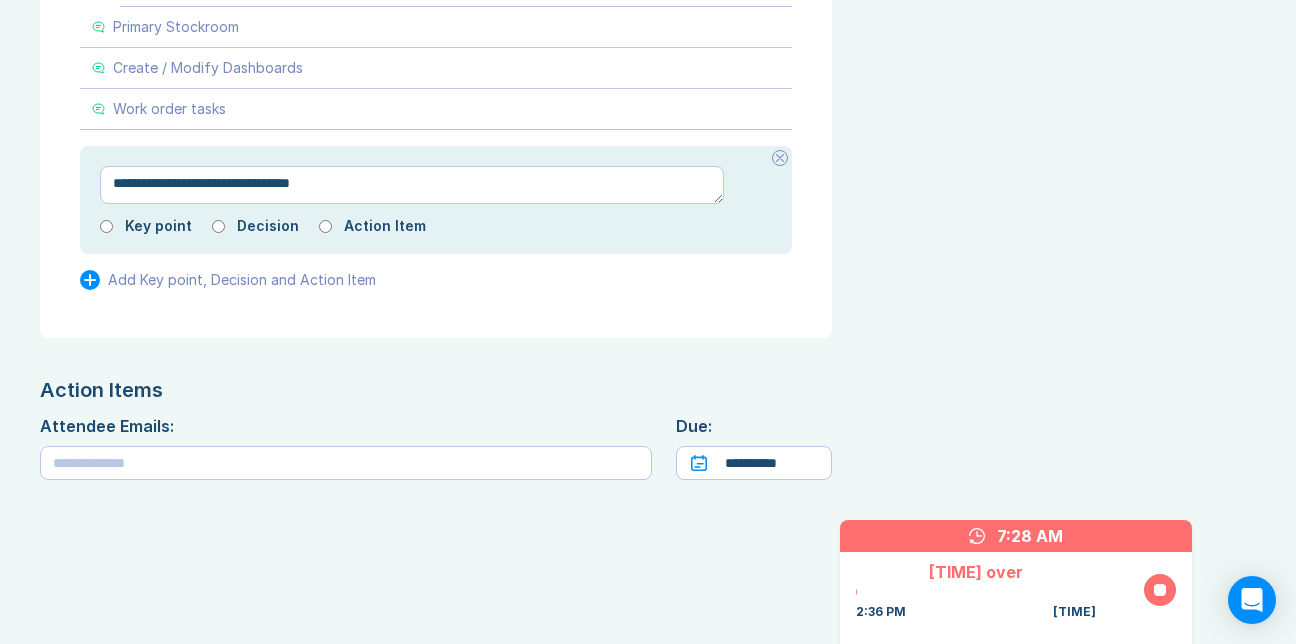 type on "*" 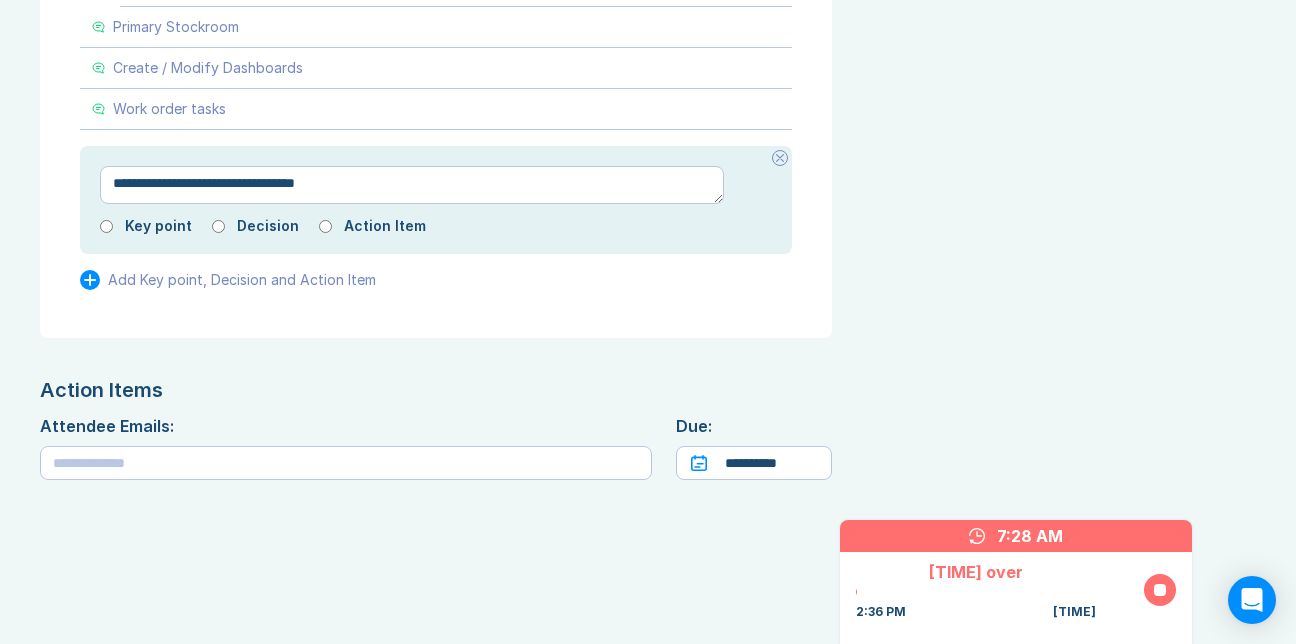 type on "*" 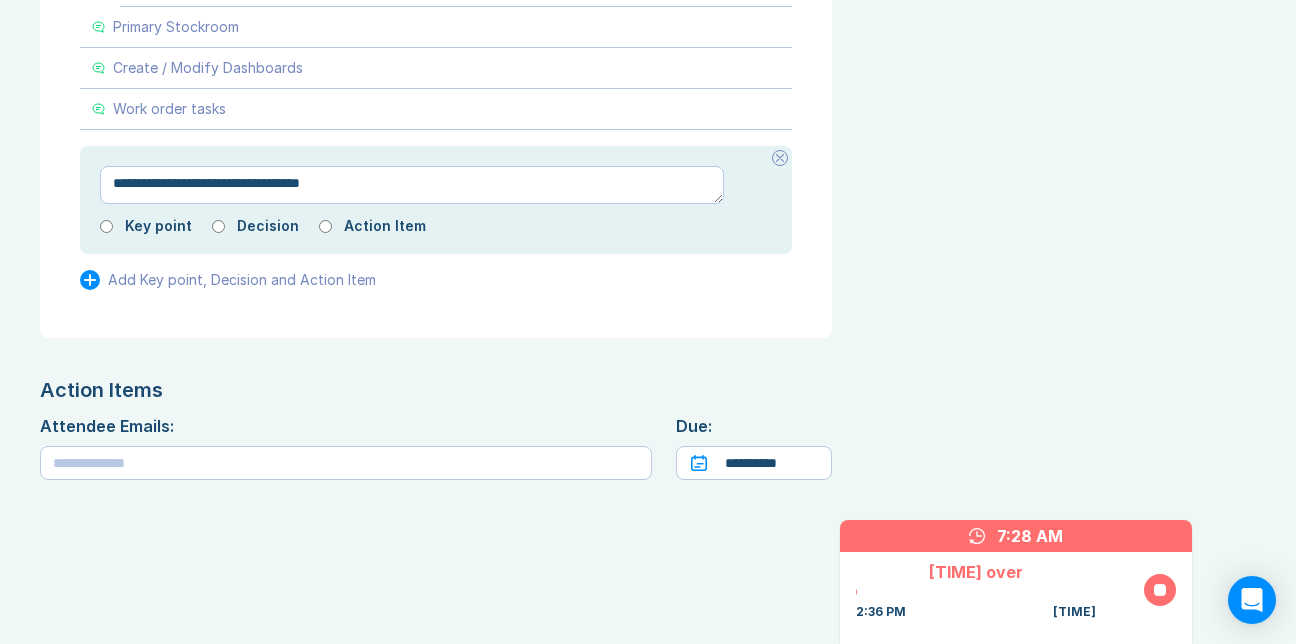 type on "*" 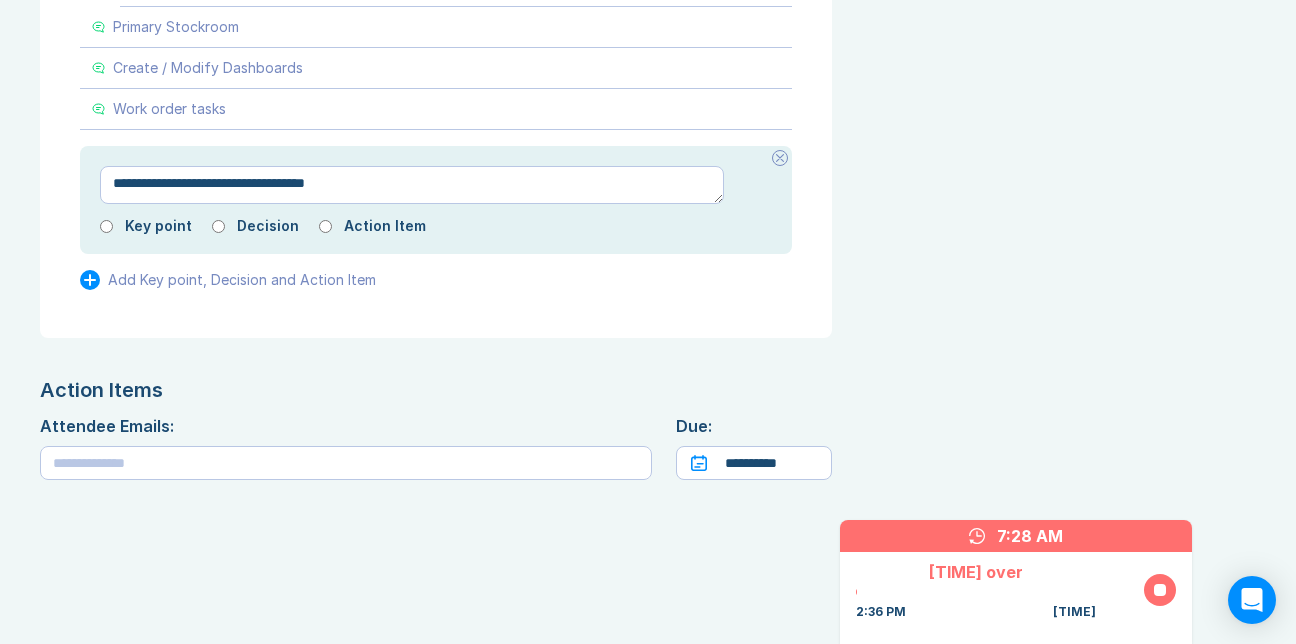 type on "*" 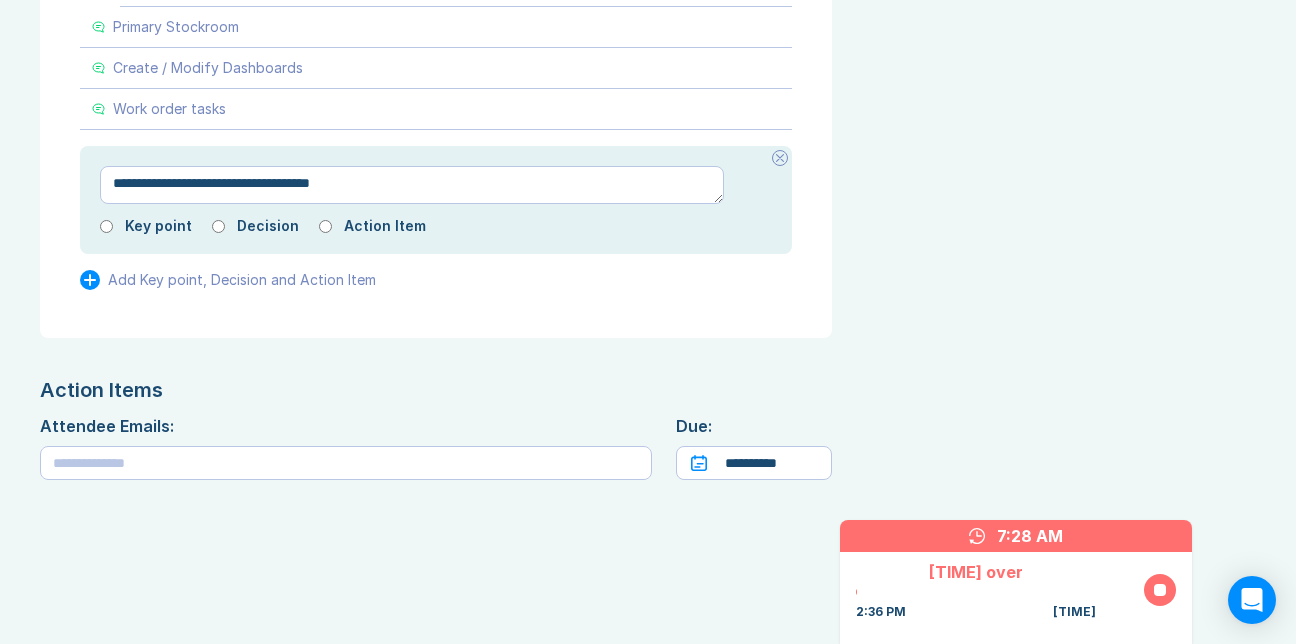 type on "*" 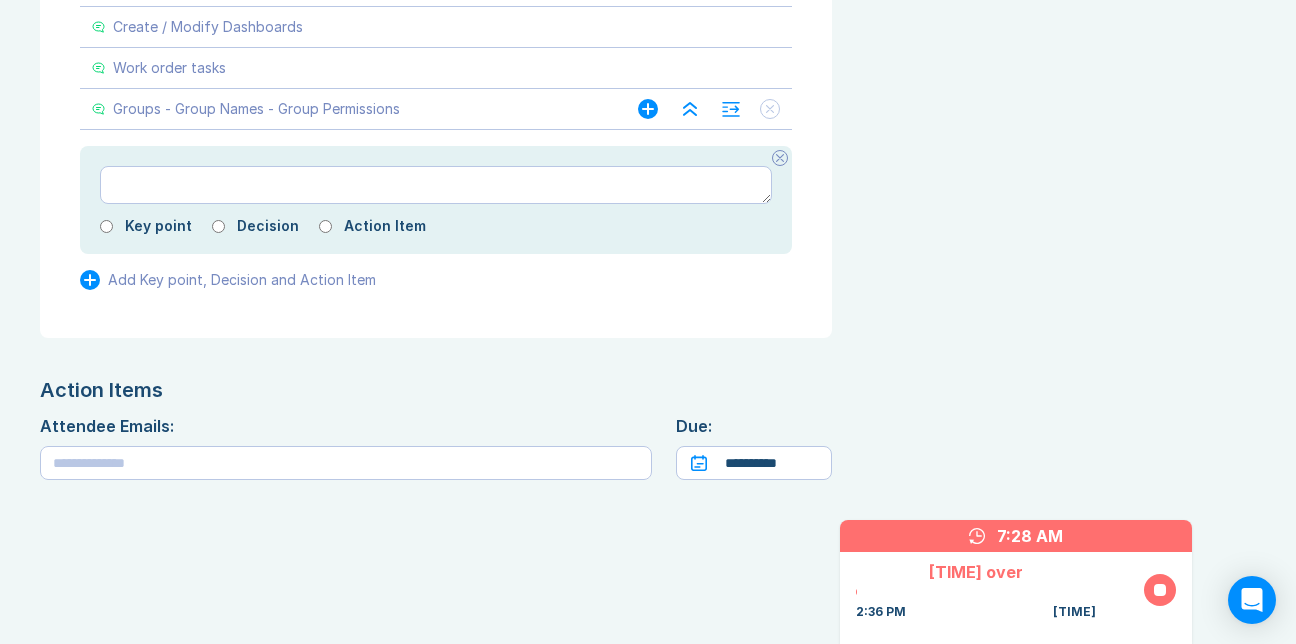 click on "Groups - Group Names - Group Permissions" at bounding box center (345, 109) 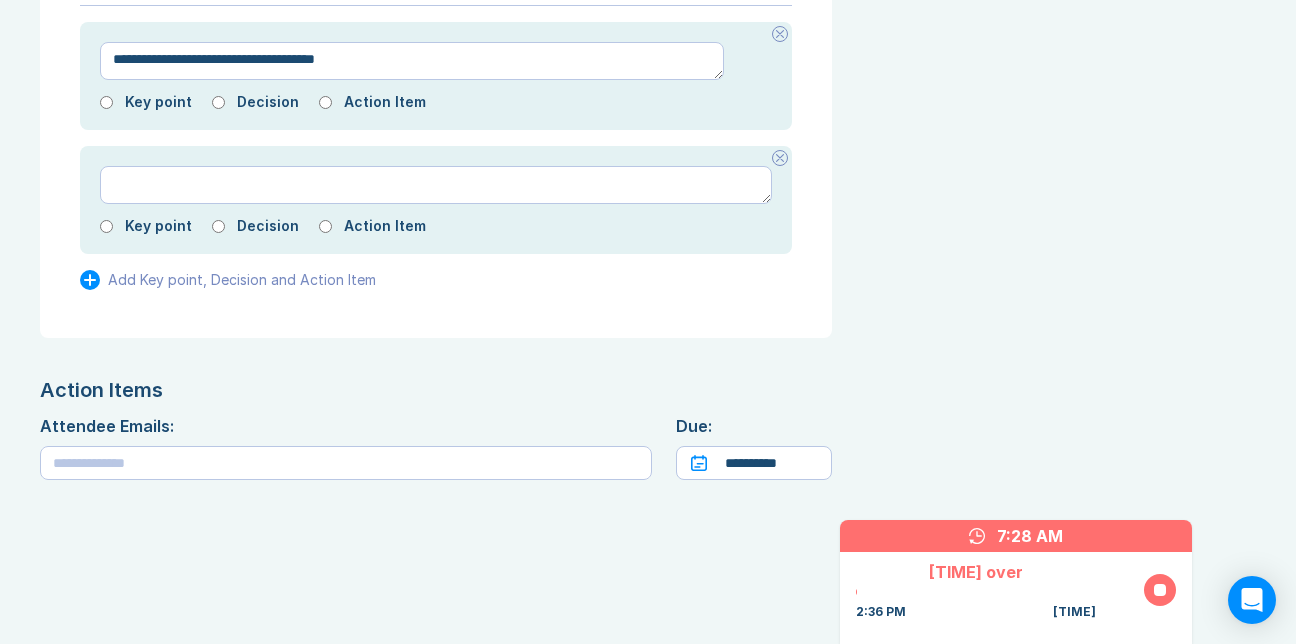 click on "**********" at bounding box center (412, 61) 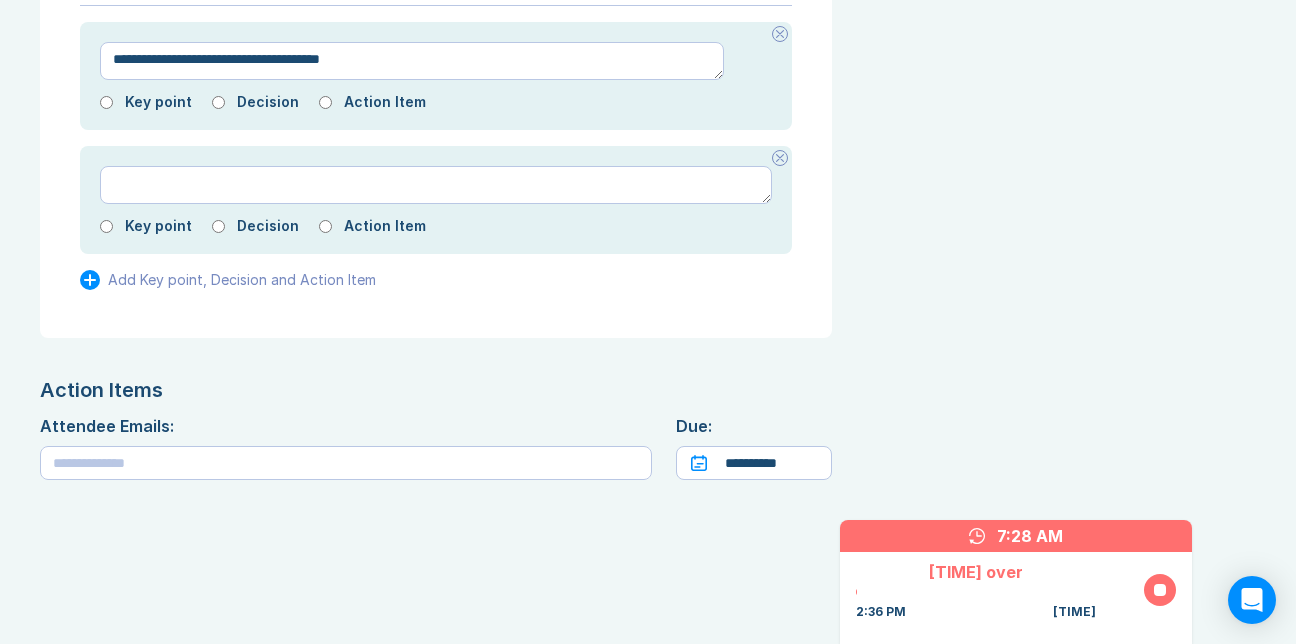 type on "*" 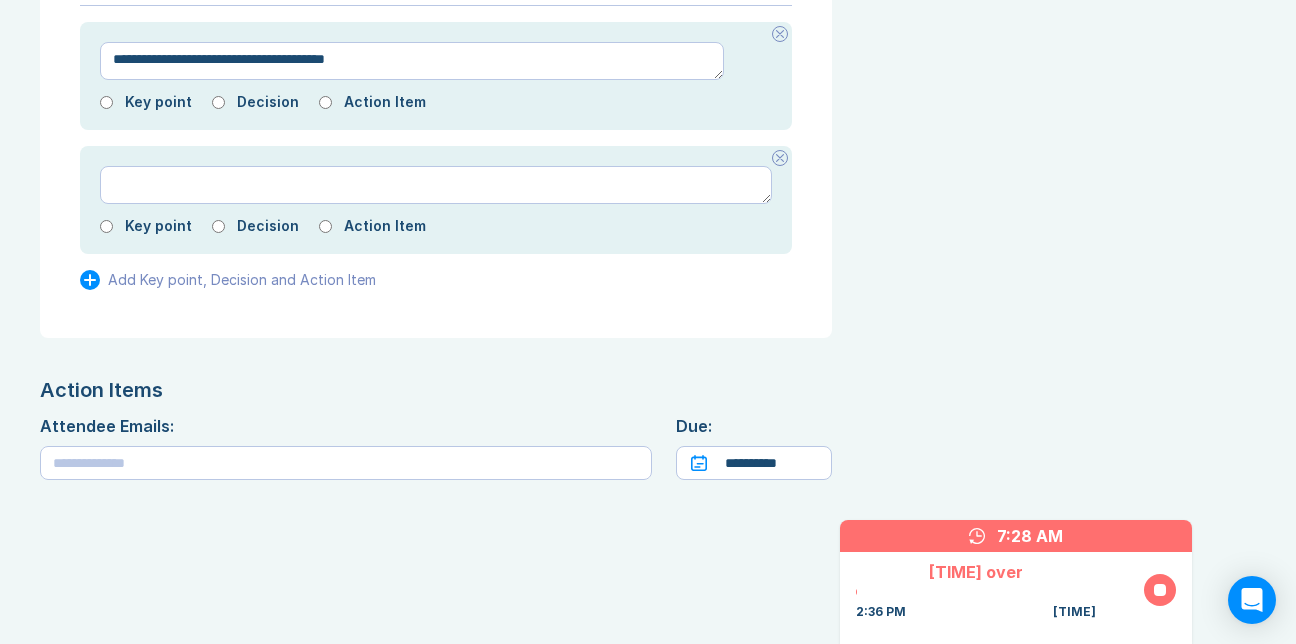 type on "*" 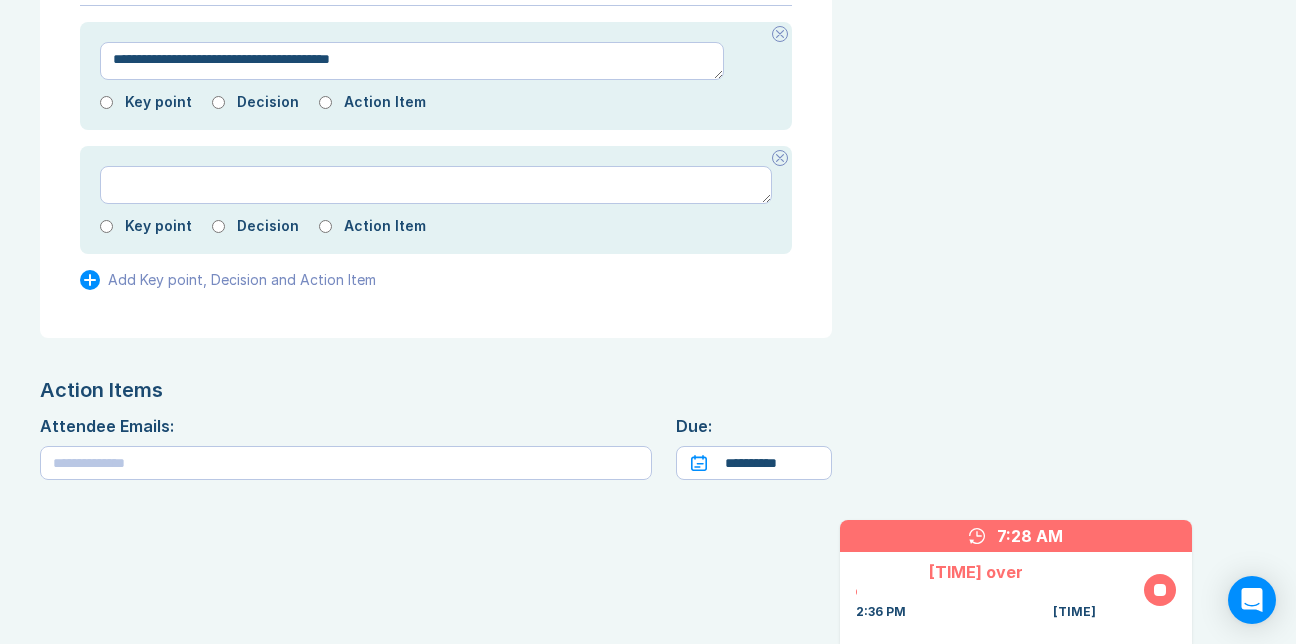 type on "*" 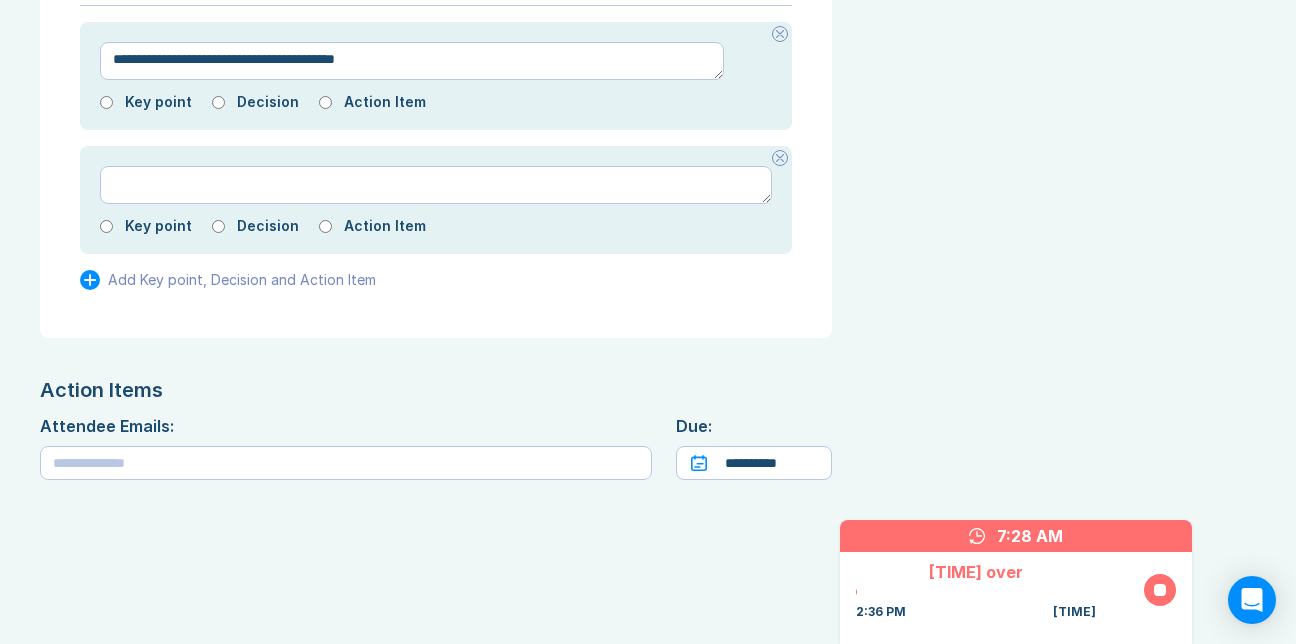 type on "*" 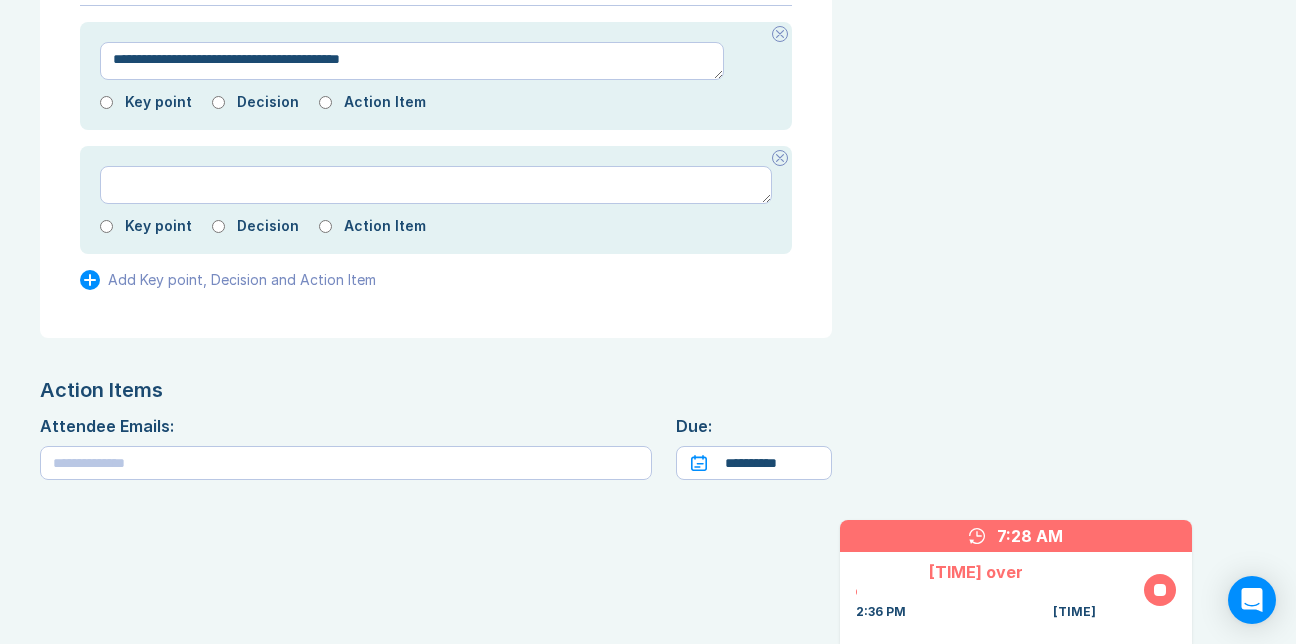 type on "*" 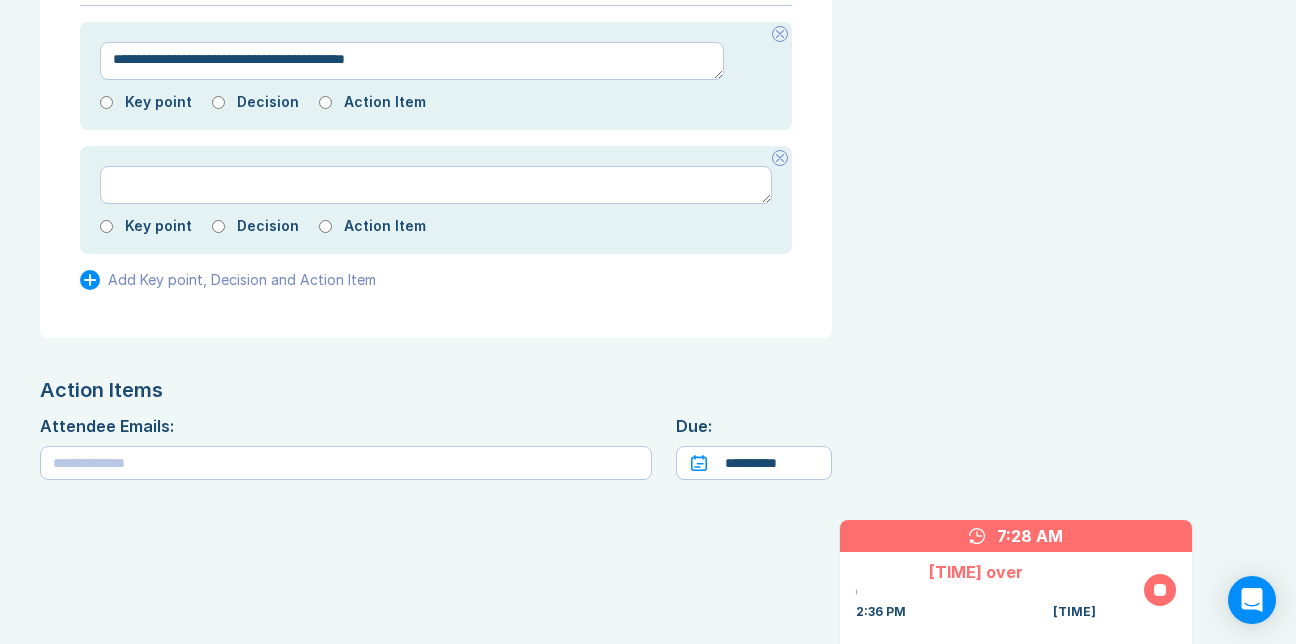 type on "*" 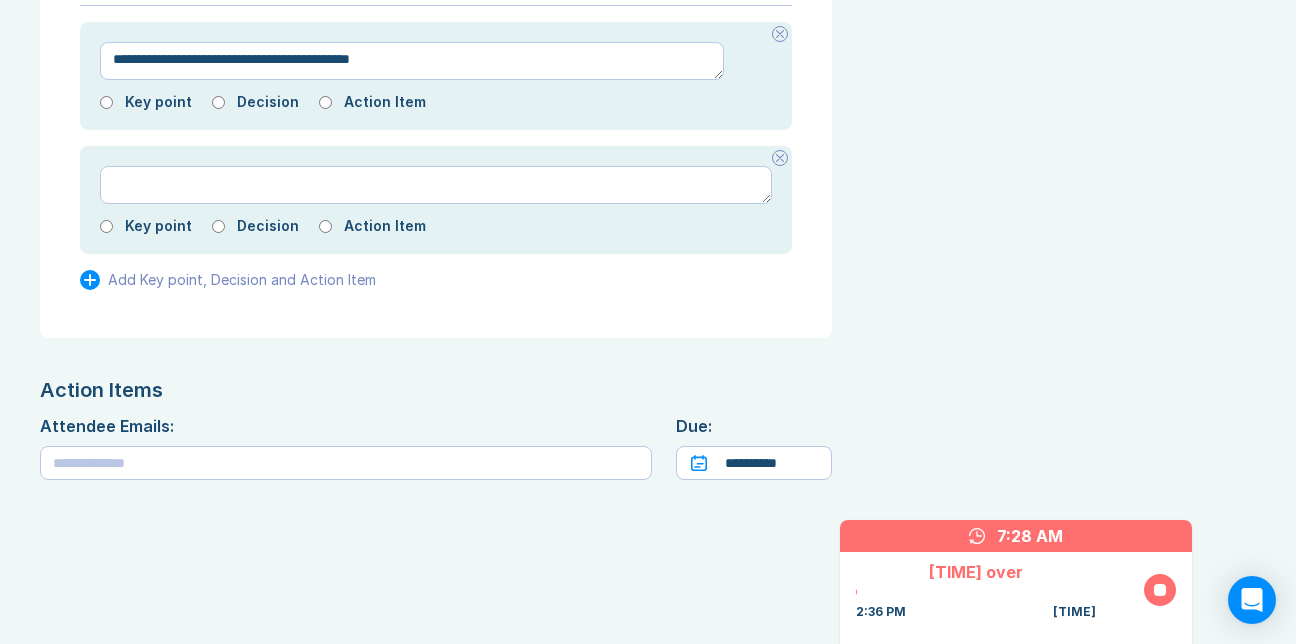 type on "**********" 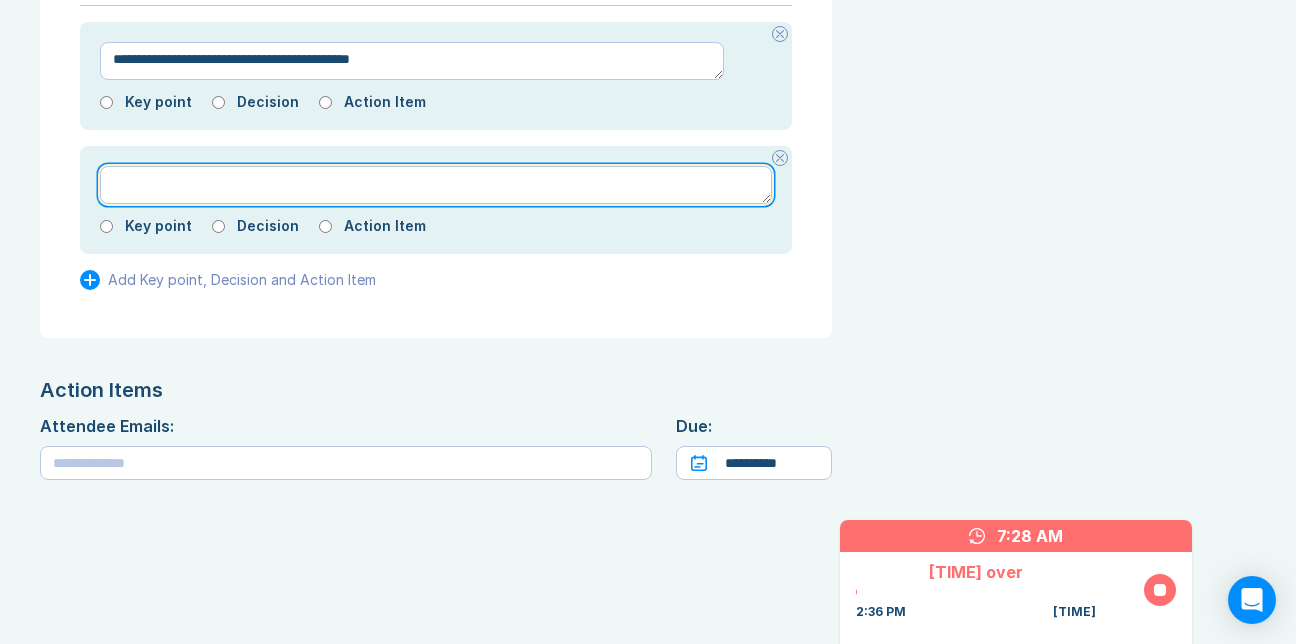 click at bounding box center (436, 185) 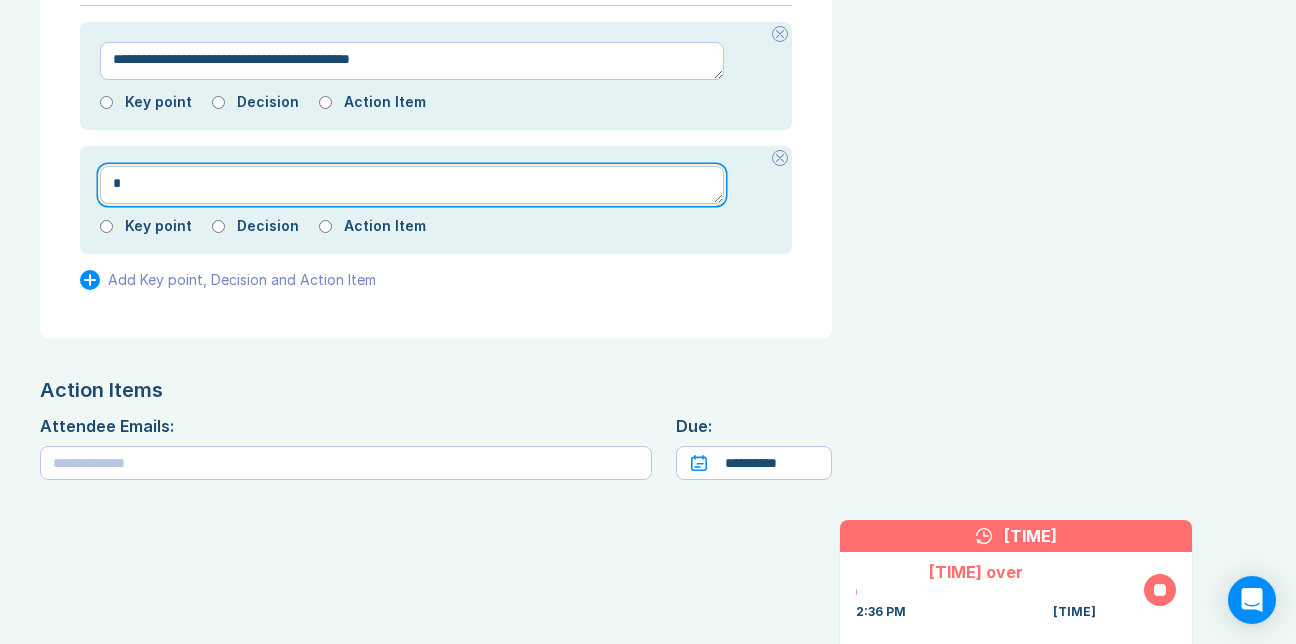 type 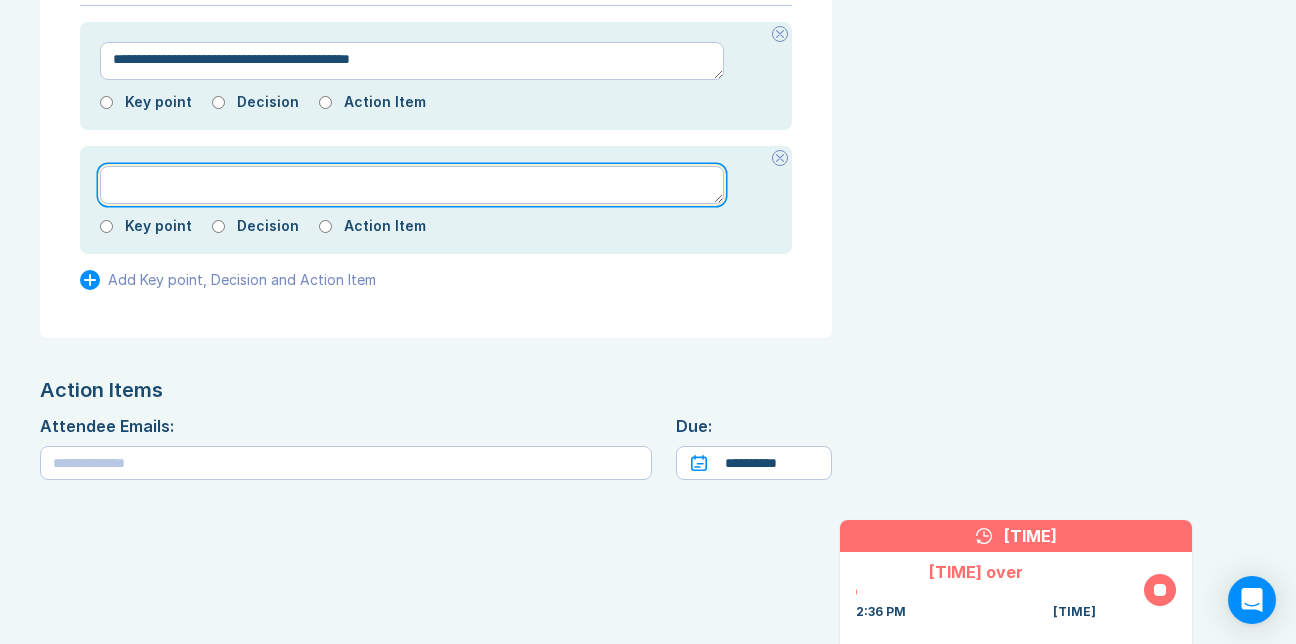 type on "*" 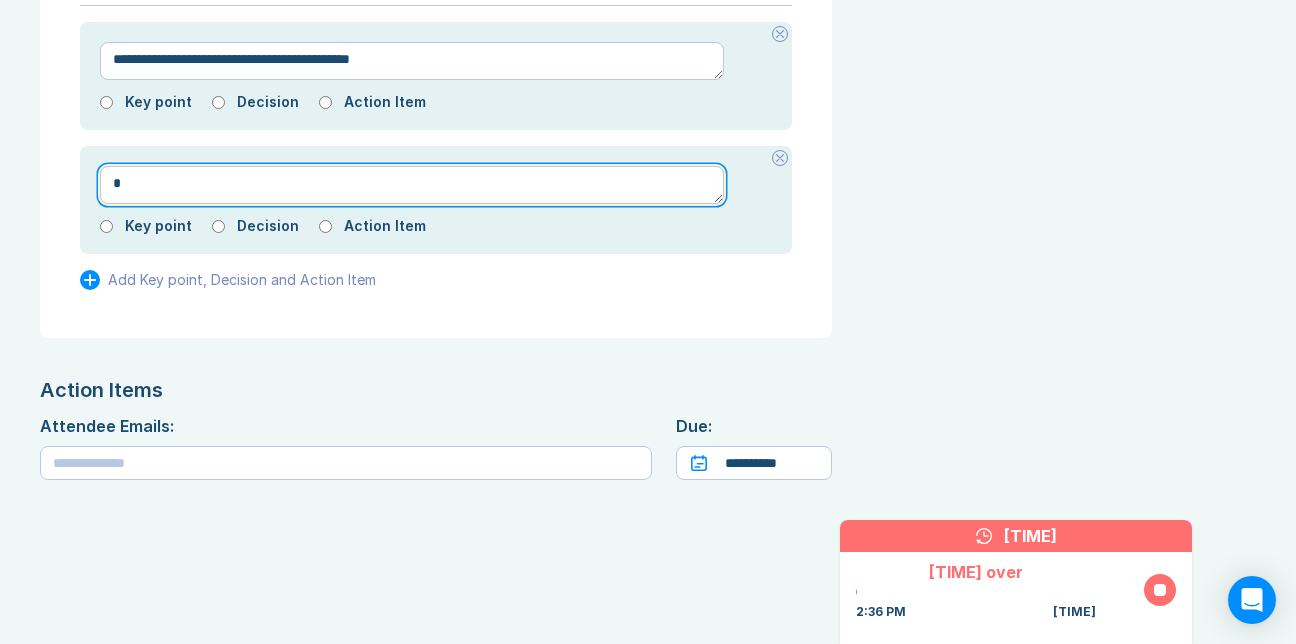 type on "*" 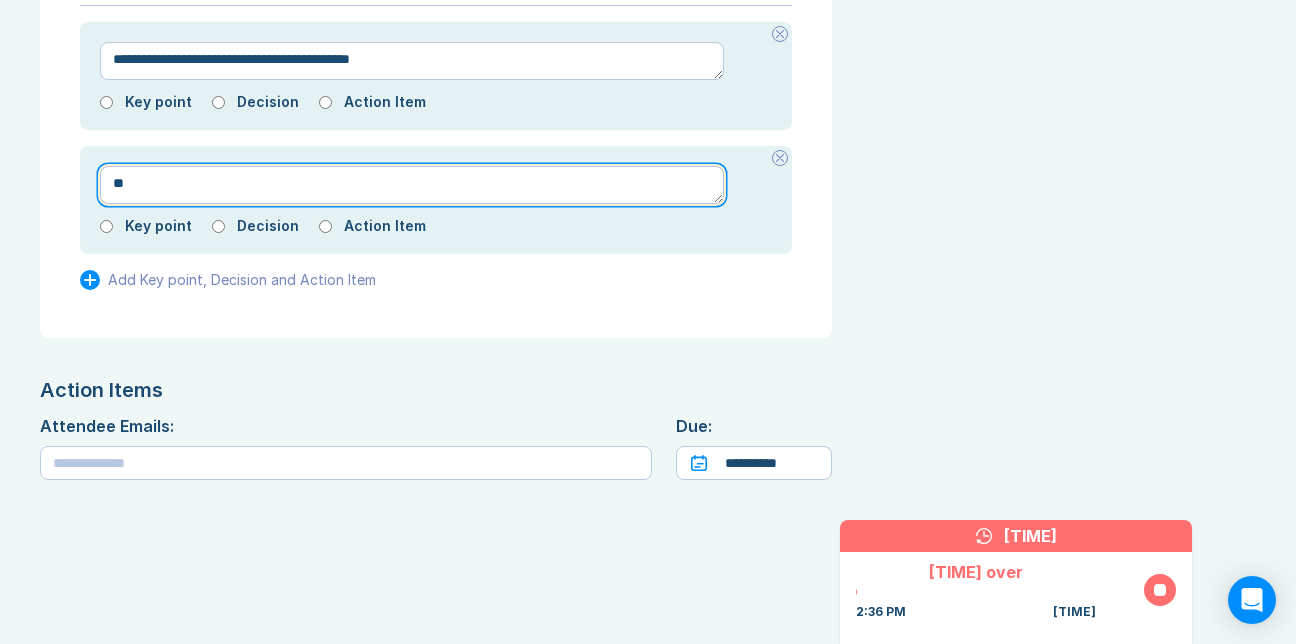 type on "*" 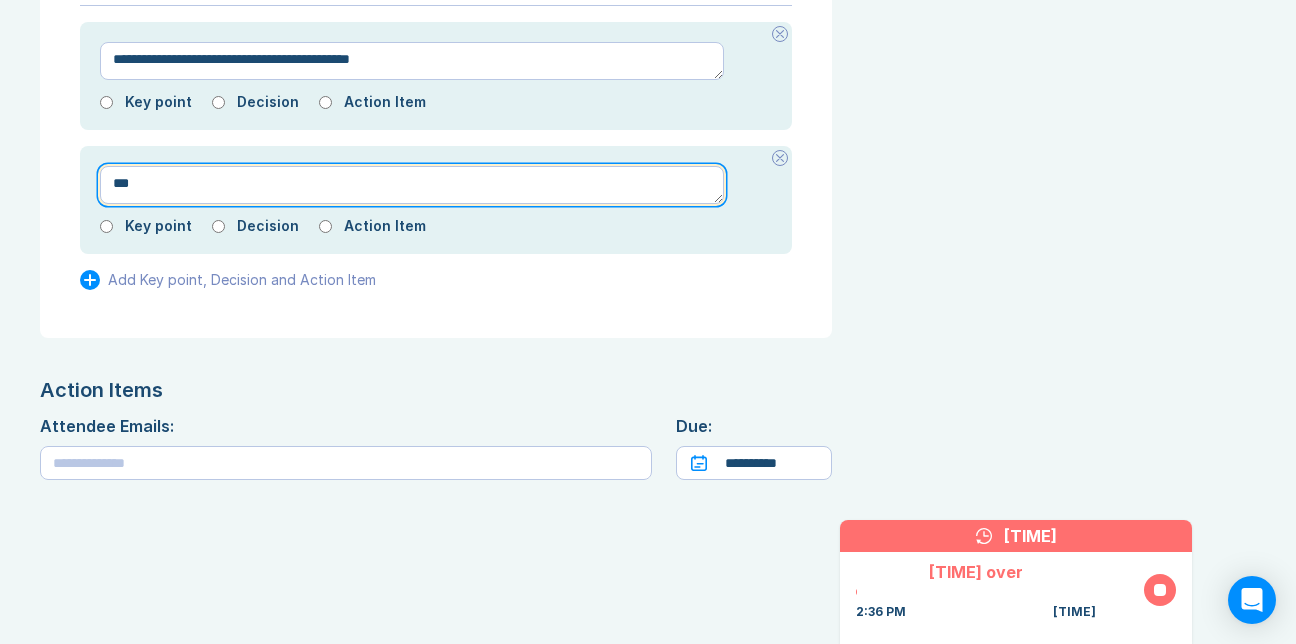 type on "*" 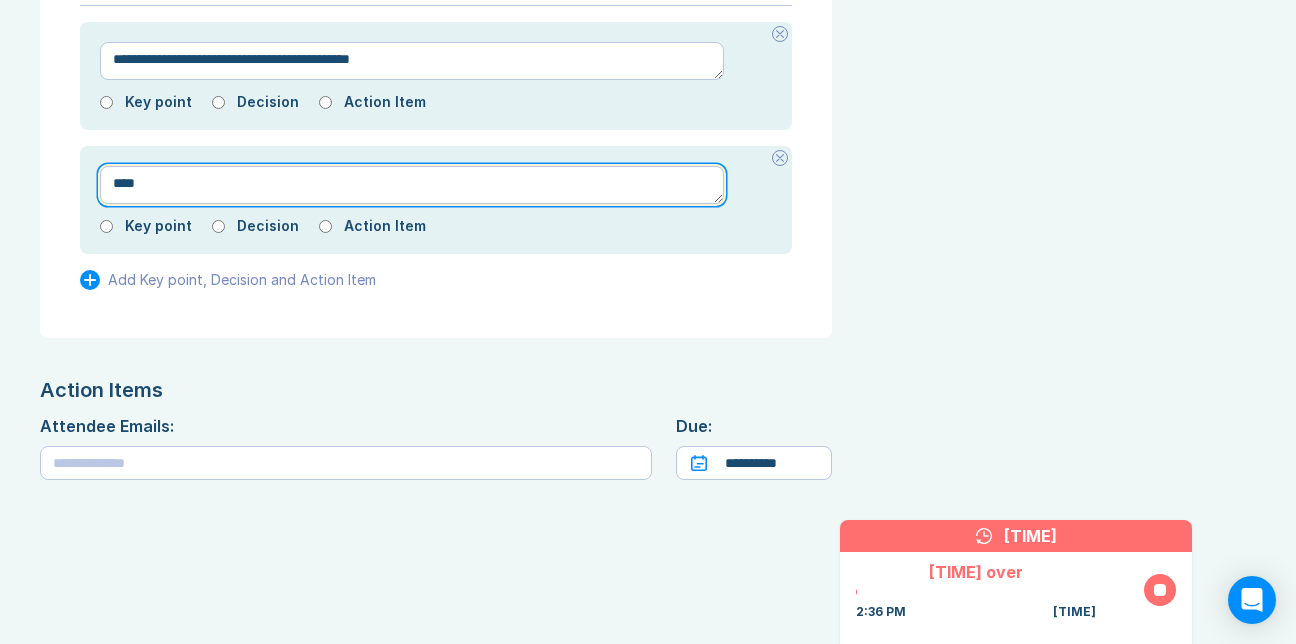 type on "*" 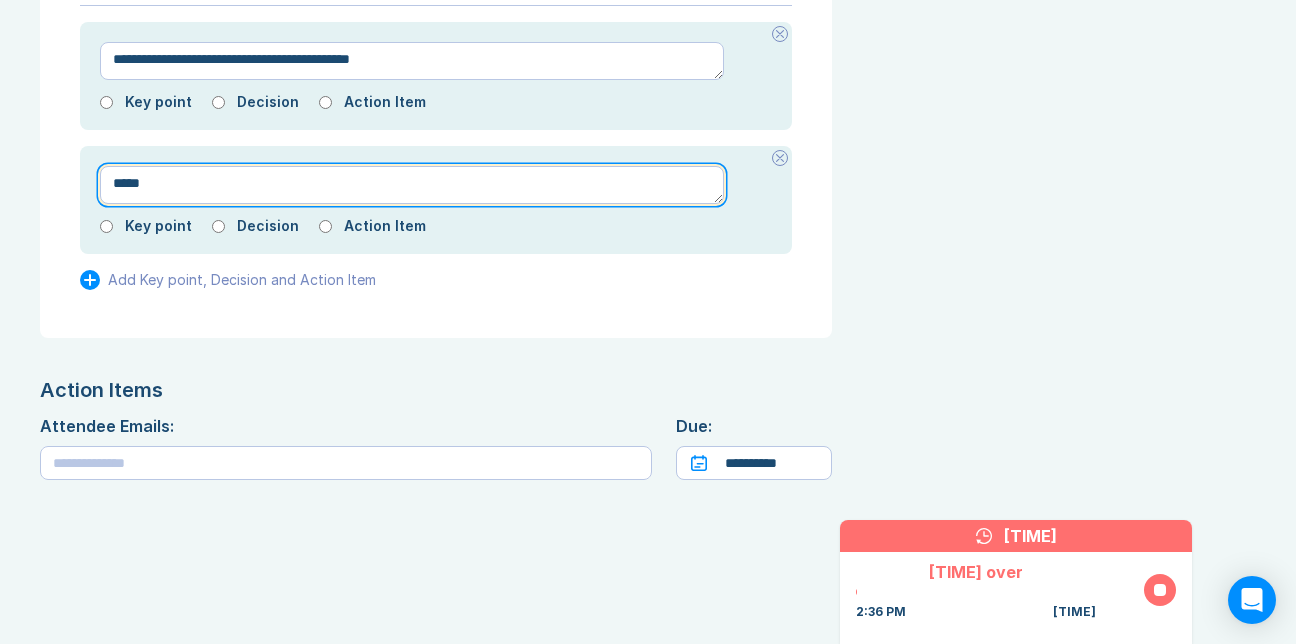 type on "*" 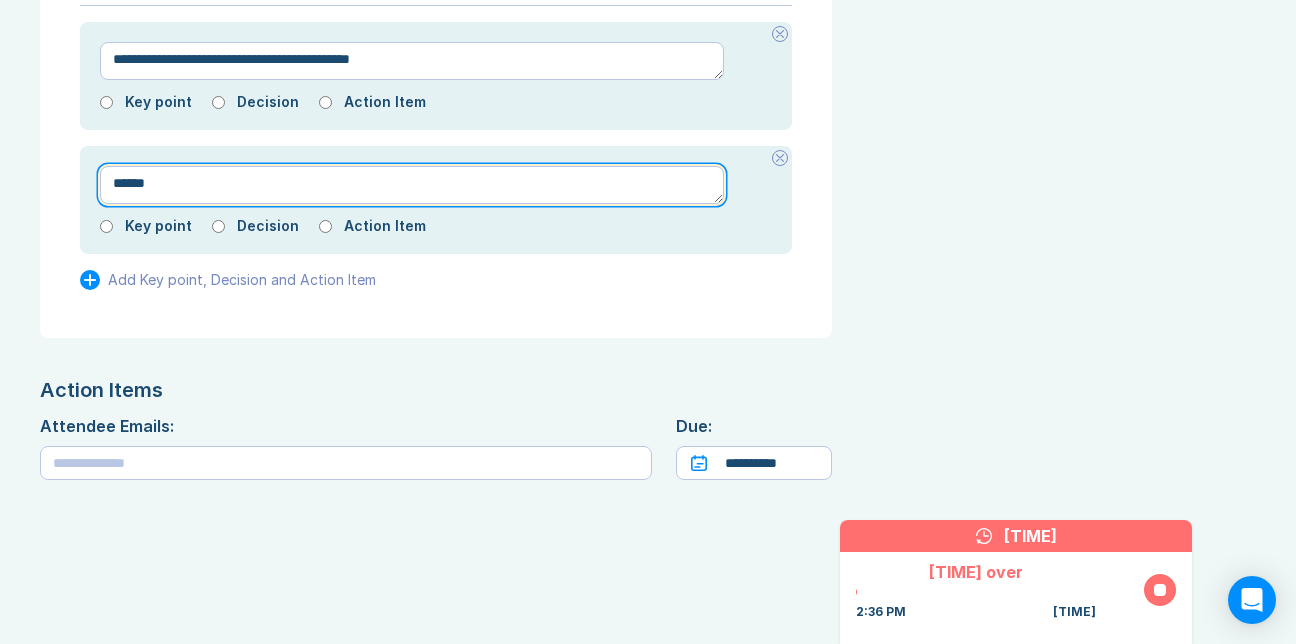 type on "*" 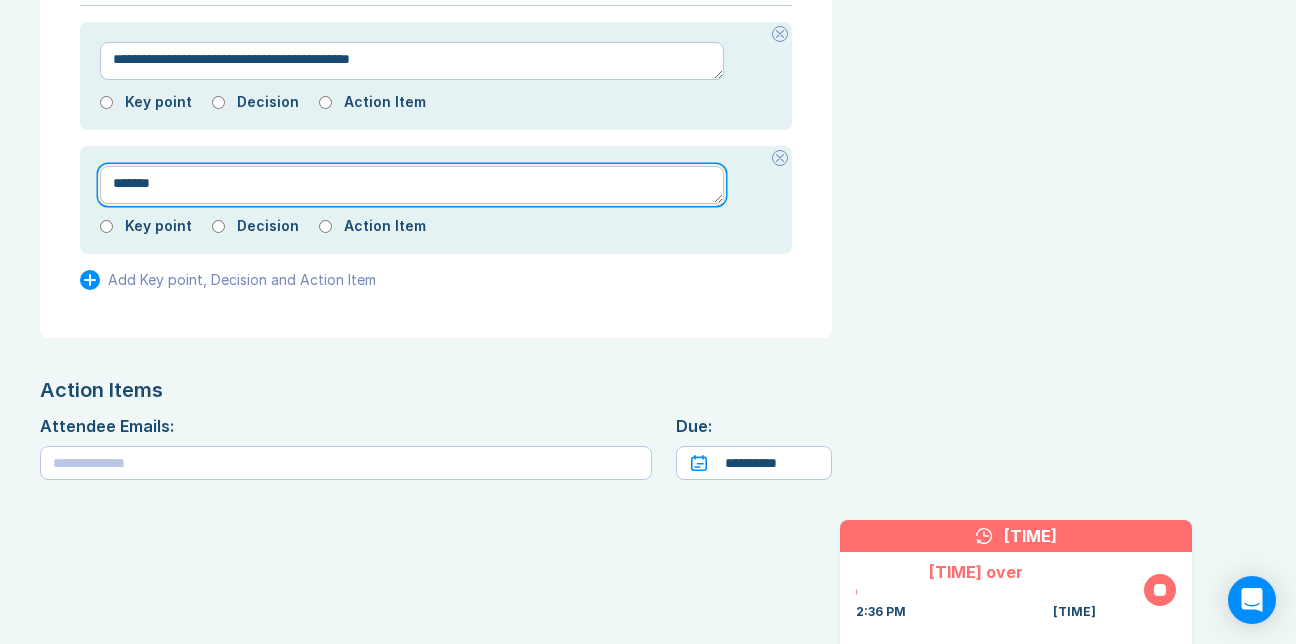 type on "*" 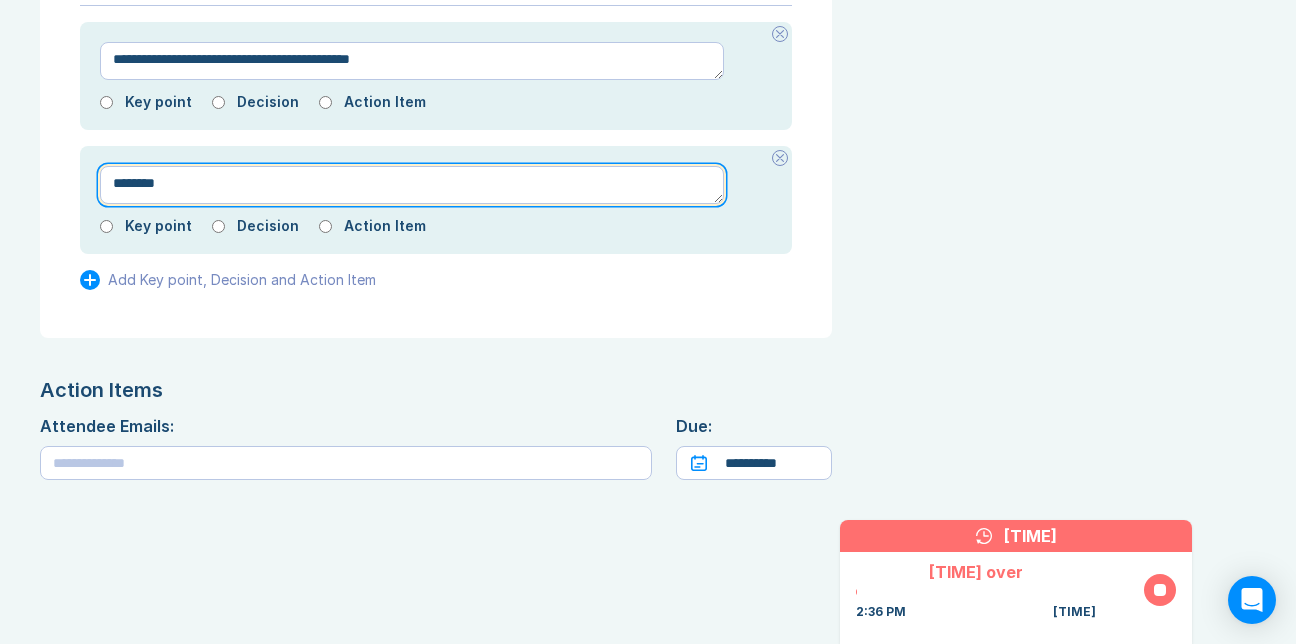 type on "*" 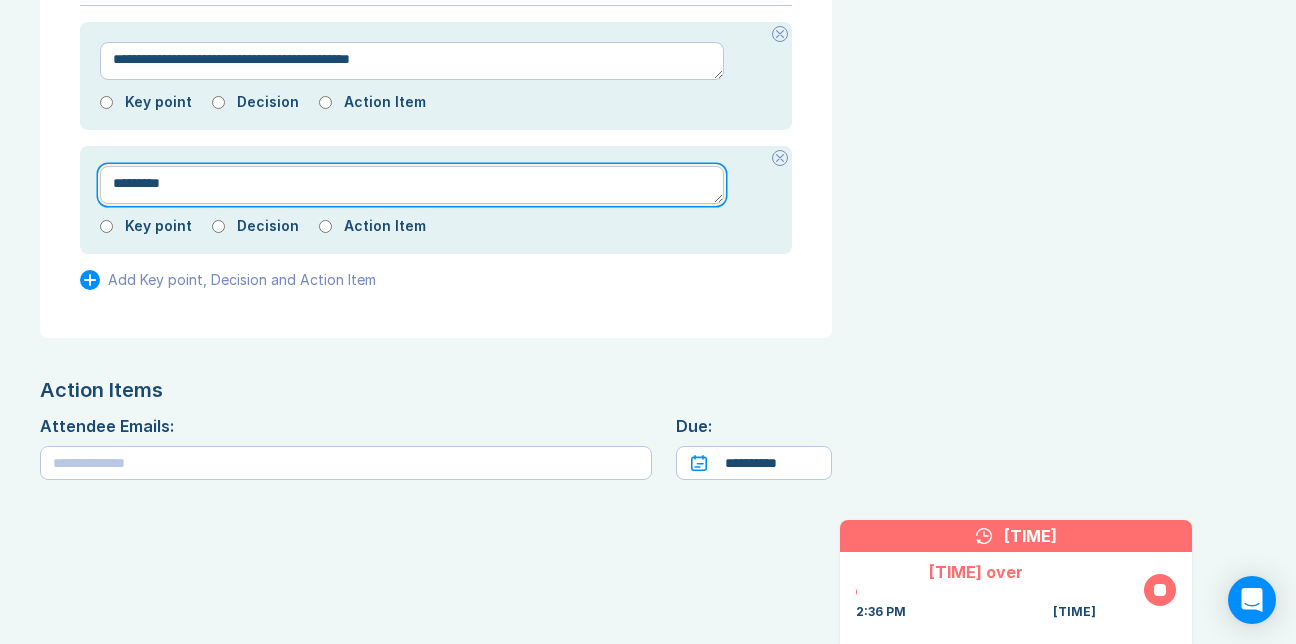 type on "*" 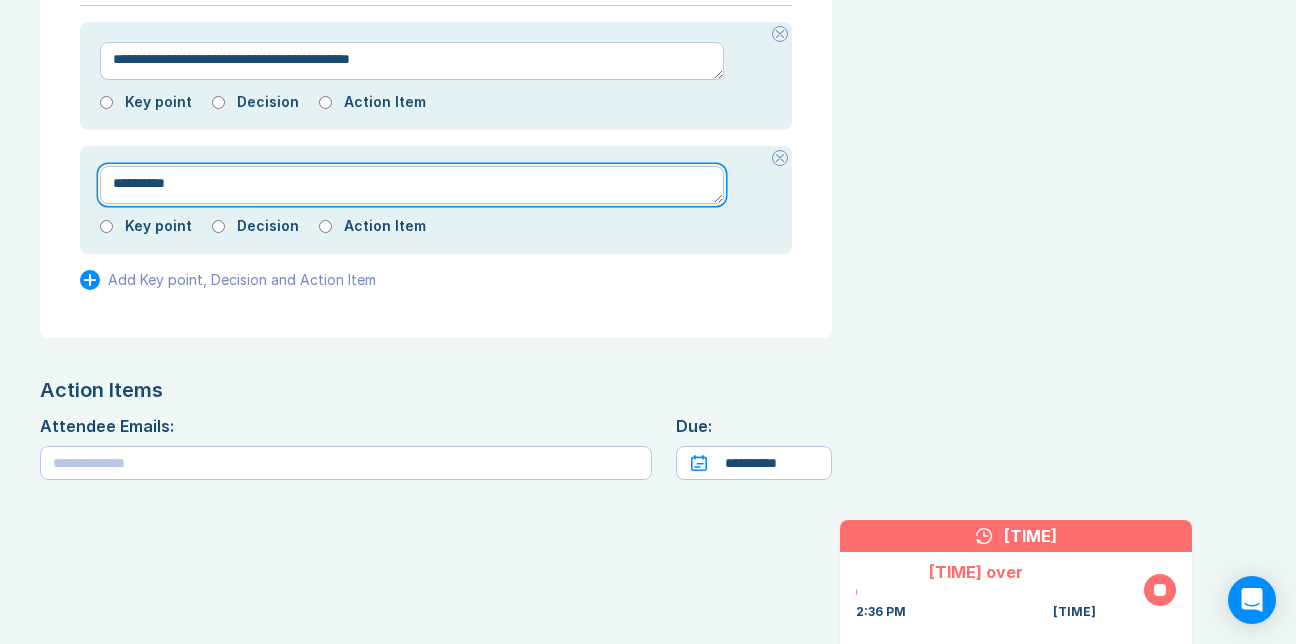 type on "*" 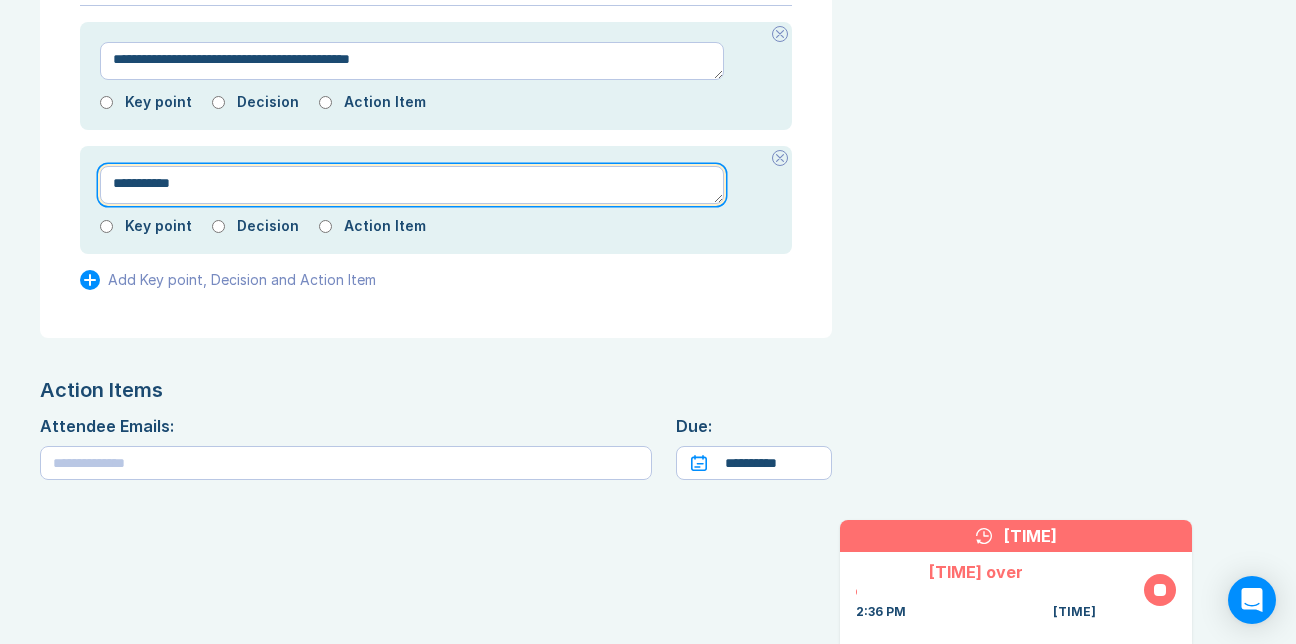 type on "*" 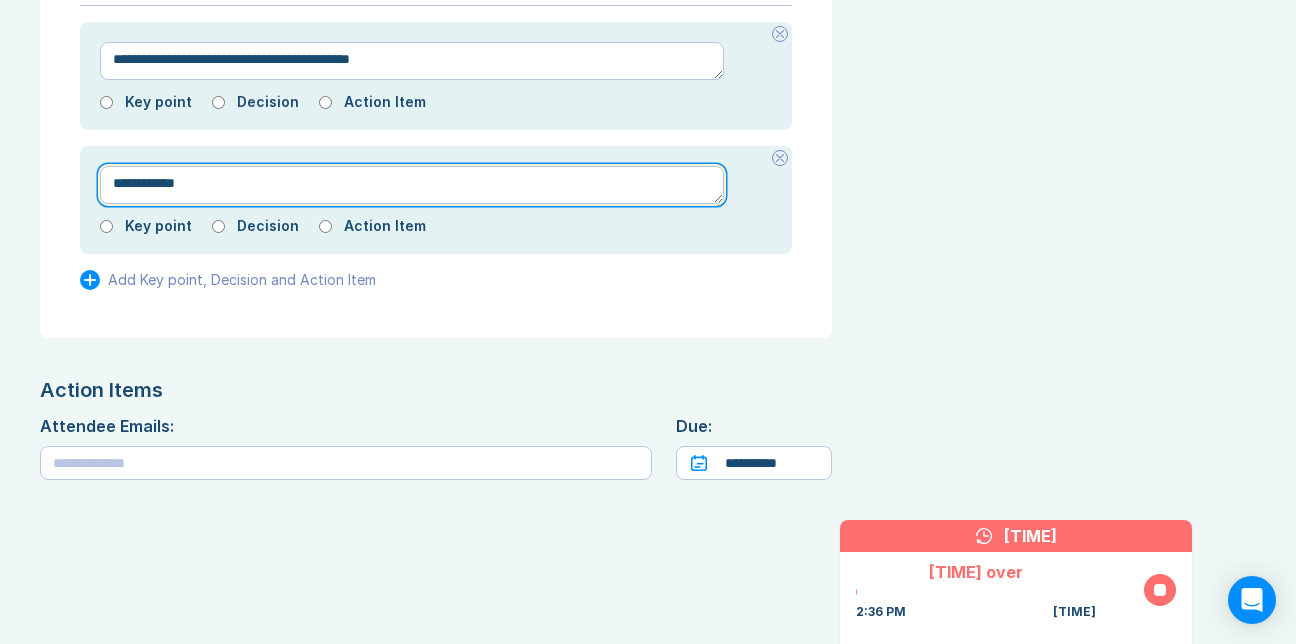 type on "*" 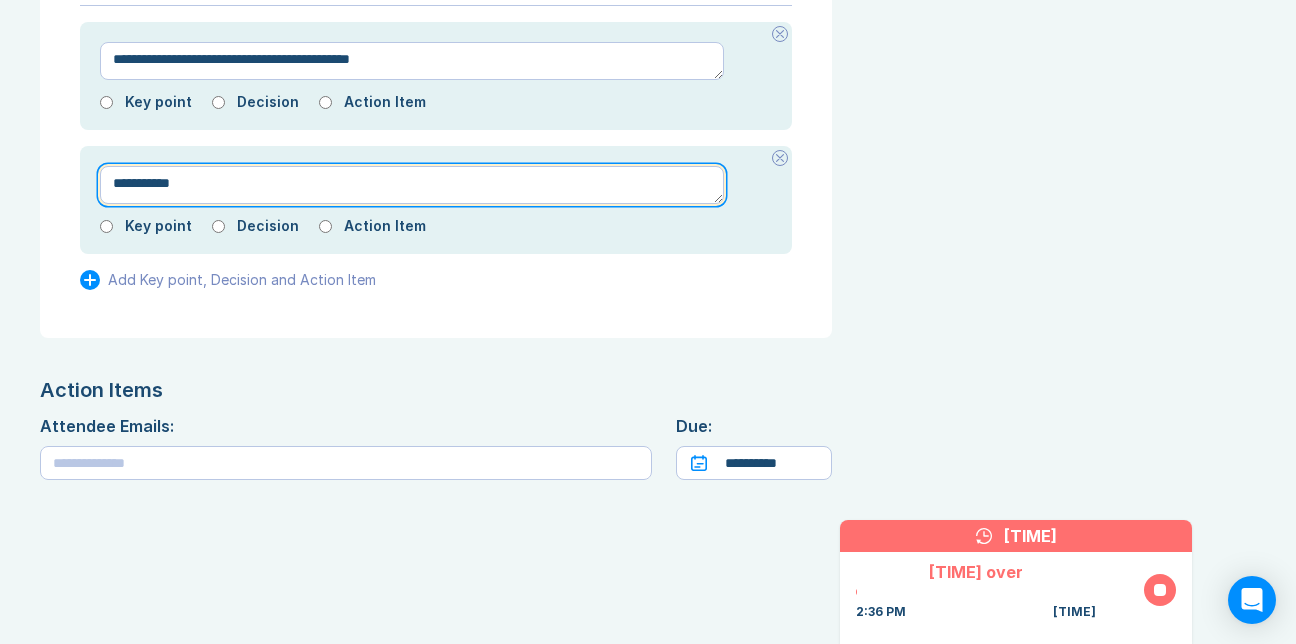 type on "*" 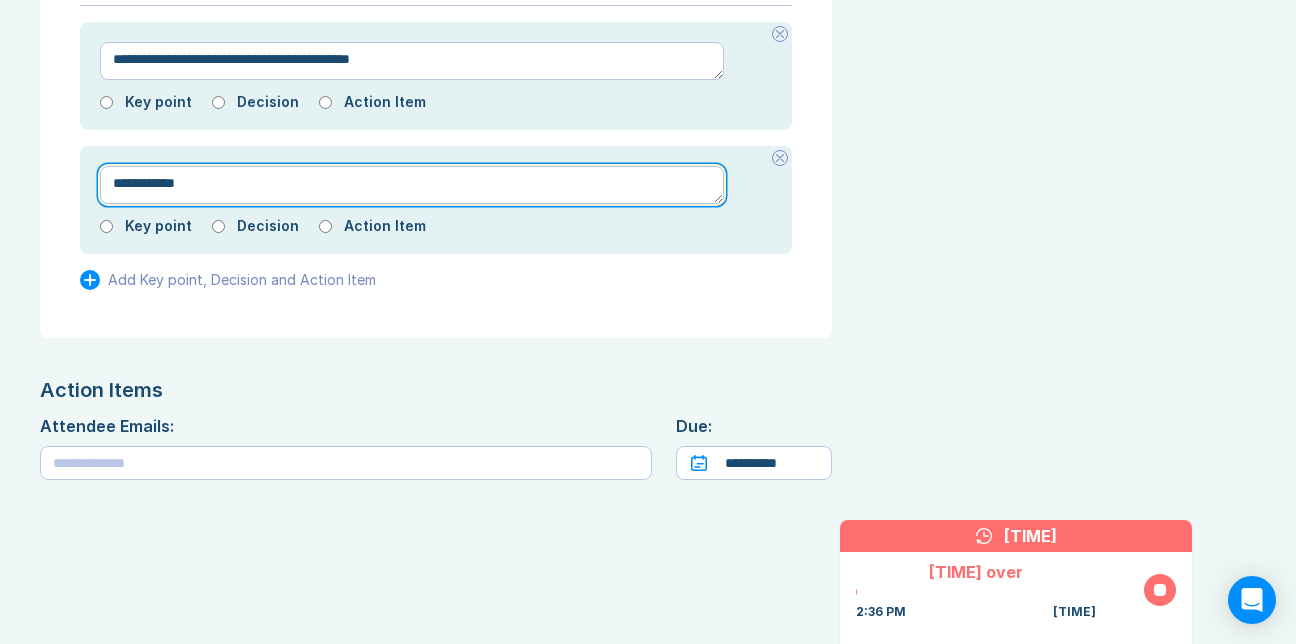 type on "*" 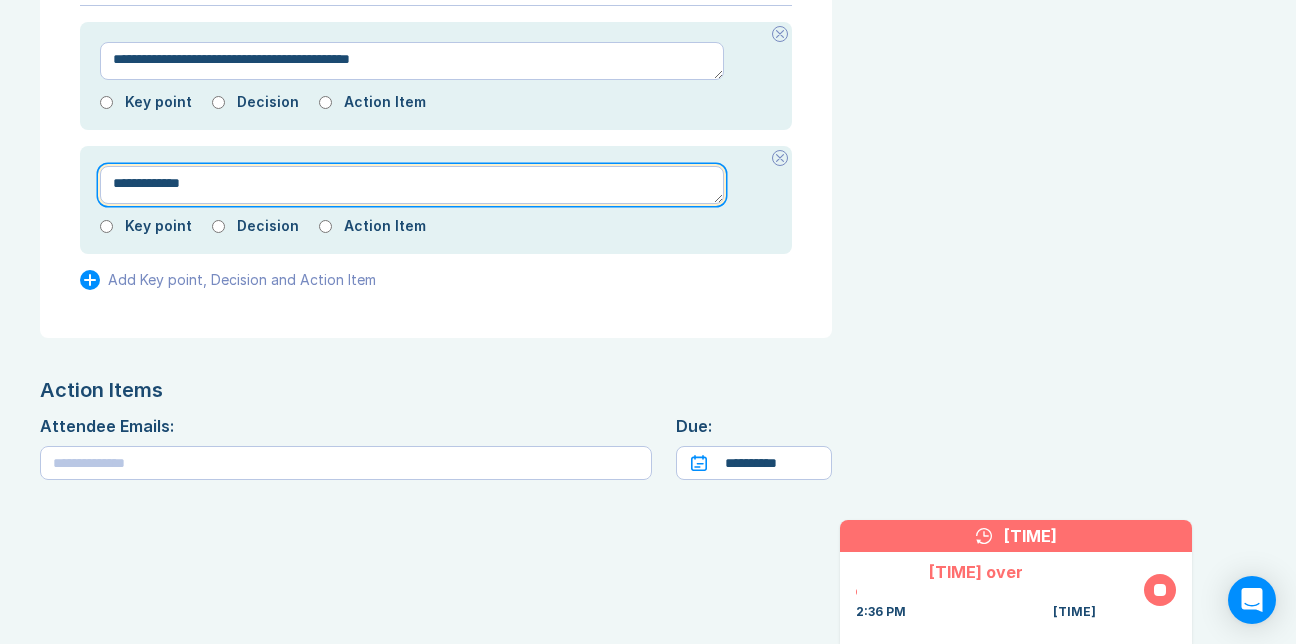 type on "*" 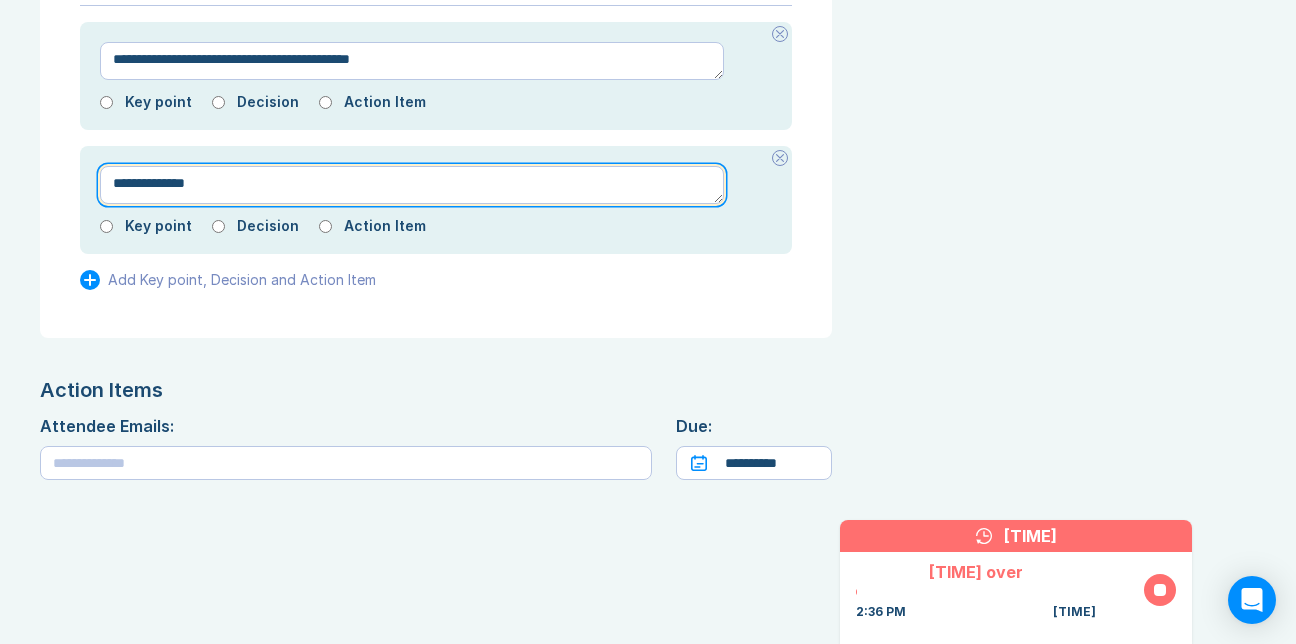 type on "*" 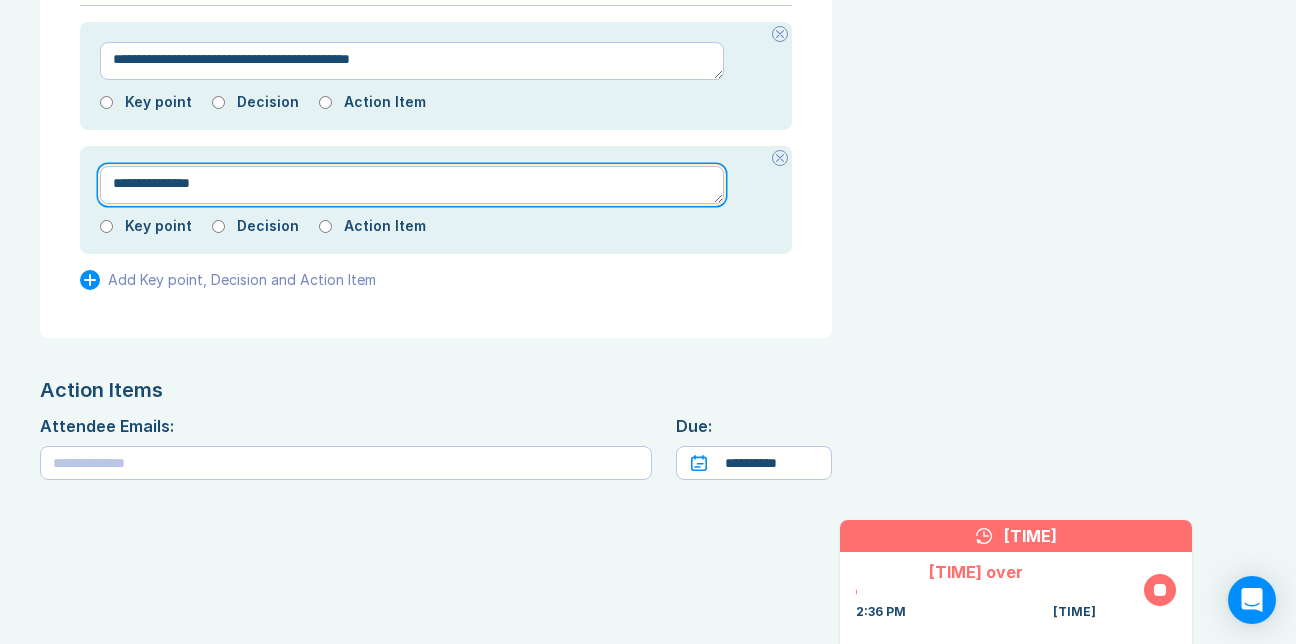 type on "*" 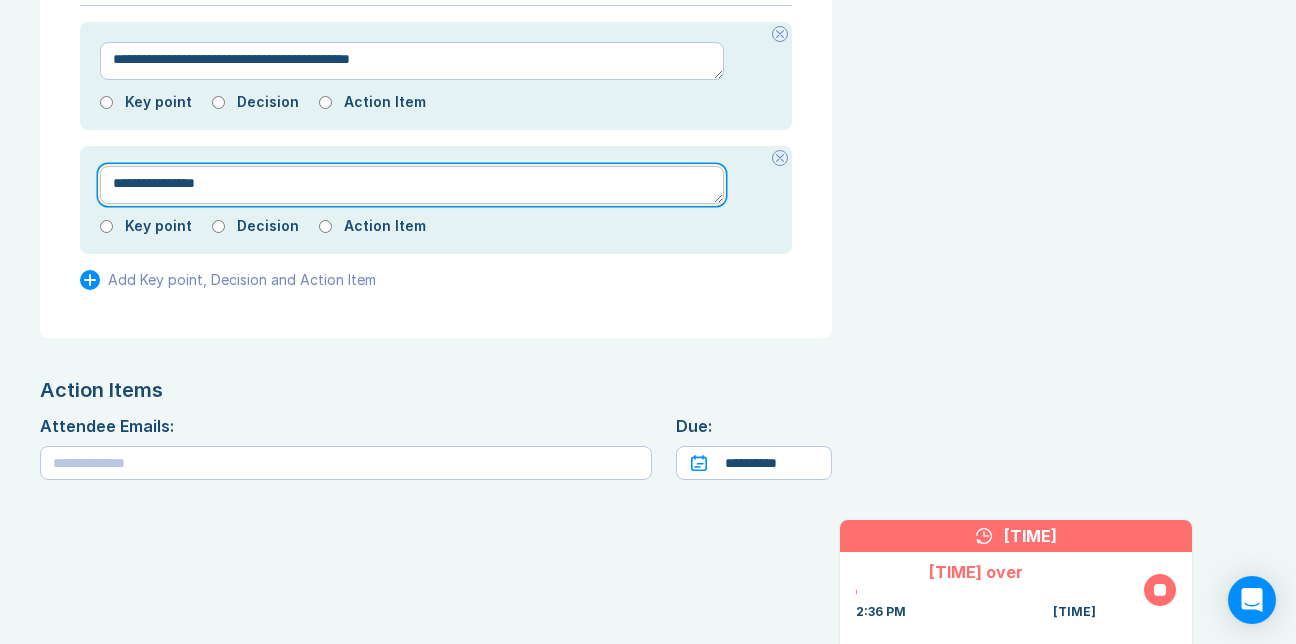 type on "*" 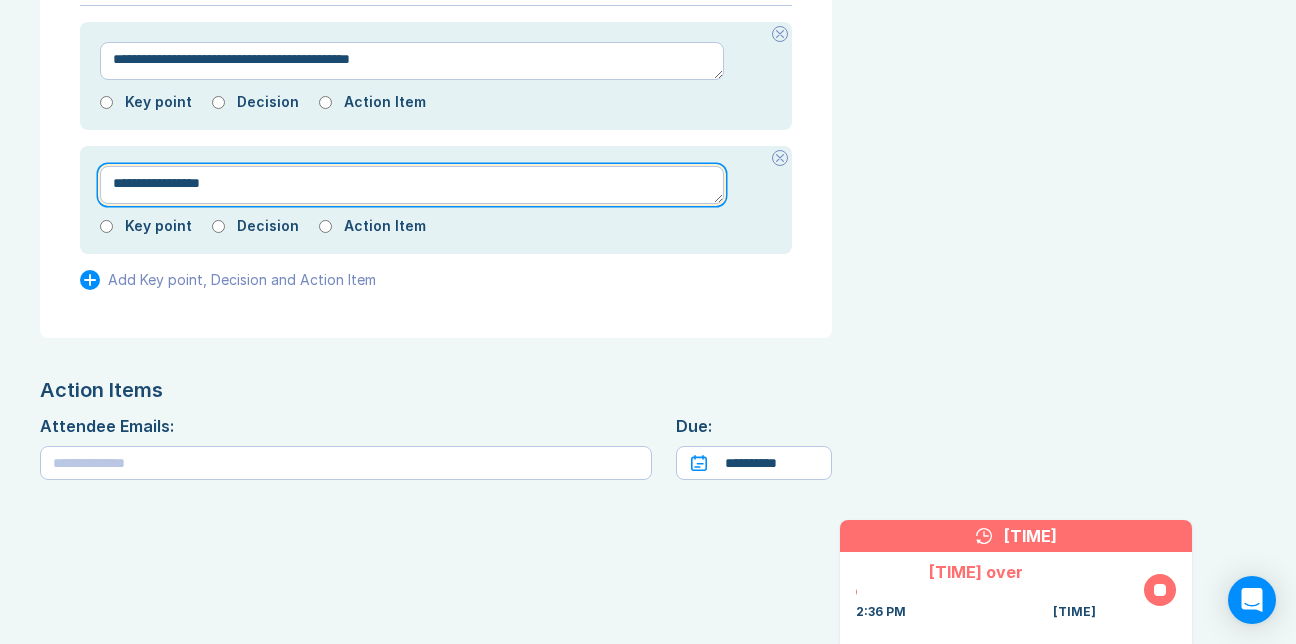 type on "*" 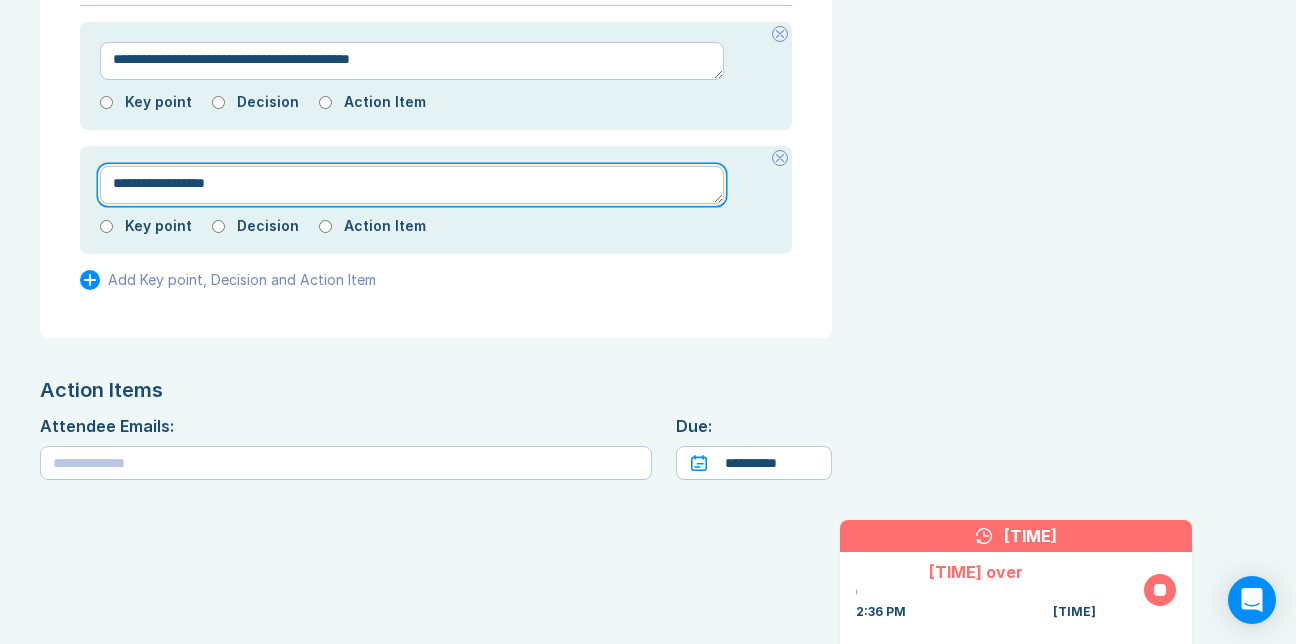 type on "*" 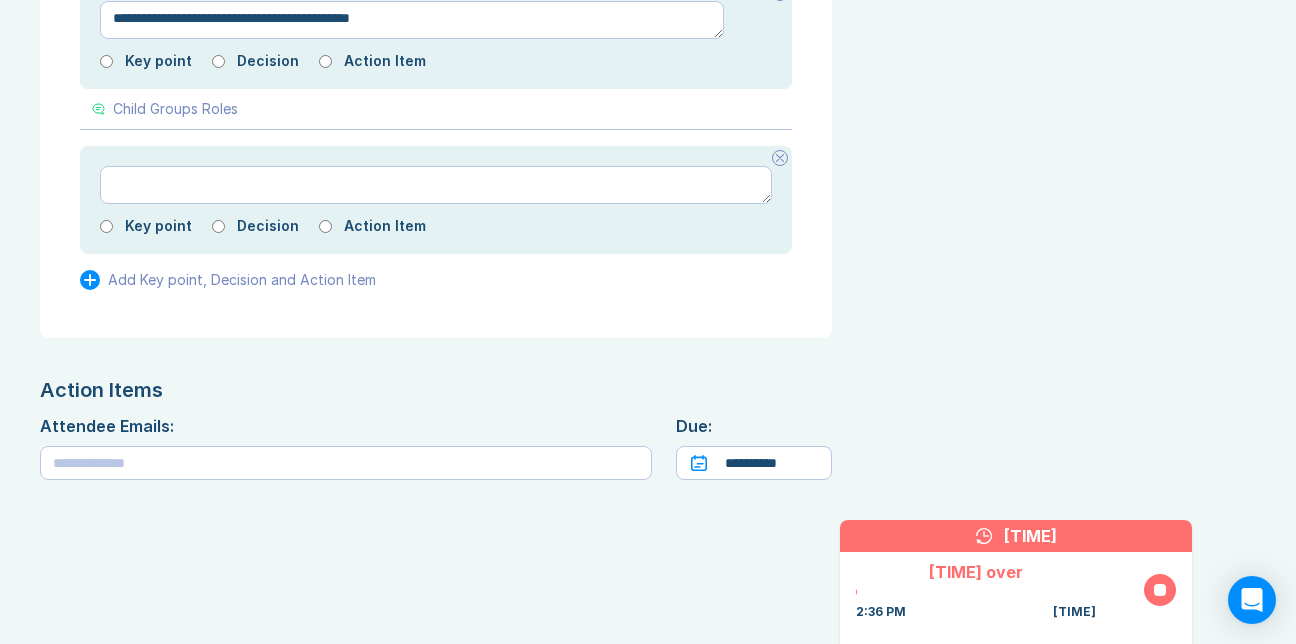 type on "*" 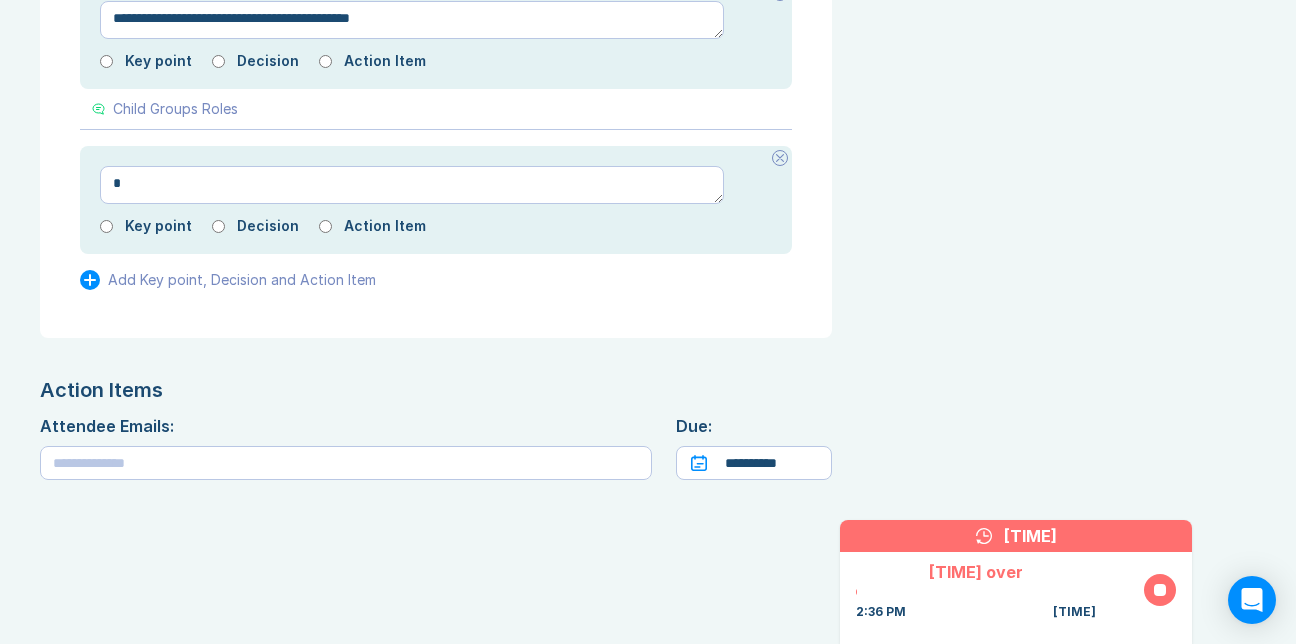 type on "*" 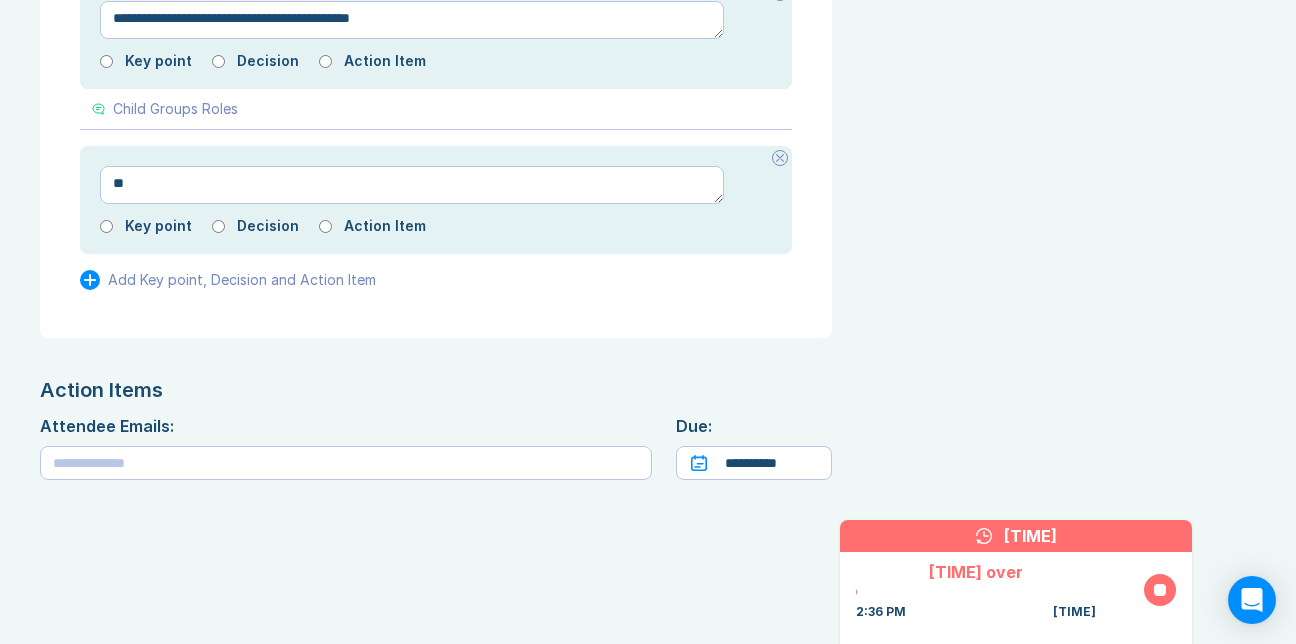 type on "*" 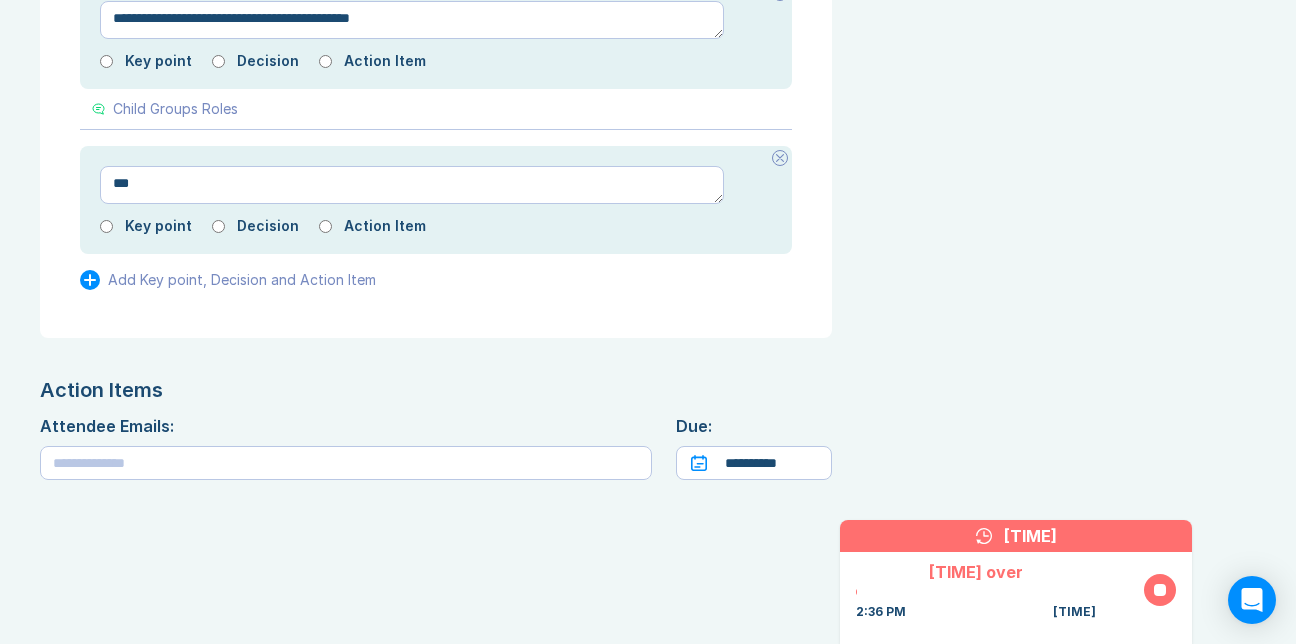 type on "*" 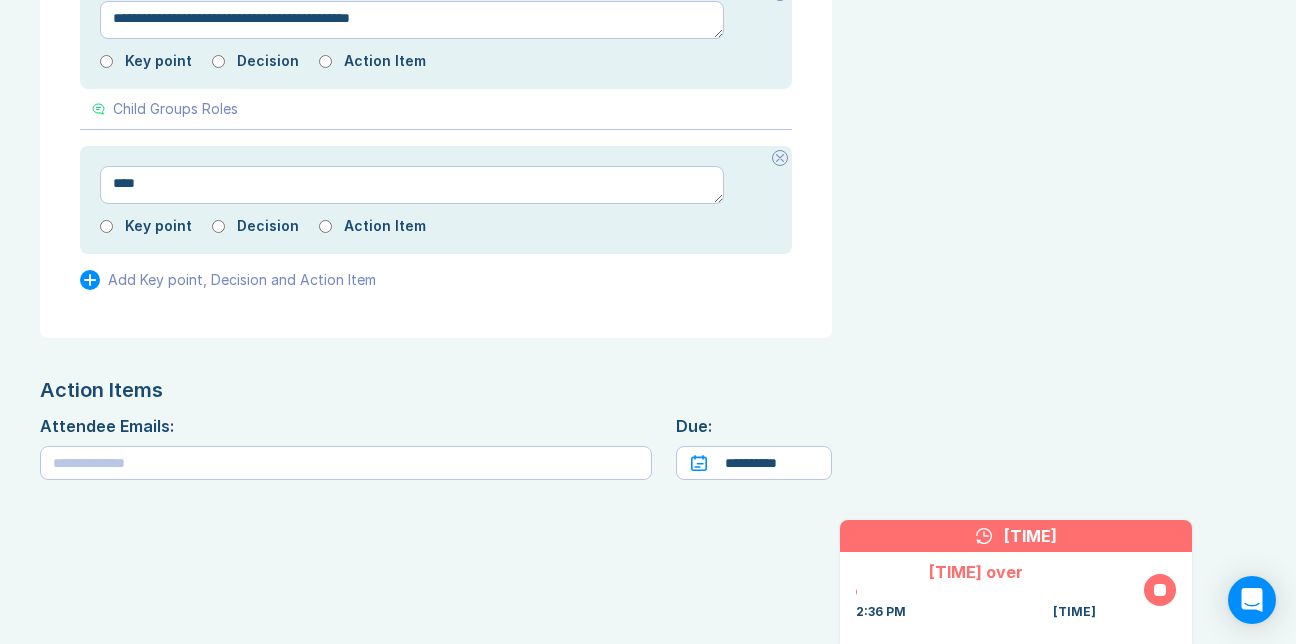 type on "*" 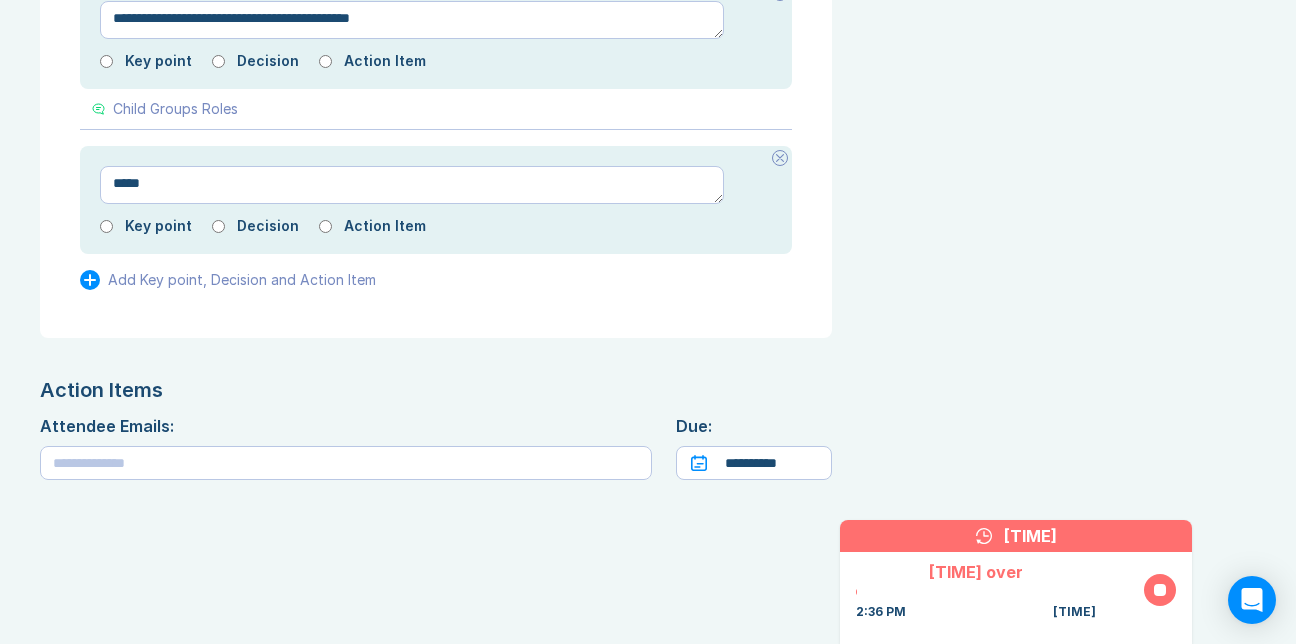 type on "*" 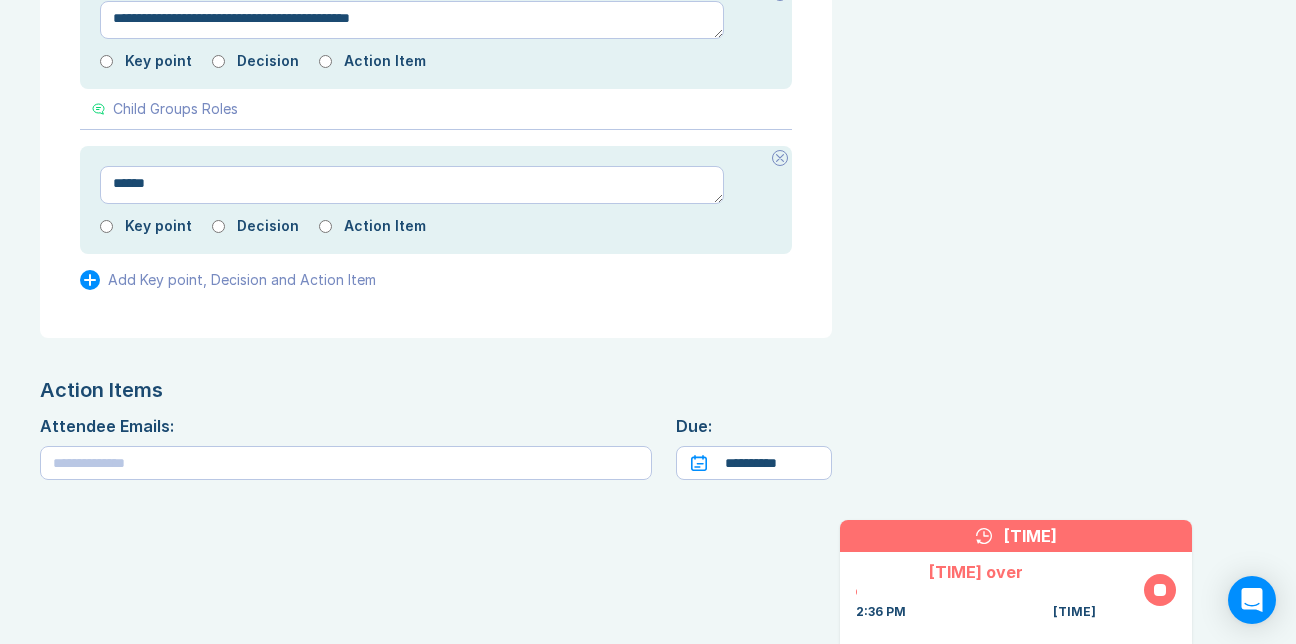 type on "*" 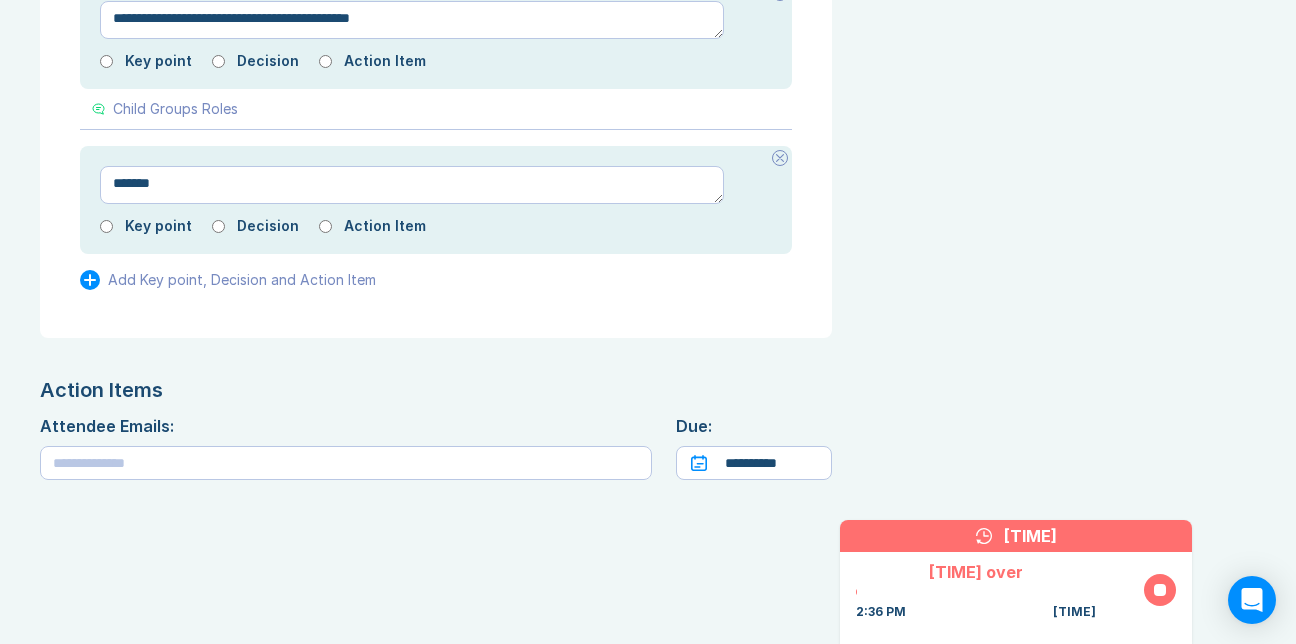 type on "*" 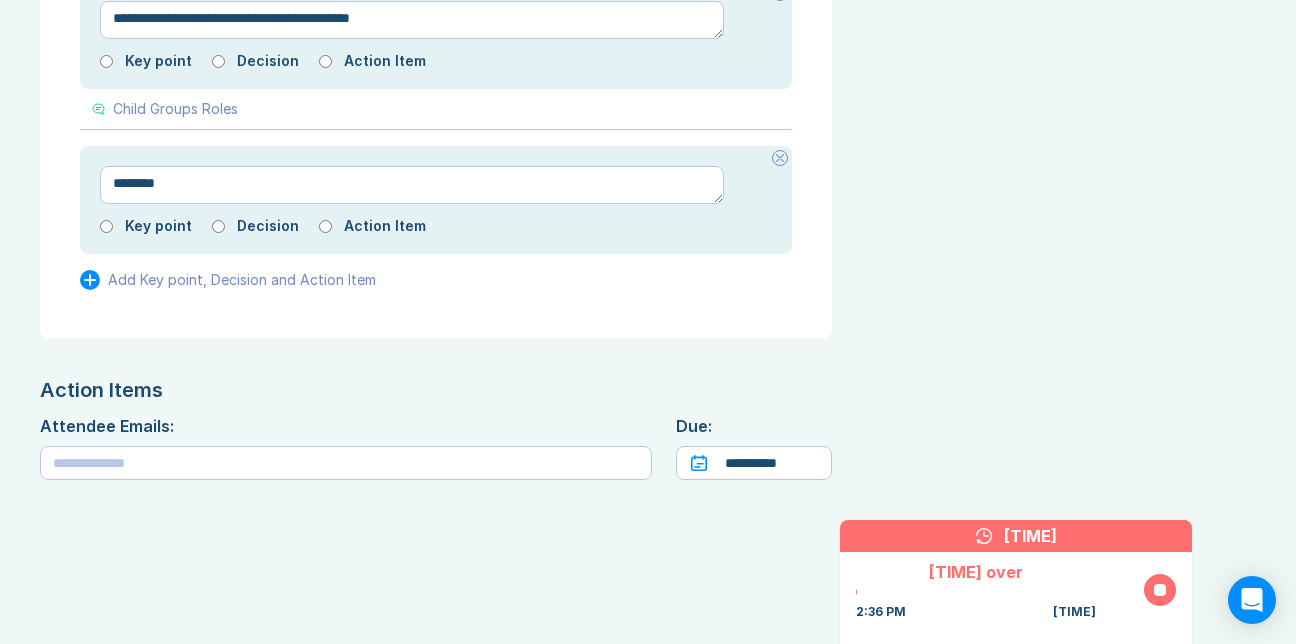 type on "*" 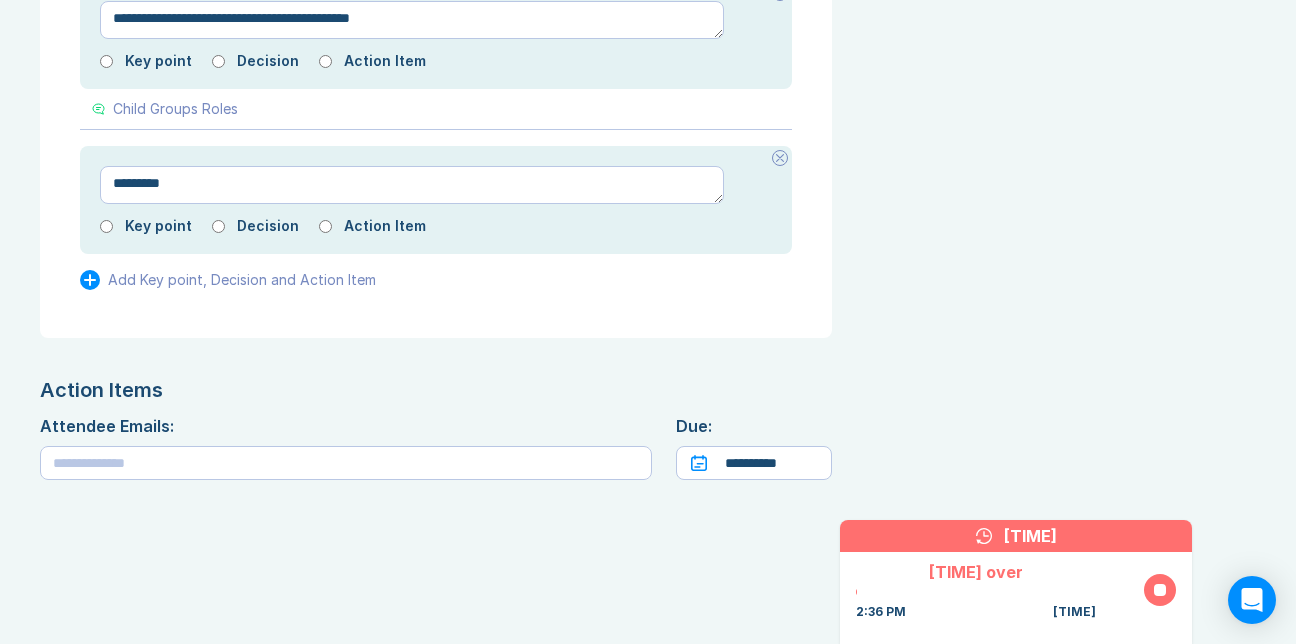 type on "*" 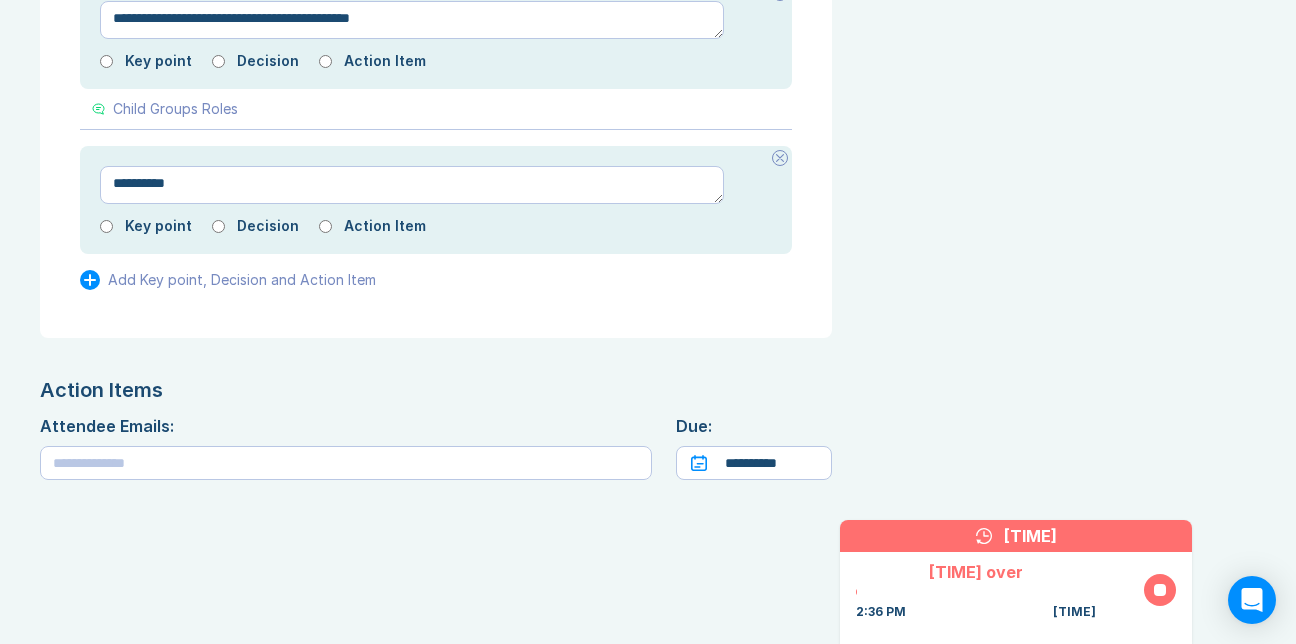 type on "*" 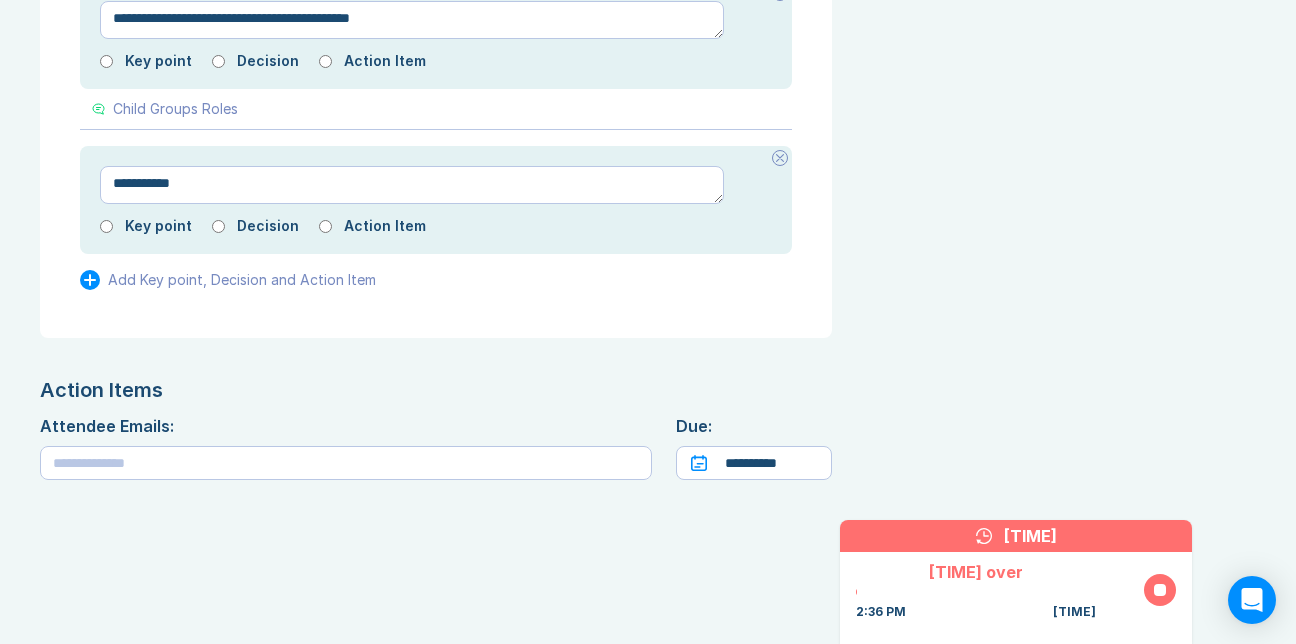 type on "*" 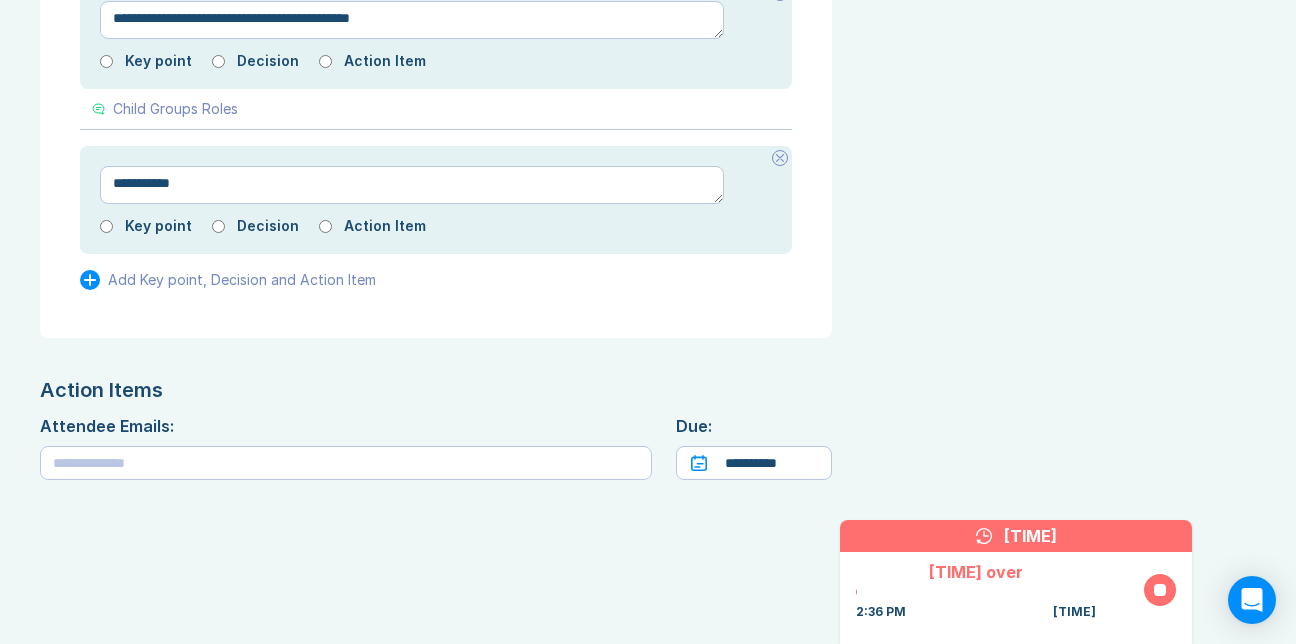 type on "**********" 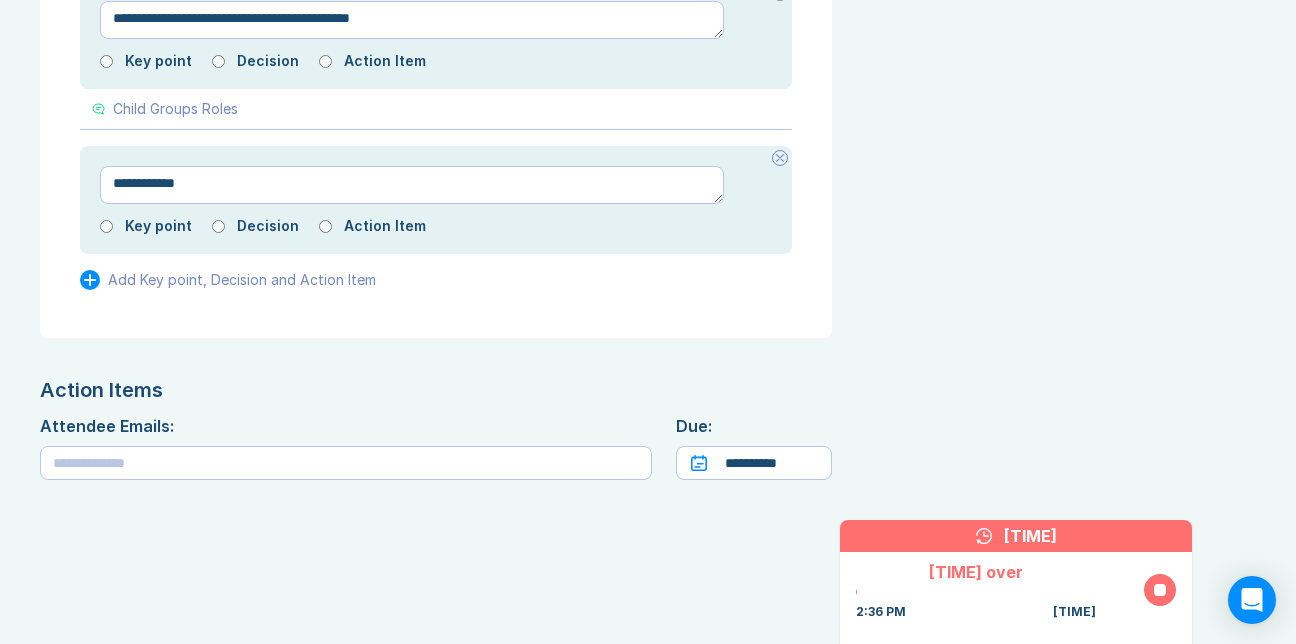 type on "*" 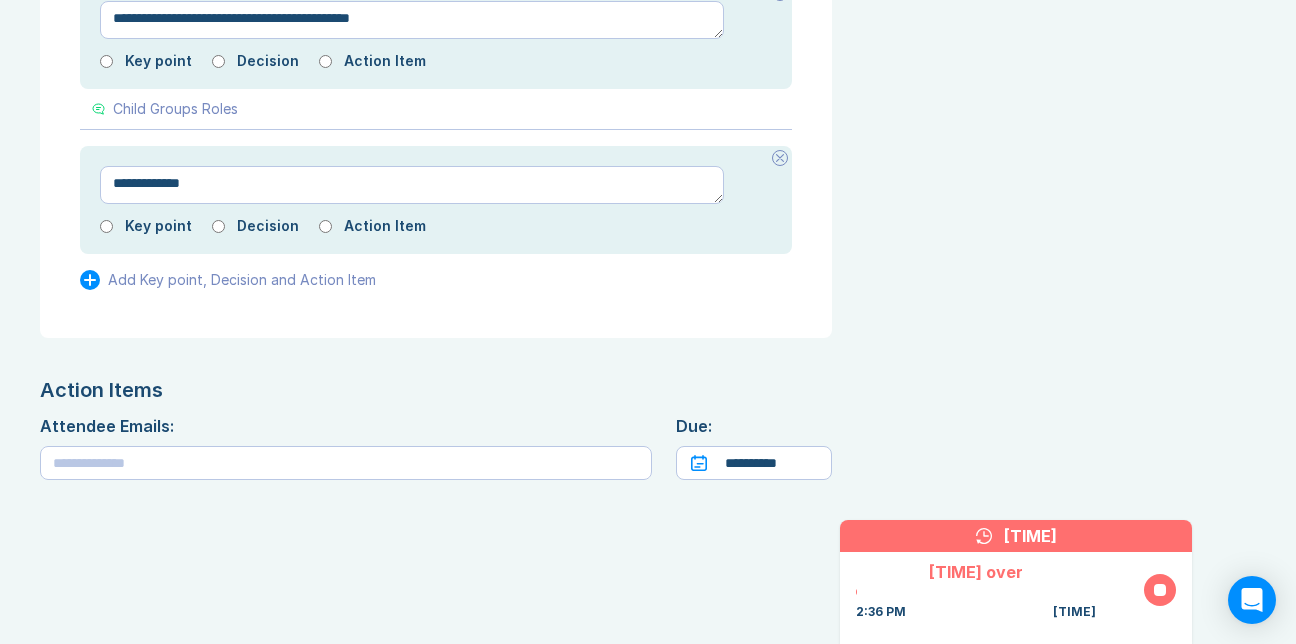 type on "*" 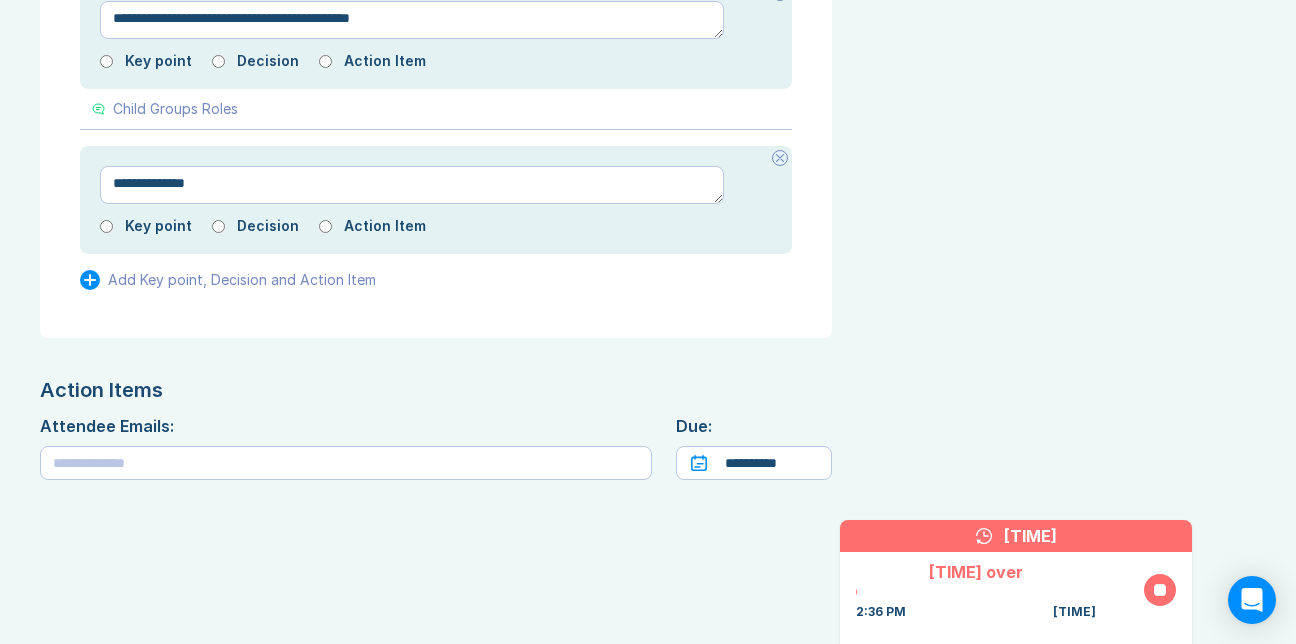 type on "*" 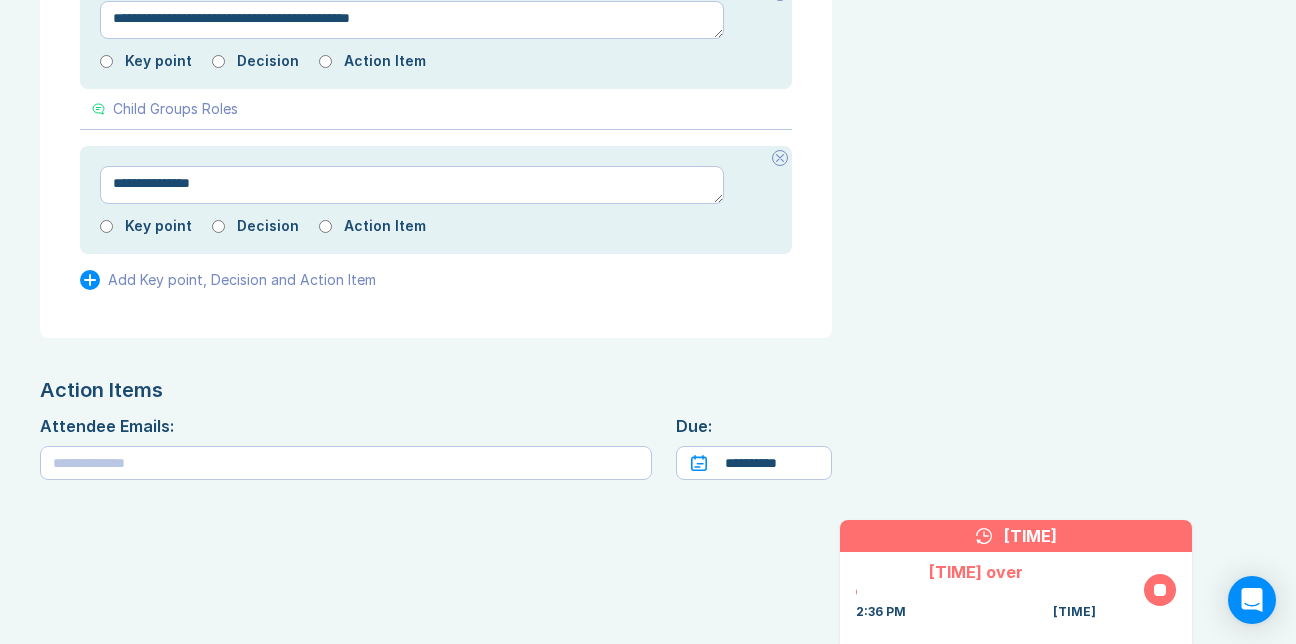 type on "*" 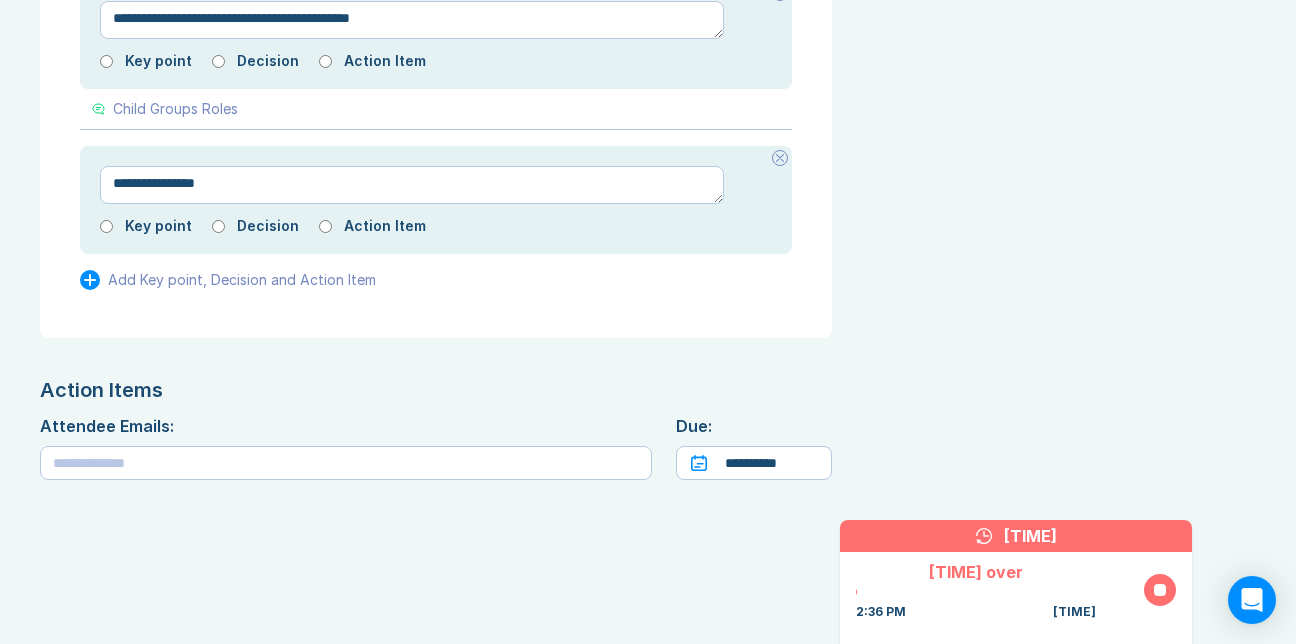 type on "*" 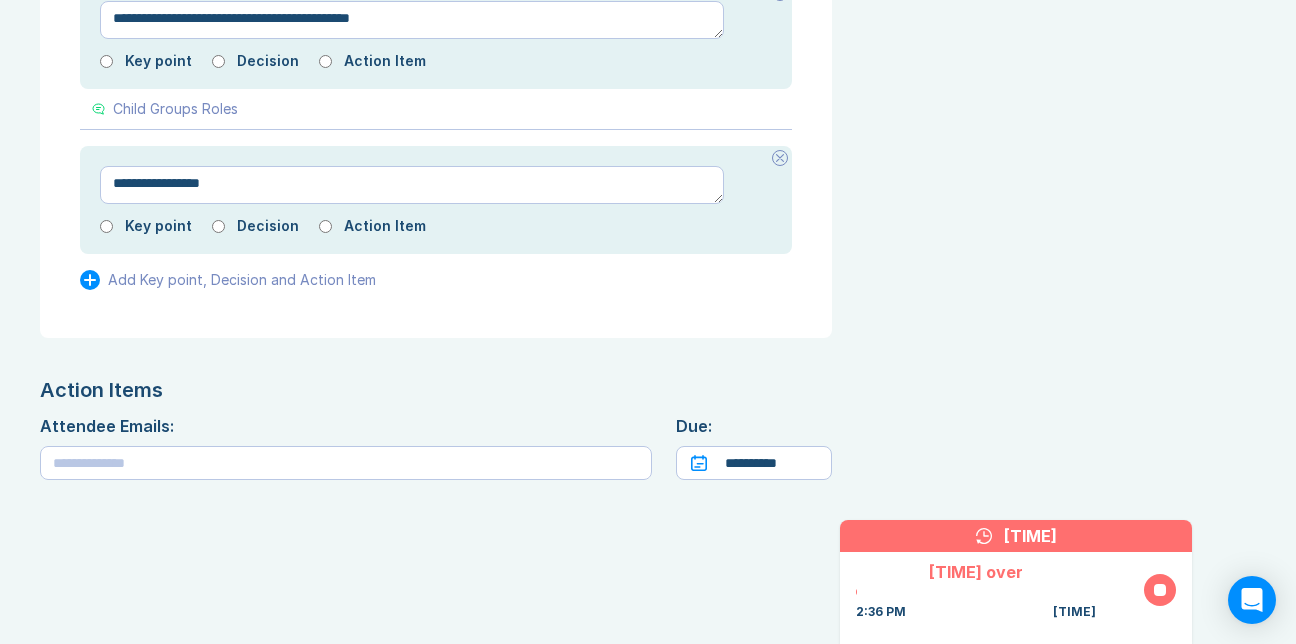 type on "*" 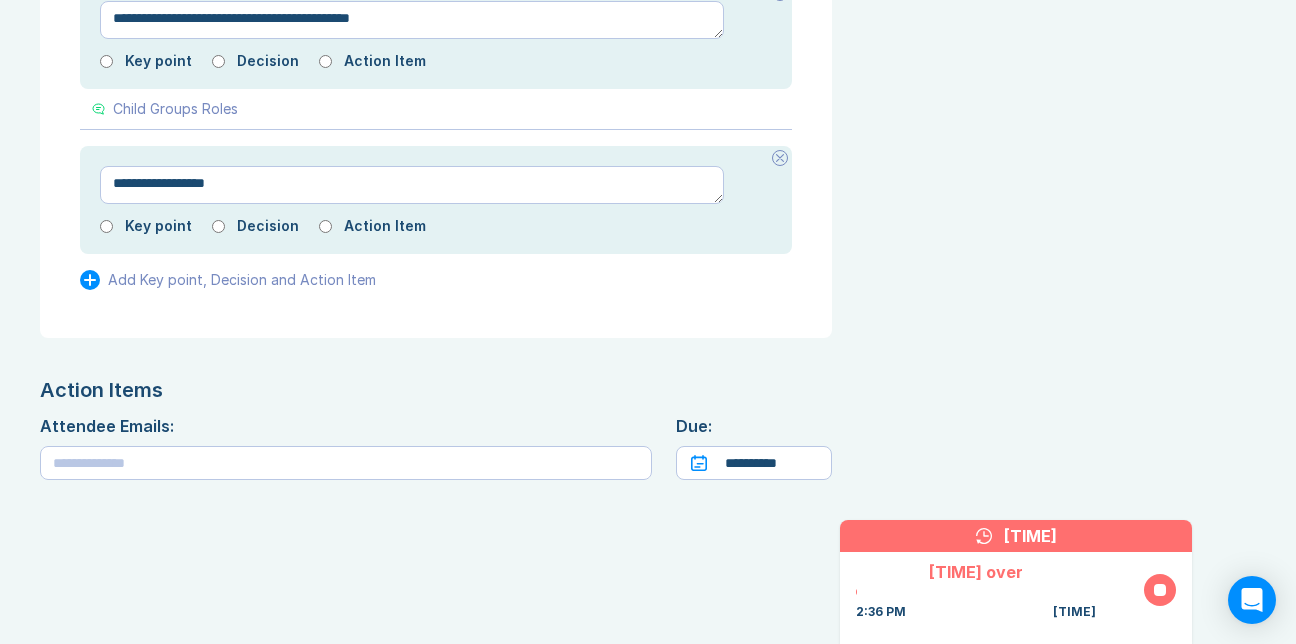 type on "*" 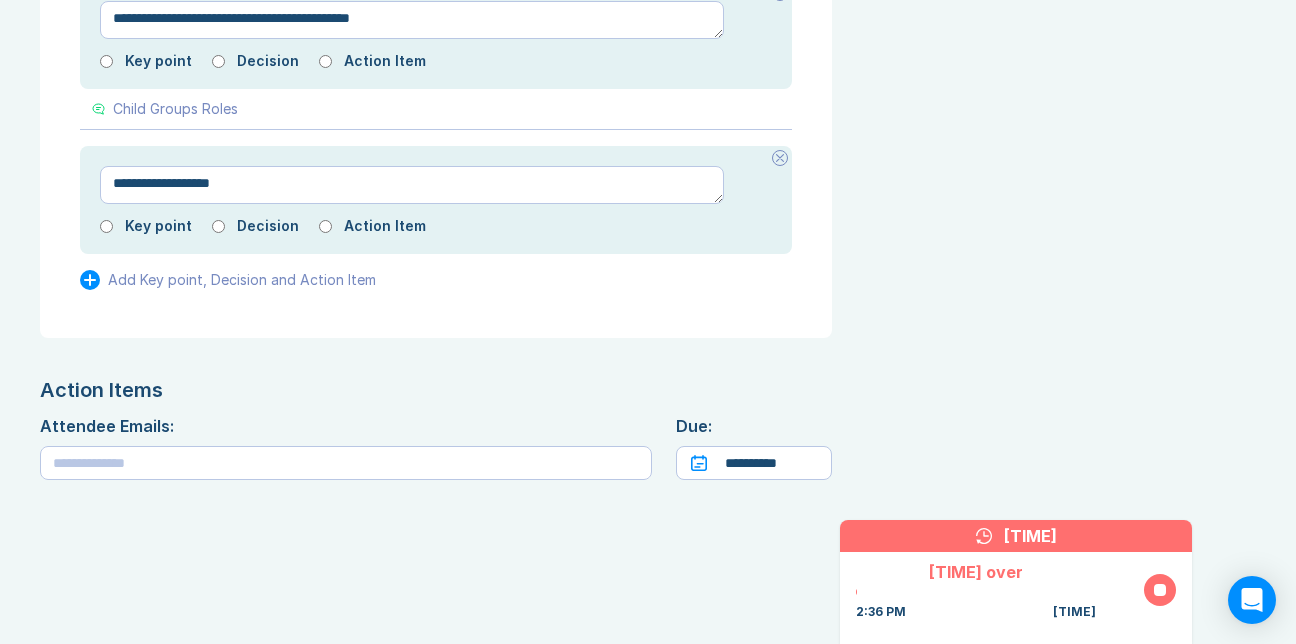 type on "*" 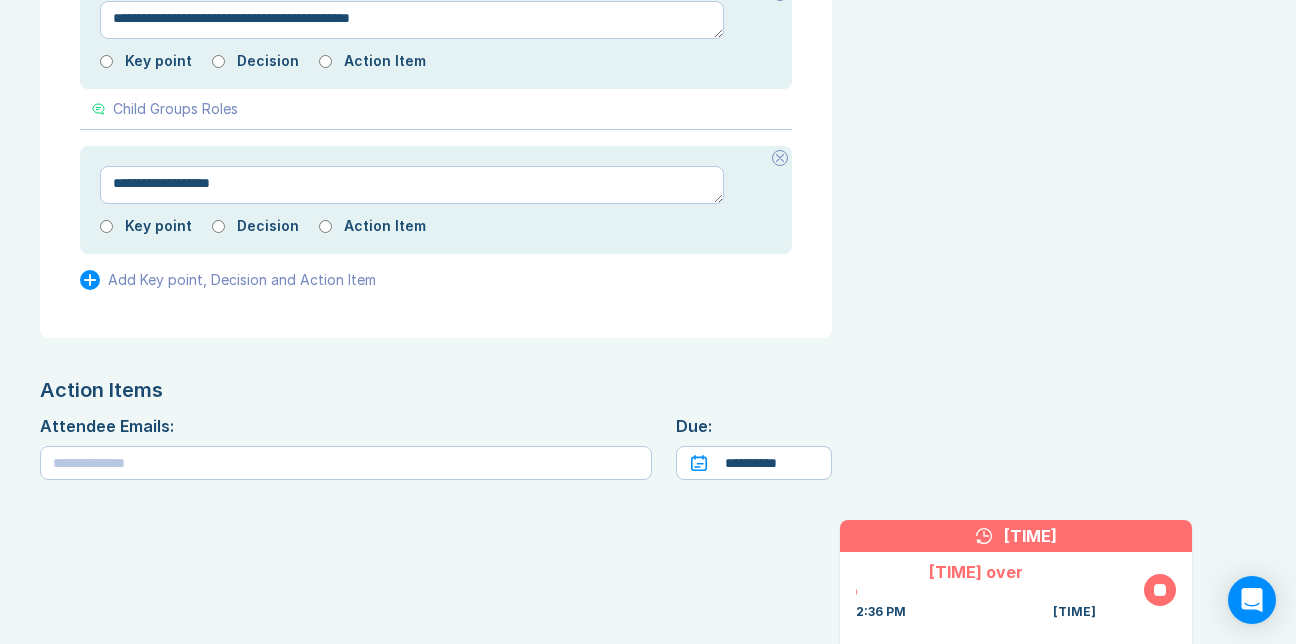 type on "**********" 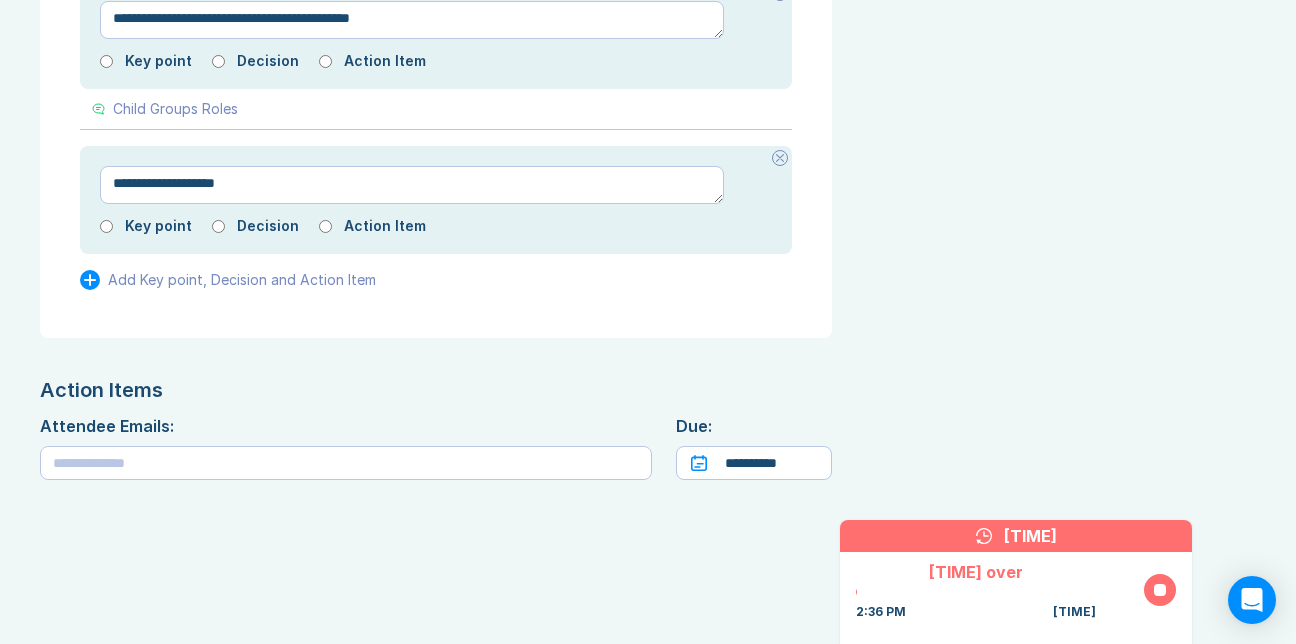 type on "*" 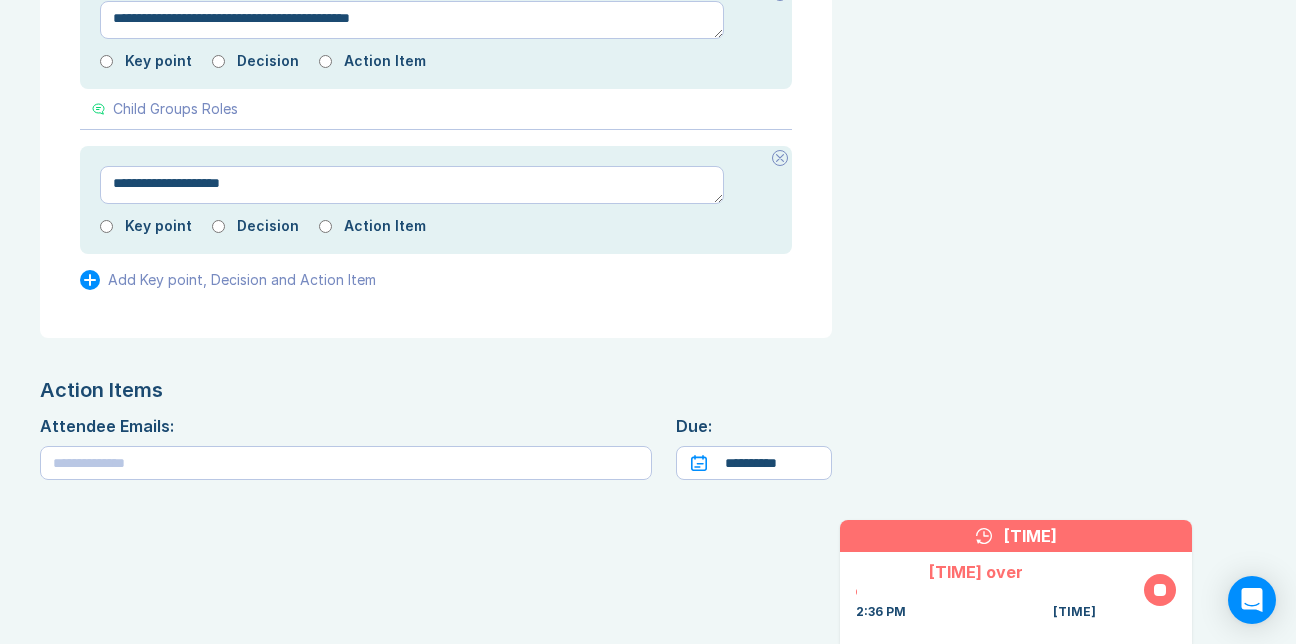 type on "*" 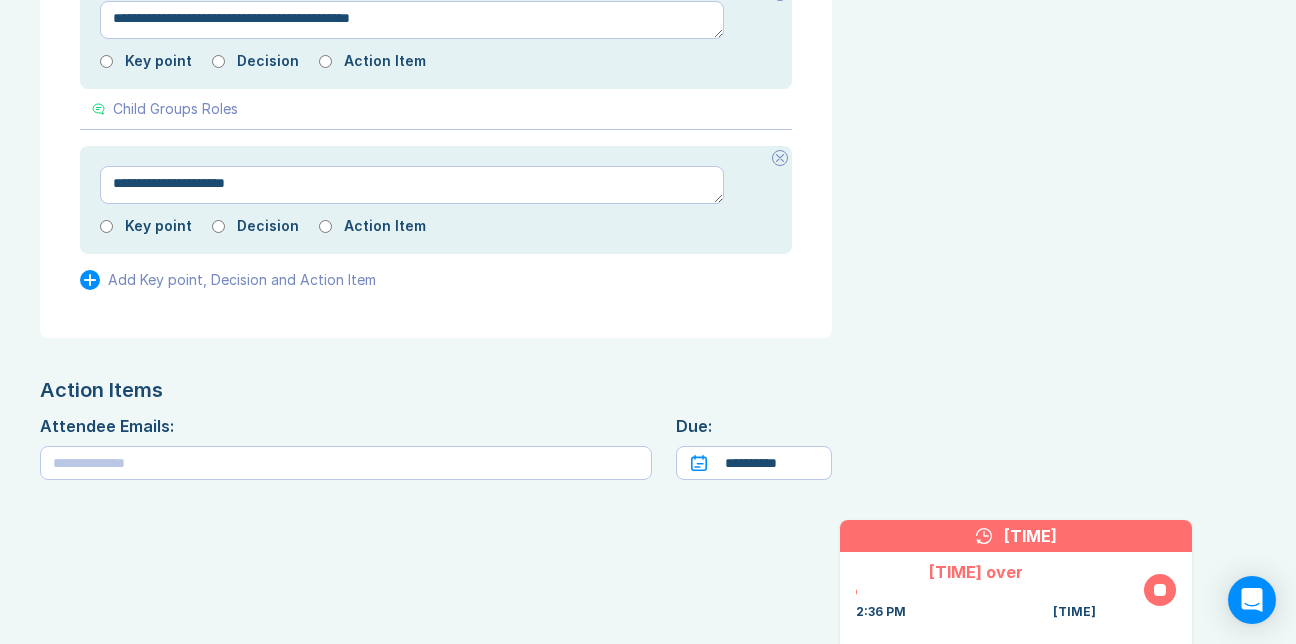 type on "*" 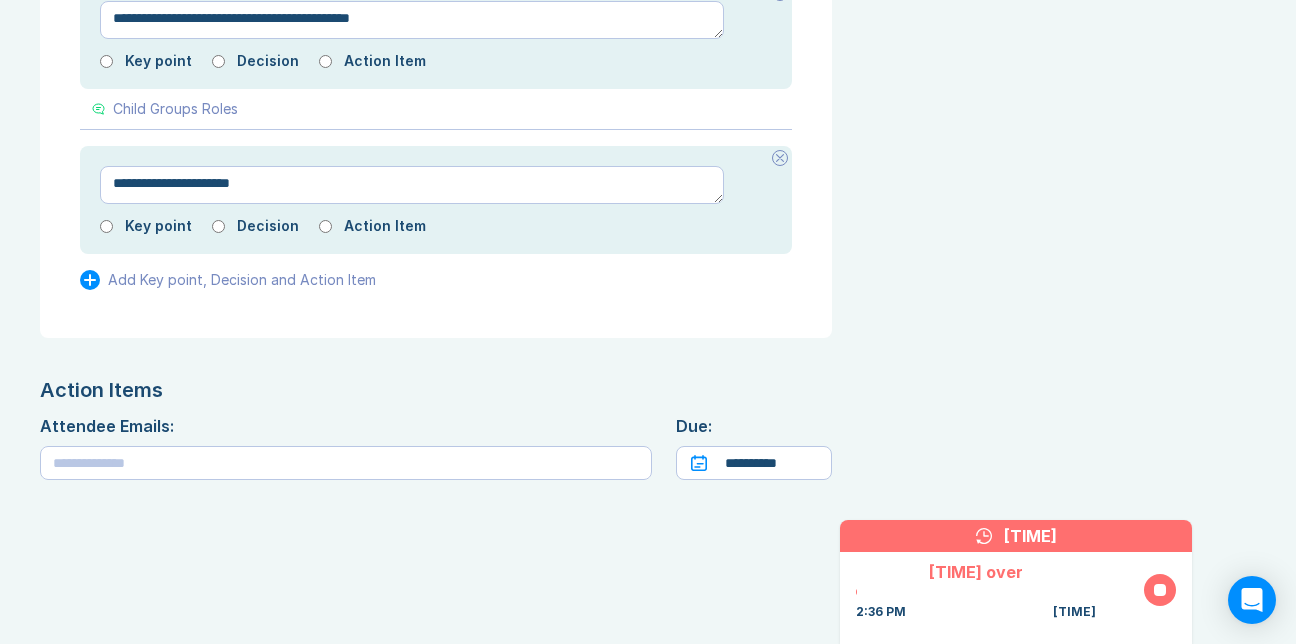 type on "*" 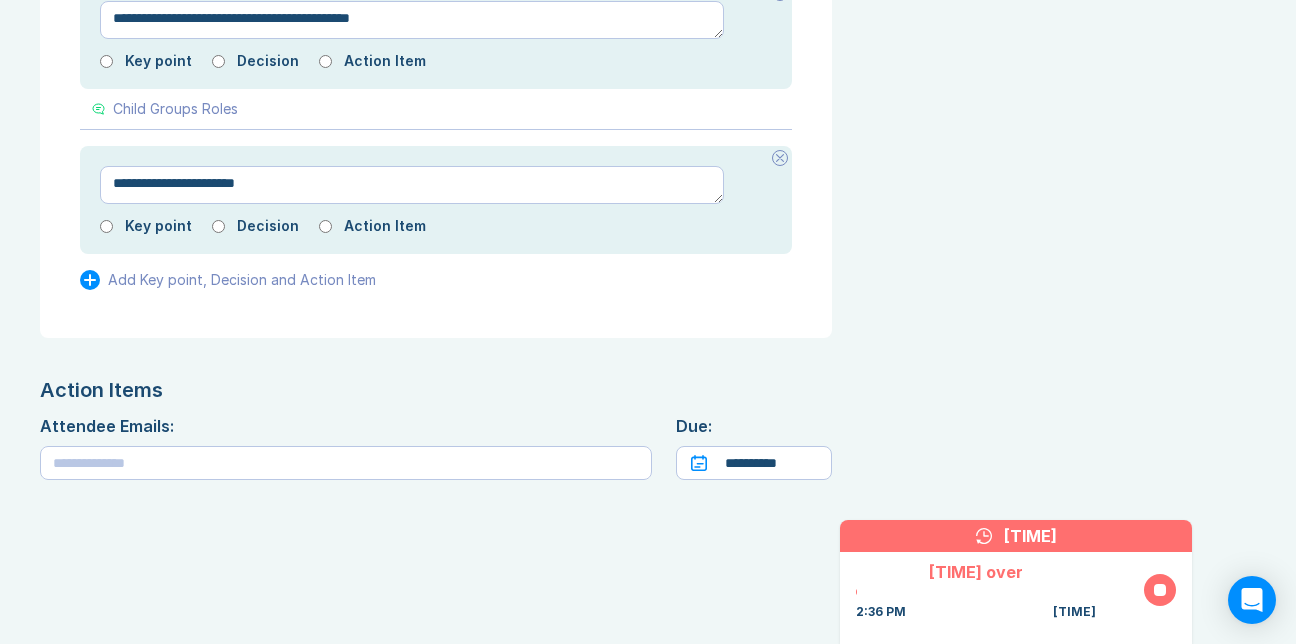 type on "**********" 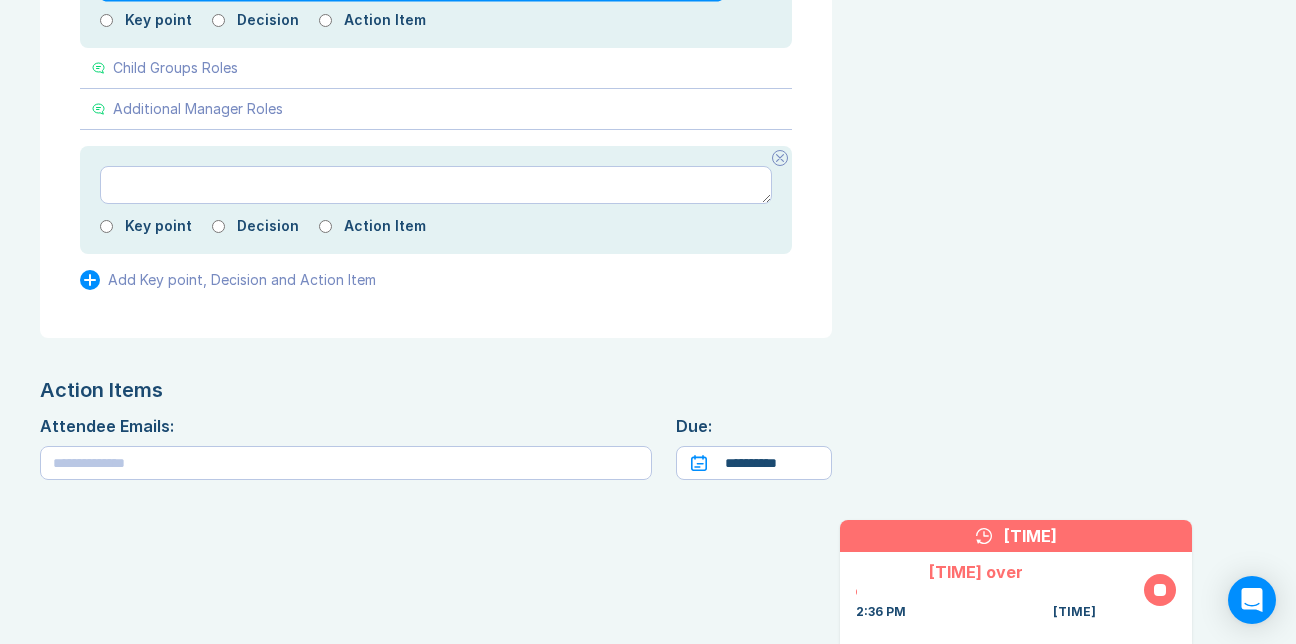 click on "**********" at bounding box center (412, -21) 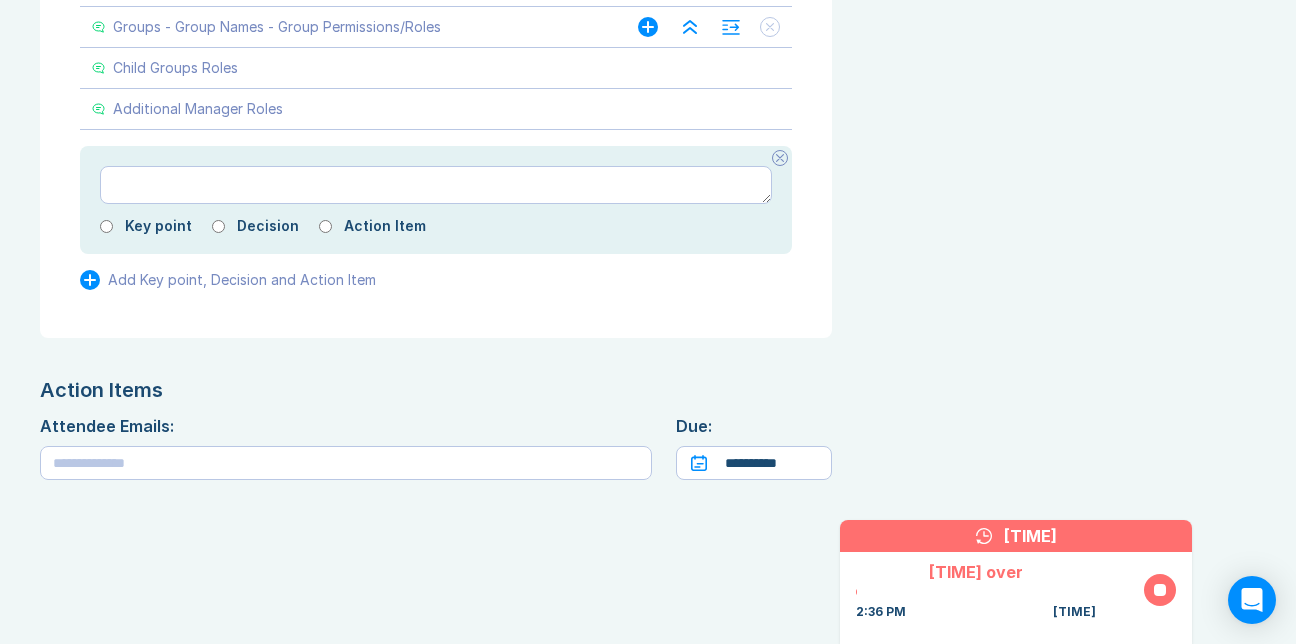 click 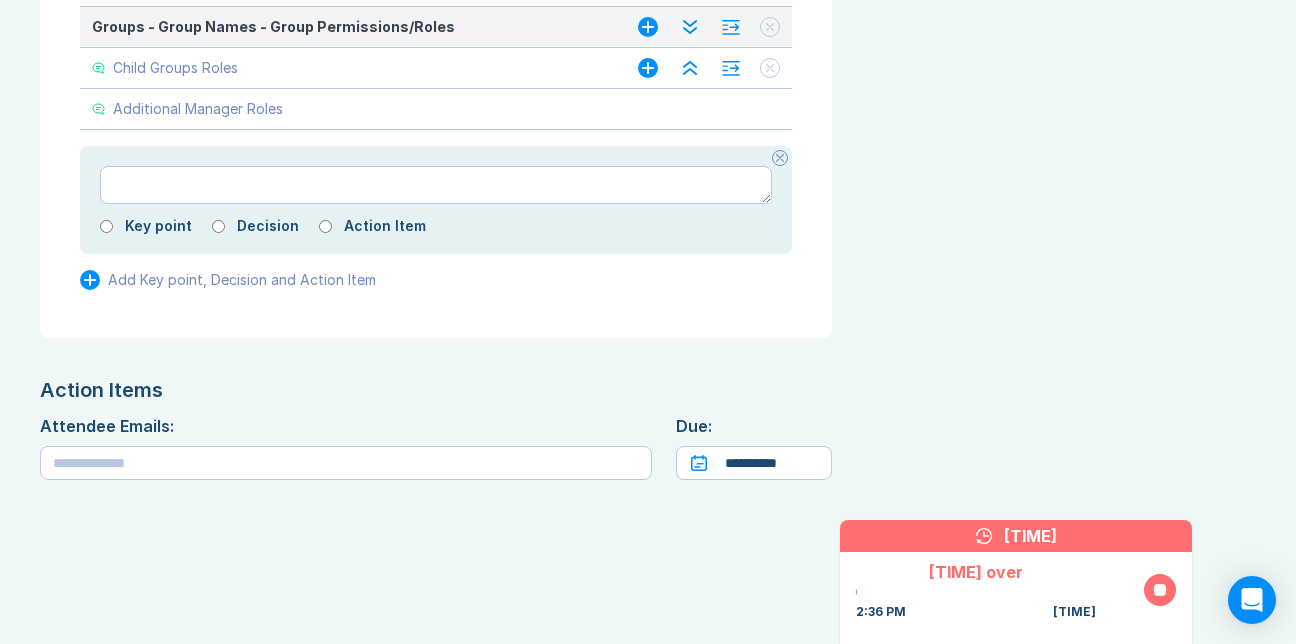 click 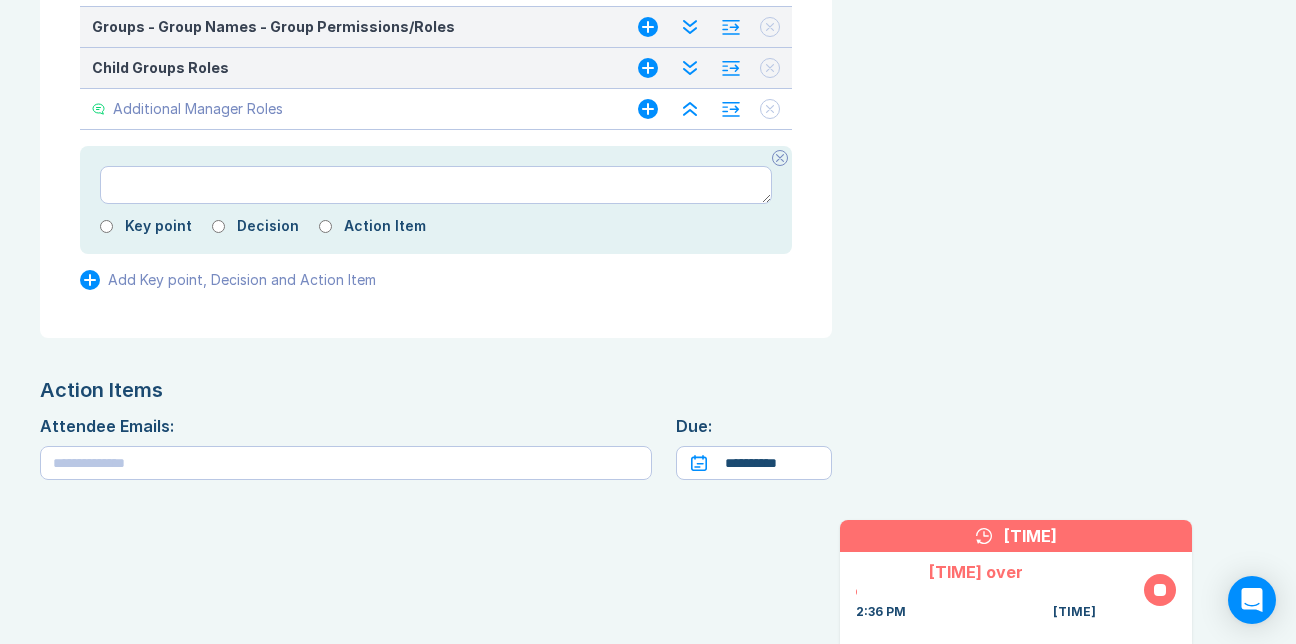 click 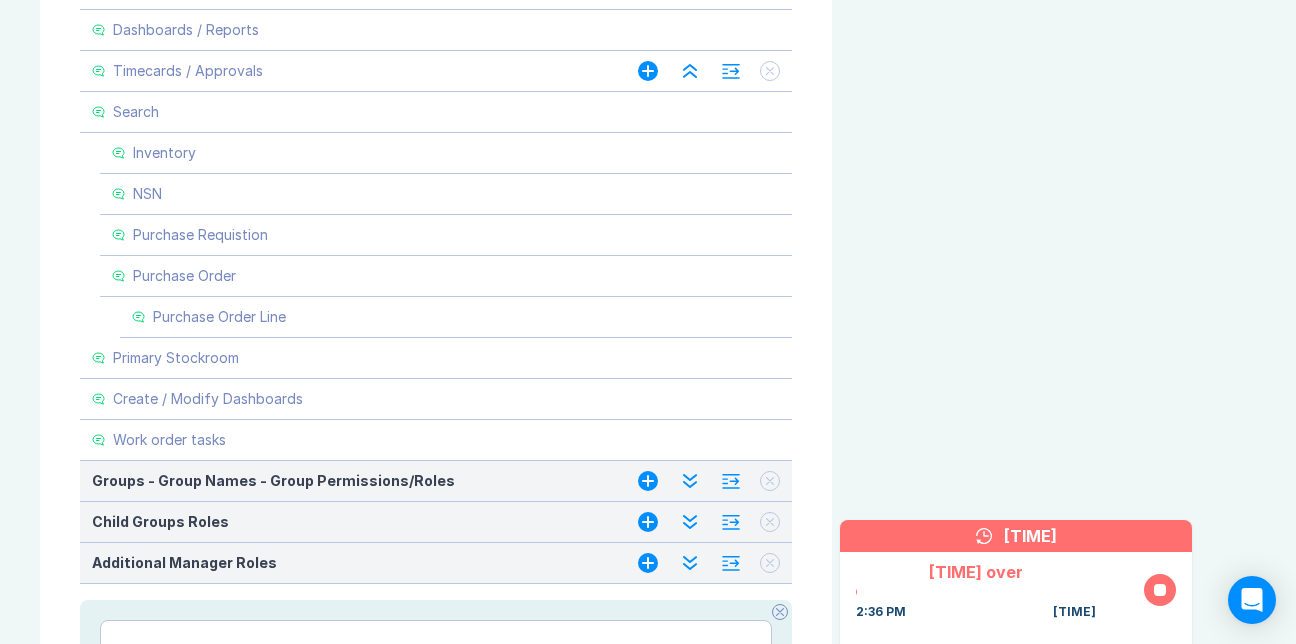 scroll, scrollTop: 1405, scrollLeft: 0, axis: vertical 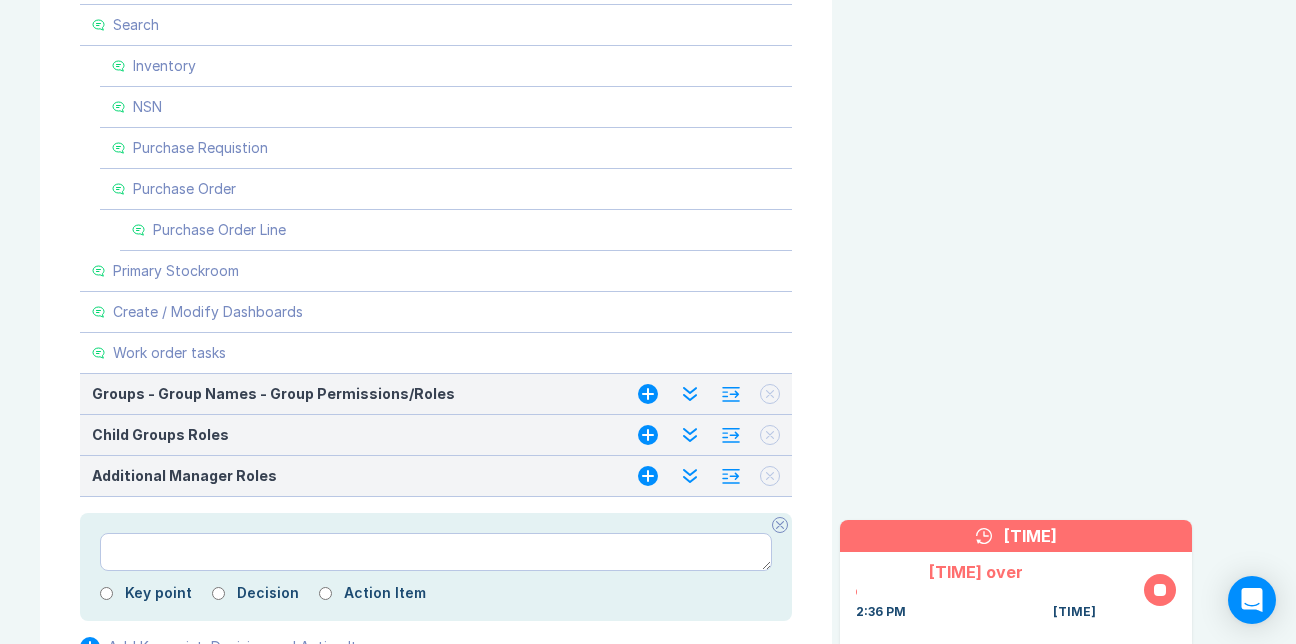 click 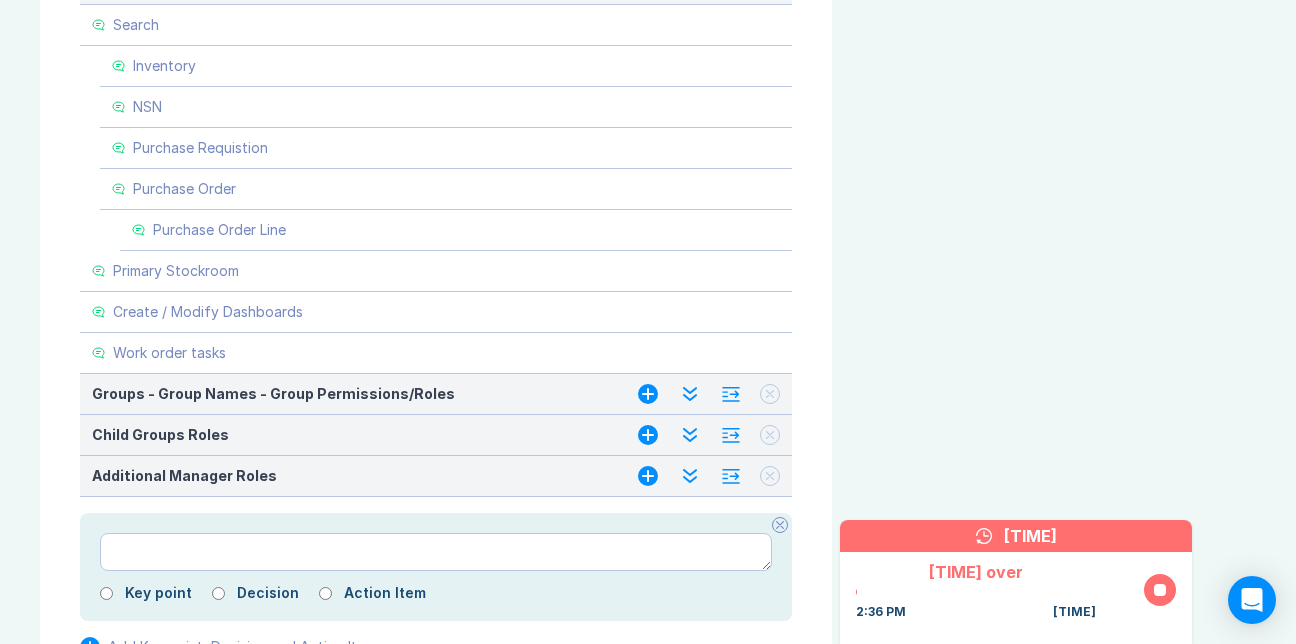 click 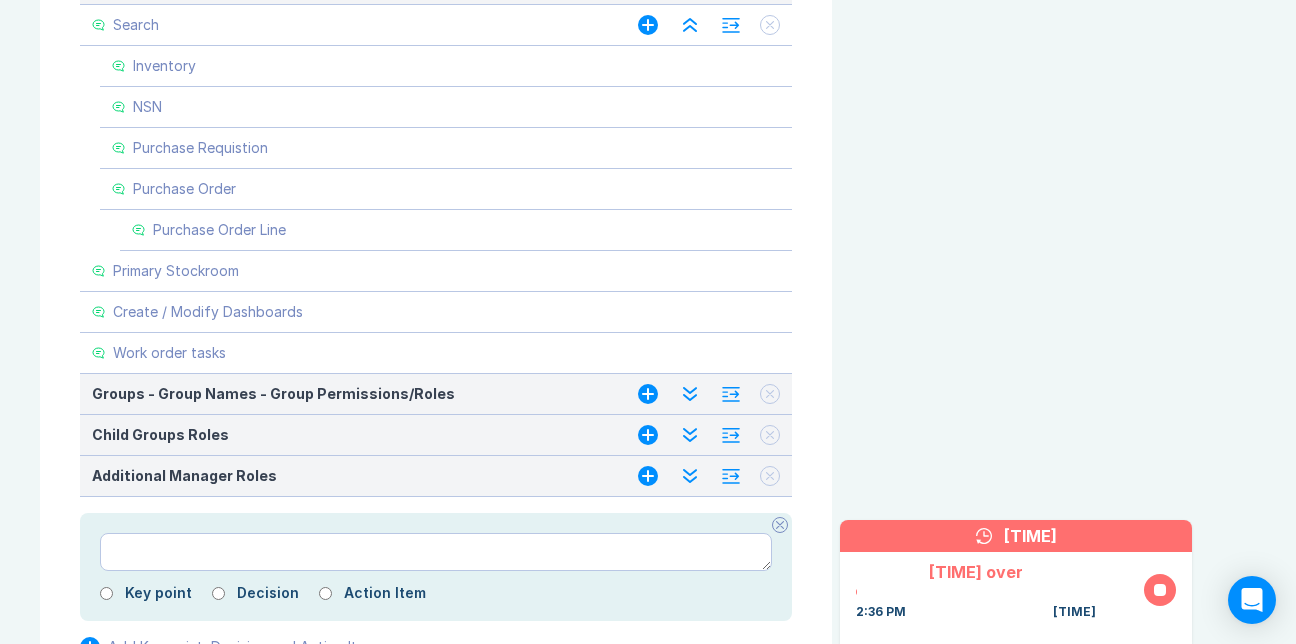 click on "Search" at bounding box center [345, 25] 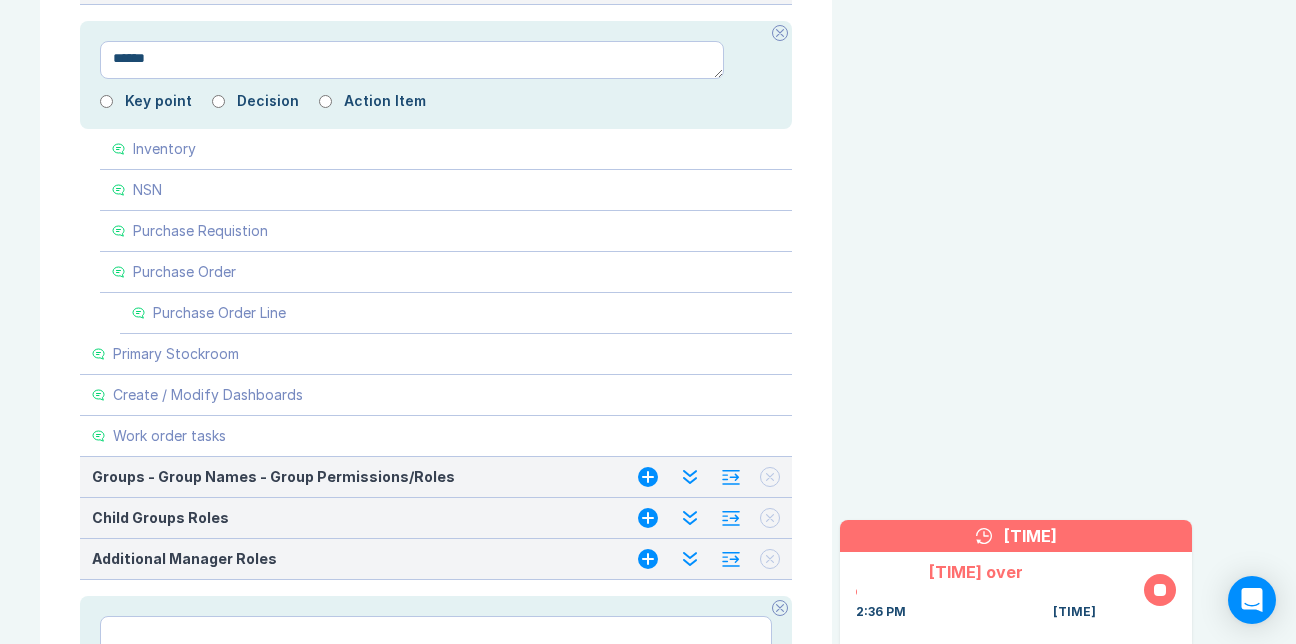click at bounding box center (780, 33) 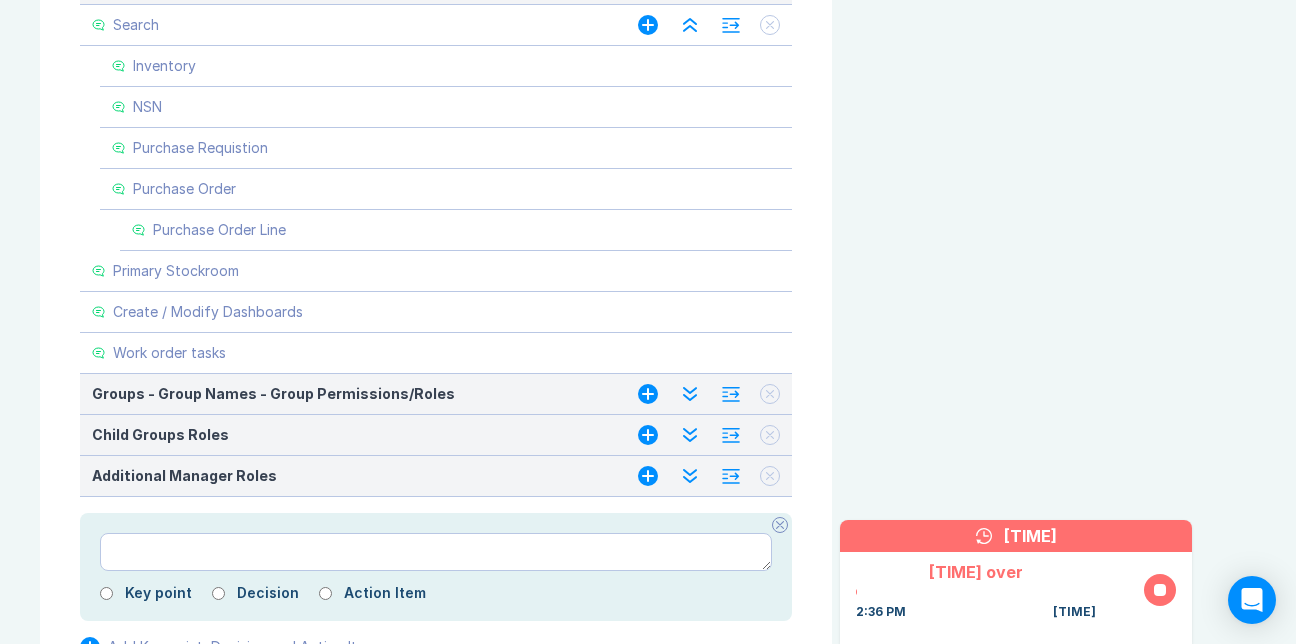 click 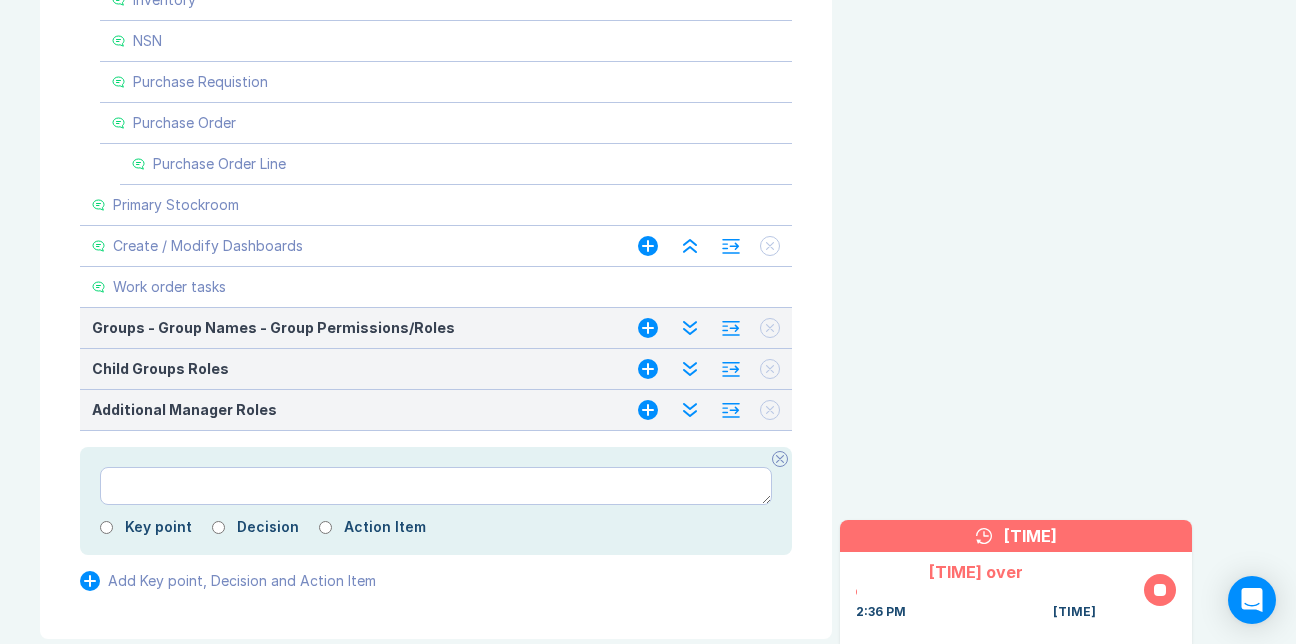 scroll, scrollTop: 1605, scrollLeft: 0, axis: vertical 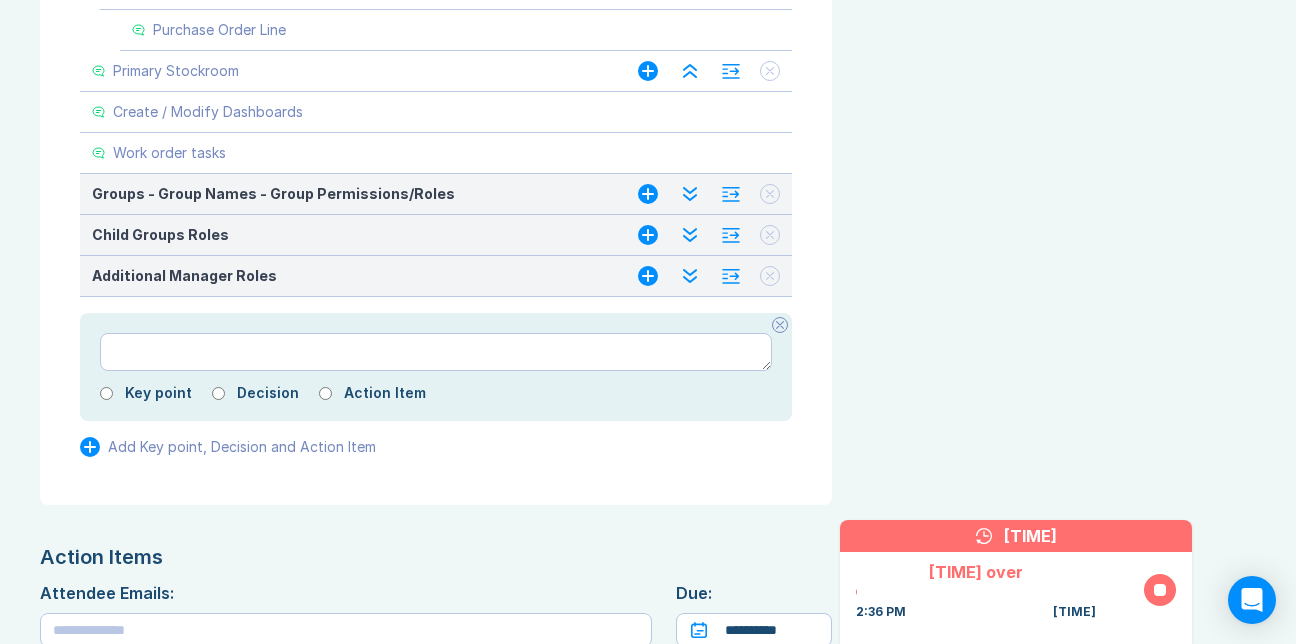 click 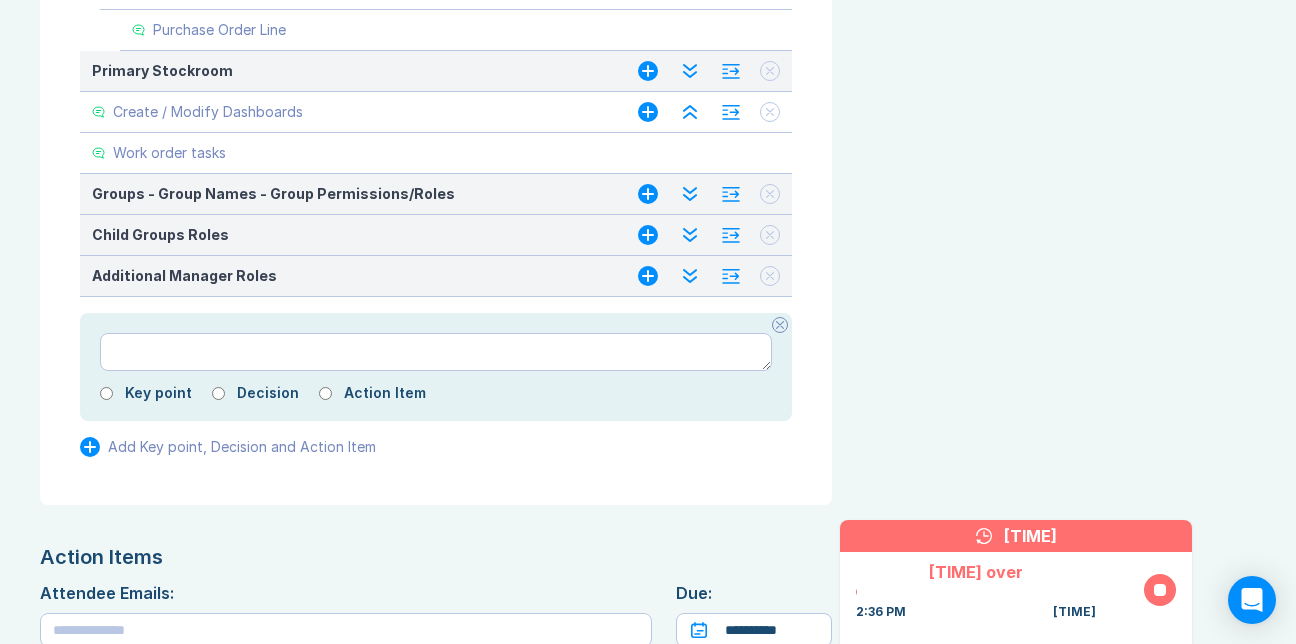 click 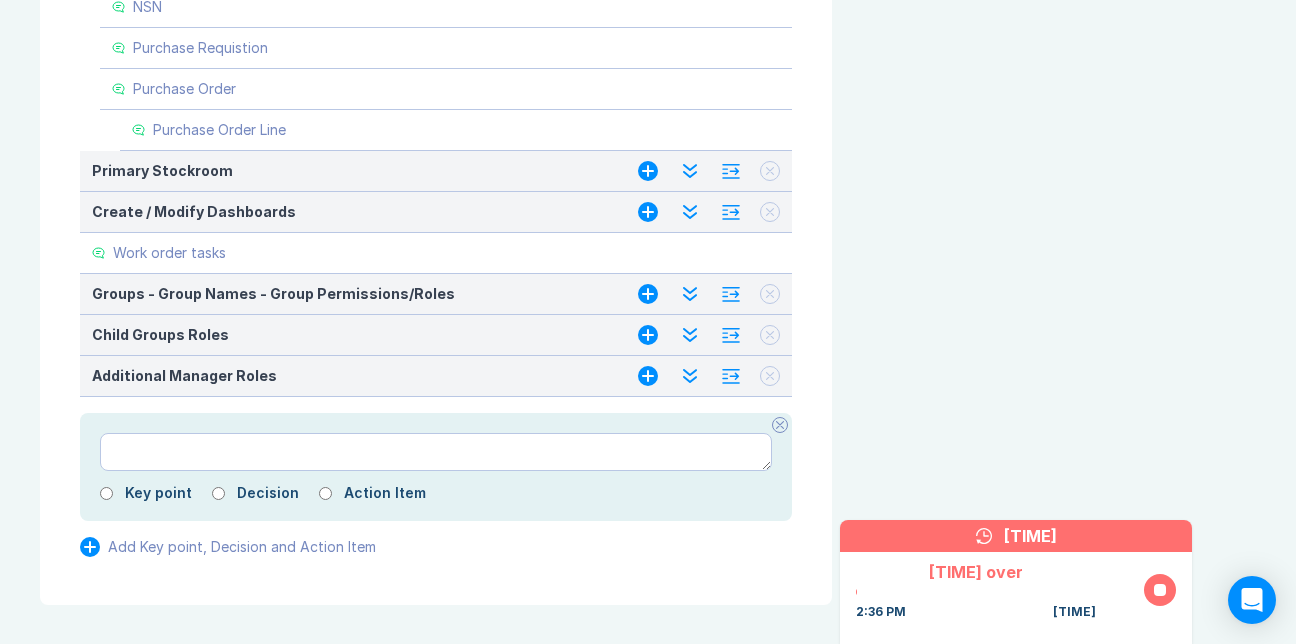 scroll, scrollTop: 1605, scrollLeft: 0, axis: vertical 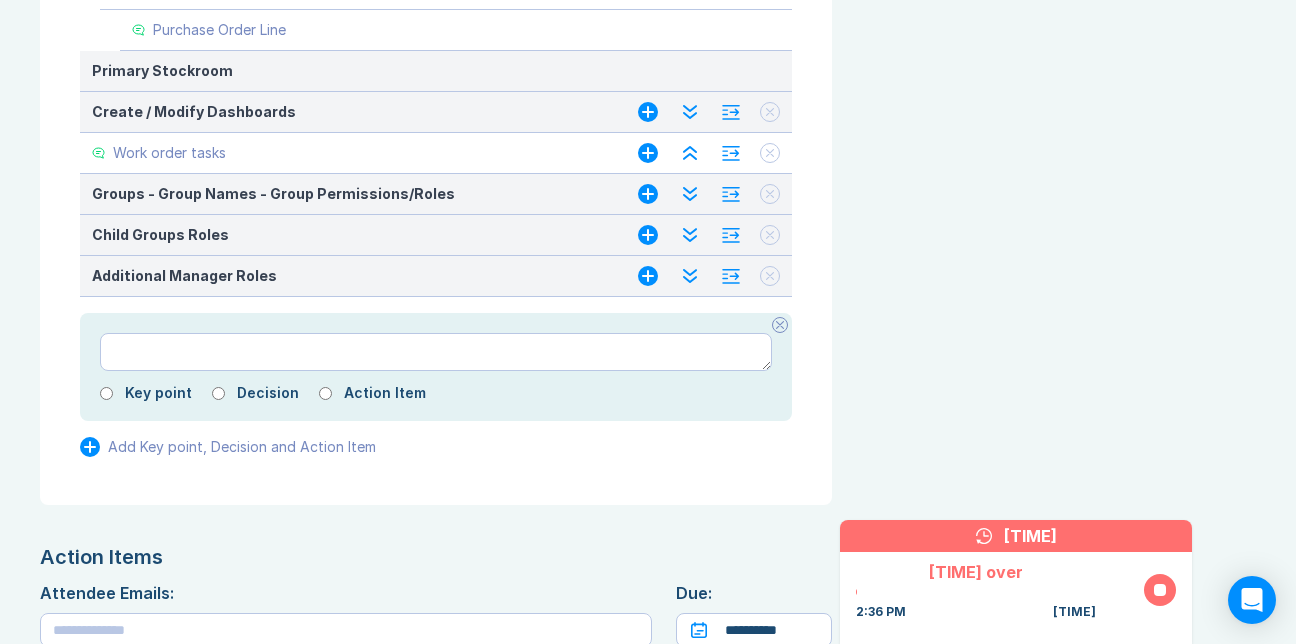 click 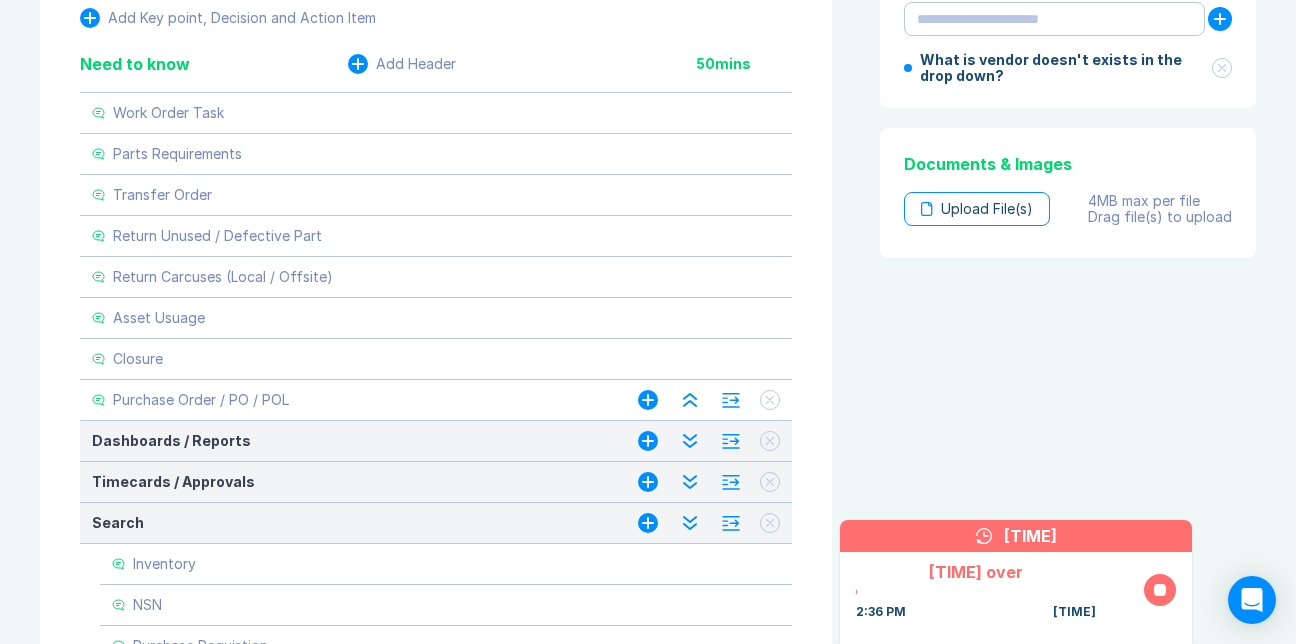 scroll, scrollTop: 905, scrollLeft: 0, axis: vertical 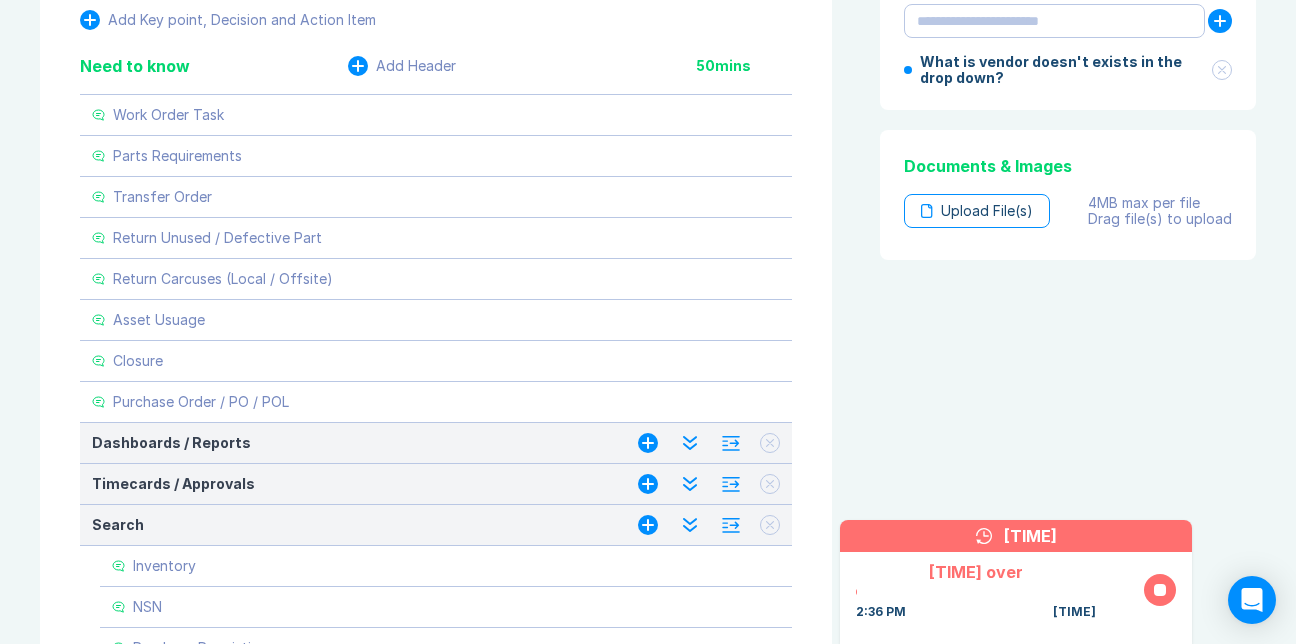 click at bounding box center [358, 66] 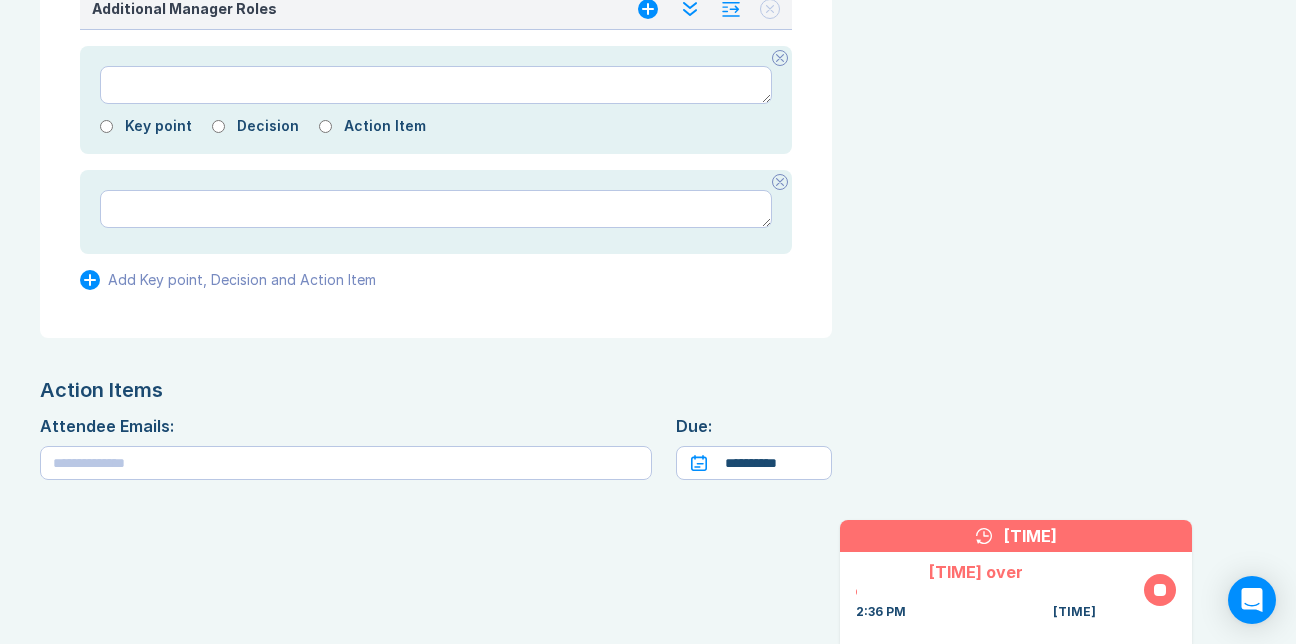 type on "*" 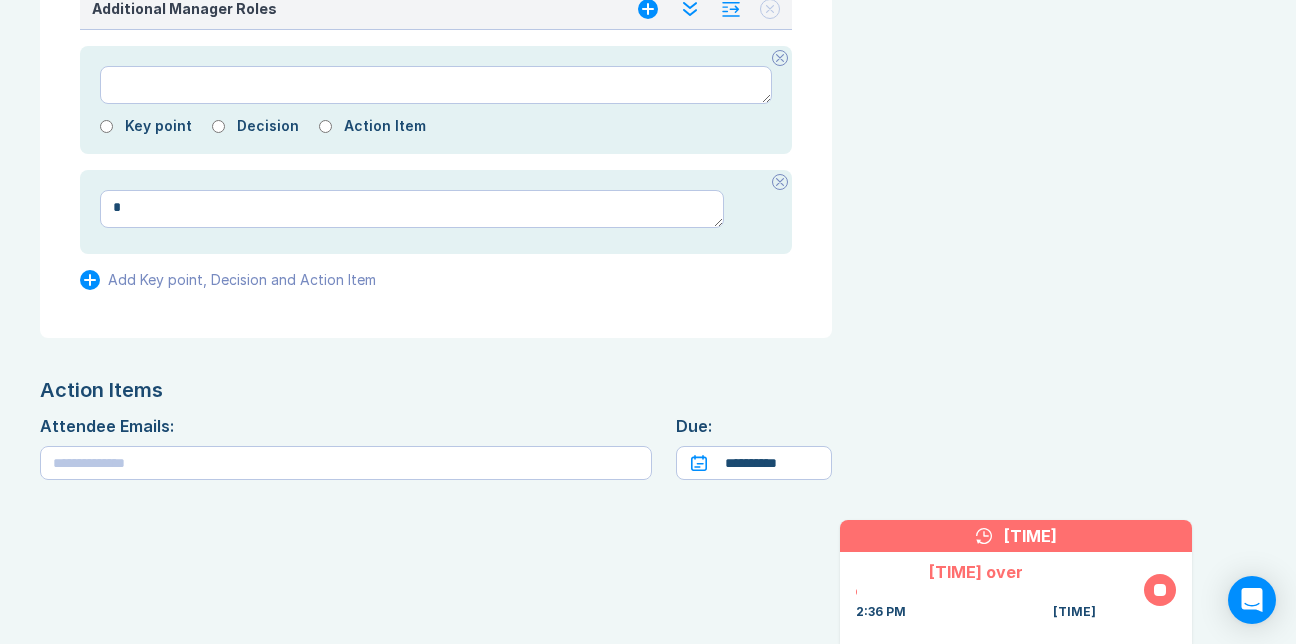 type on "*" 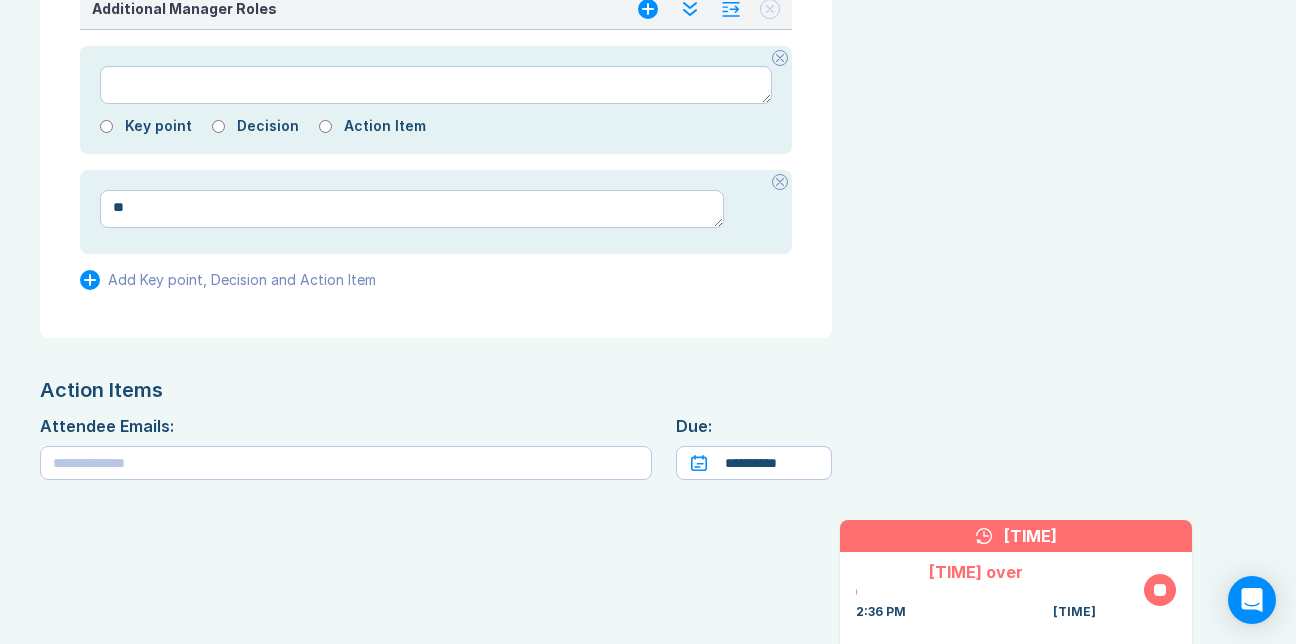 type on "***" 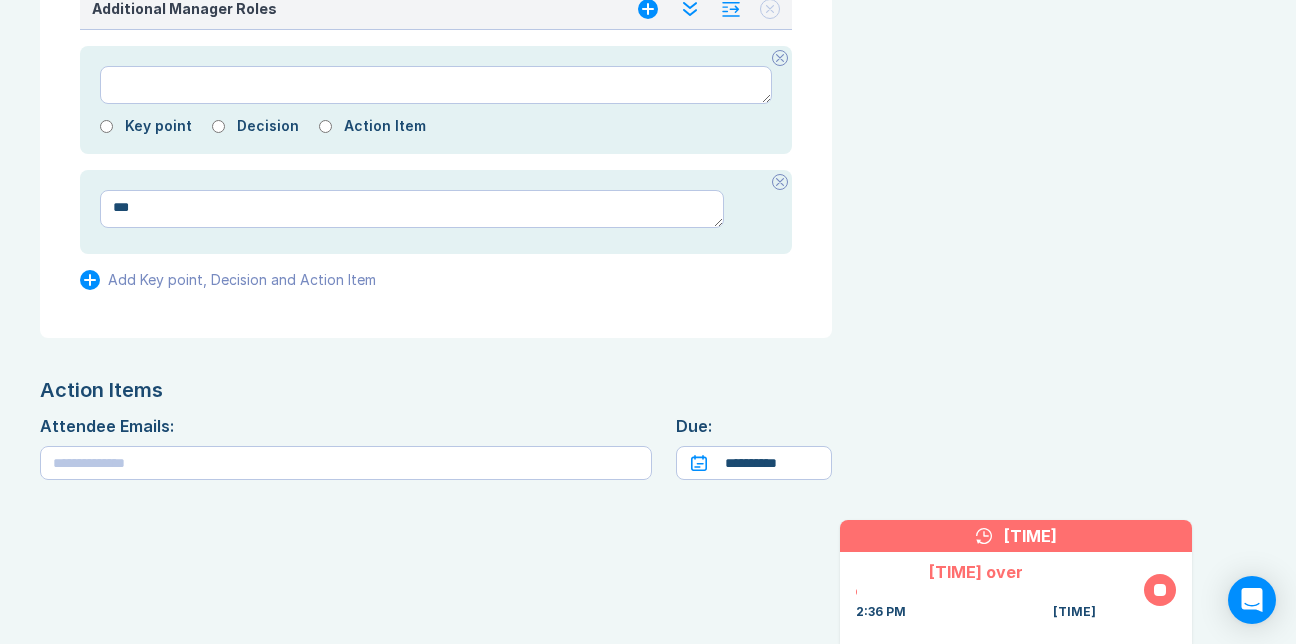 type on "*" 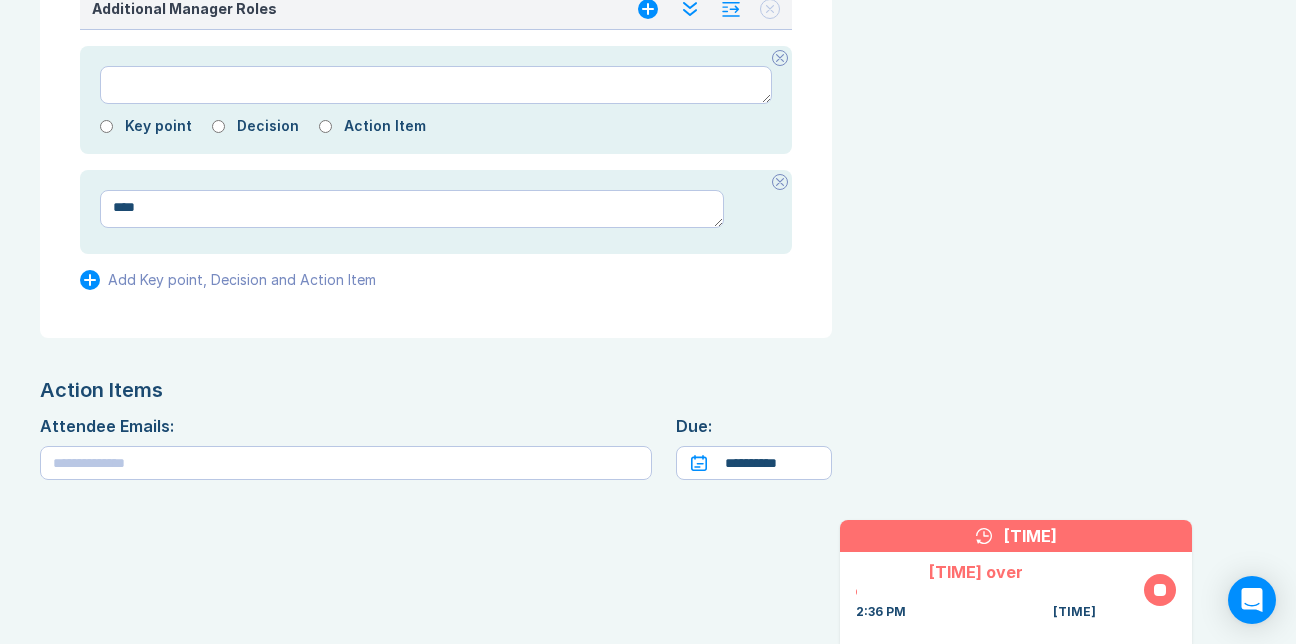 type on "*" 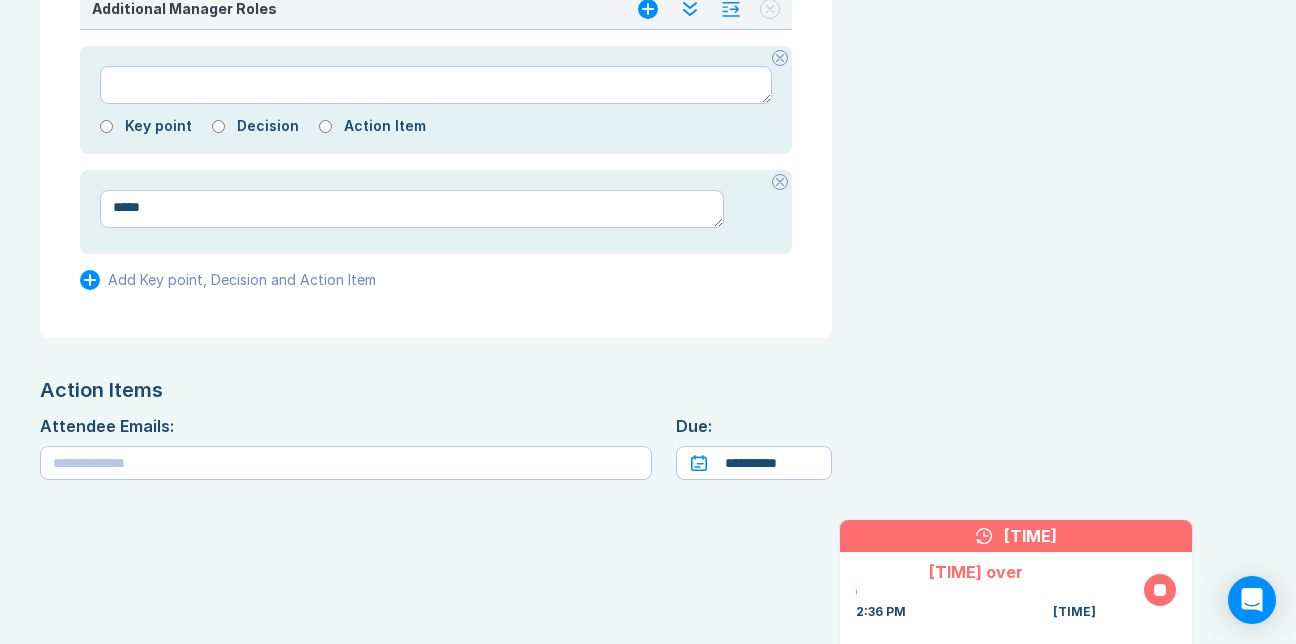 type on "*" 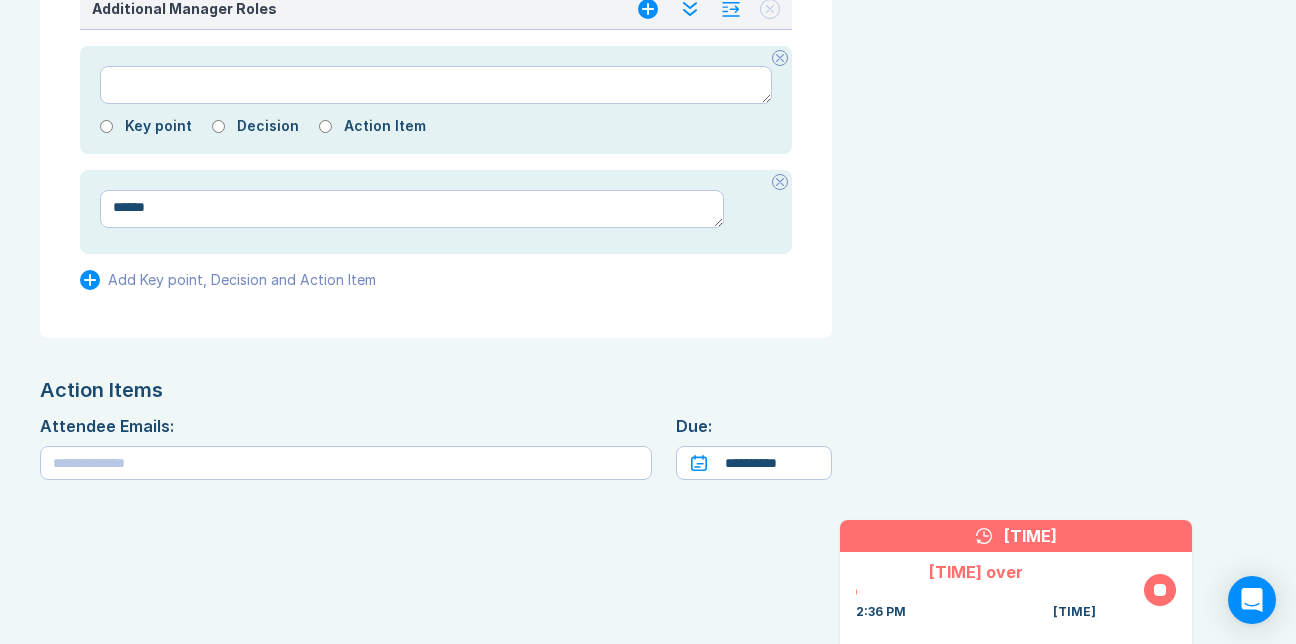 type on "*" 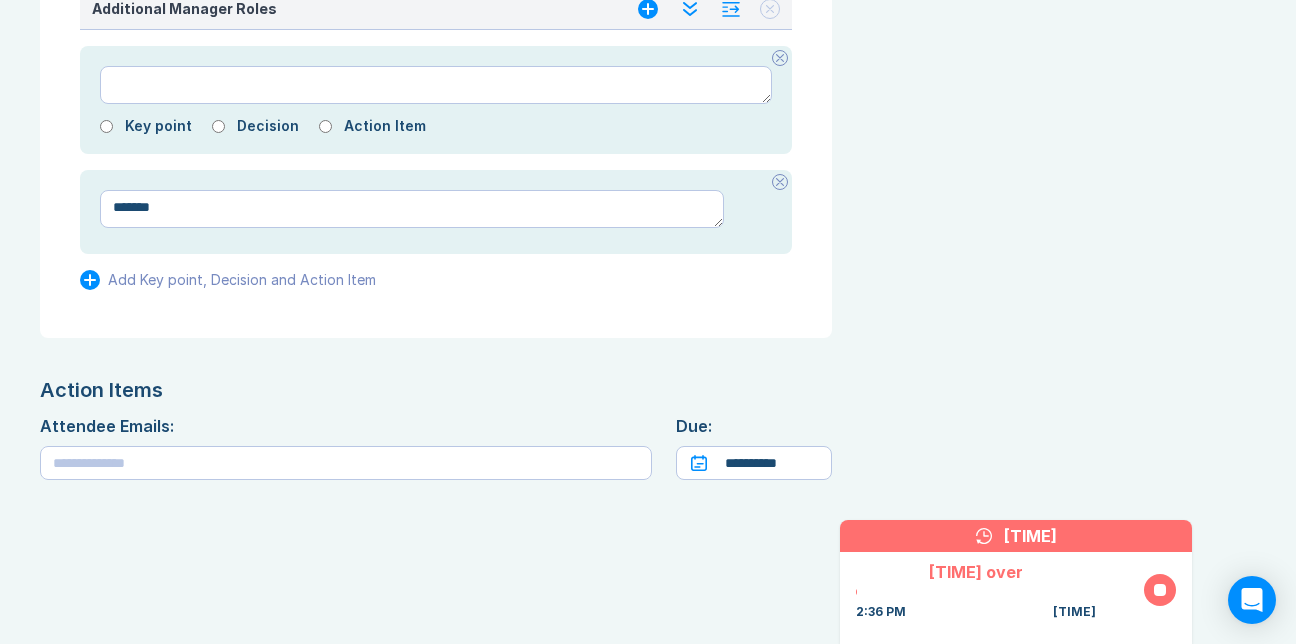 type on "*" 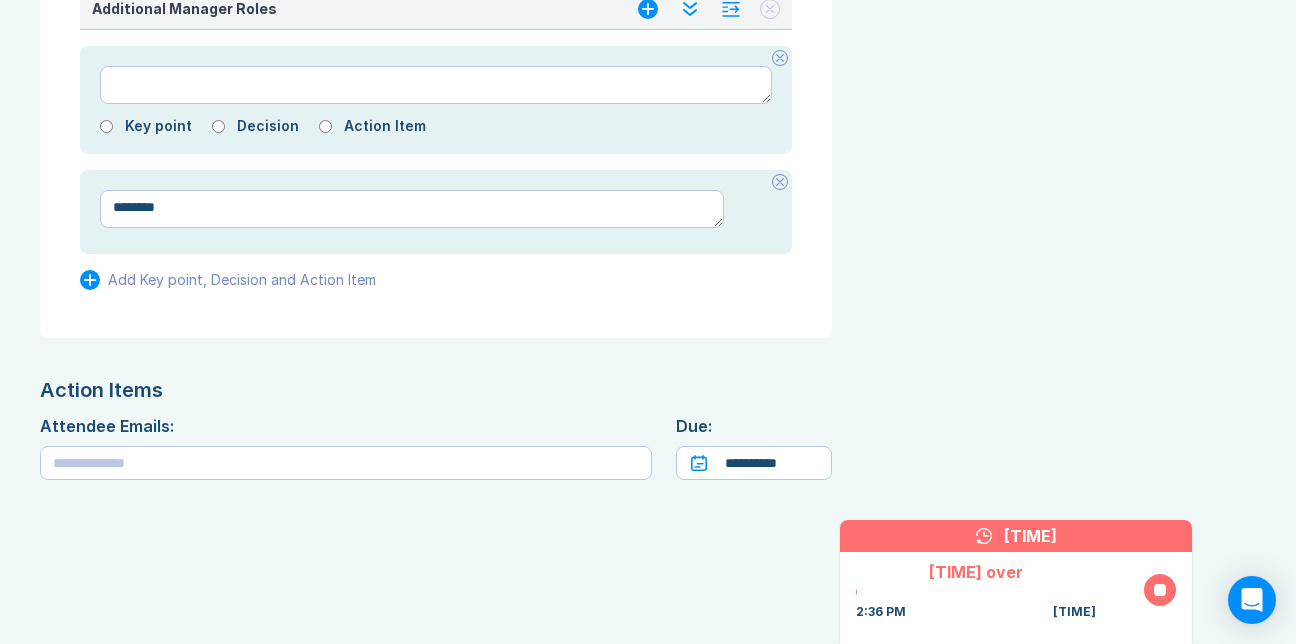type on "*" 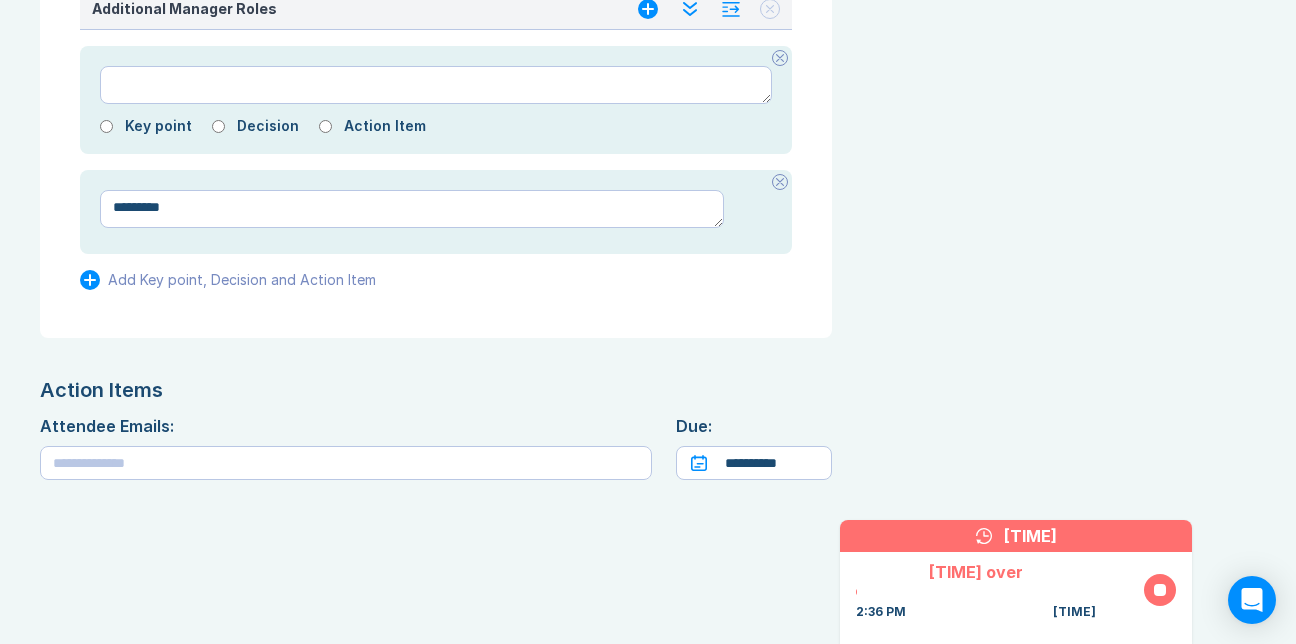 type on "*" 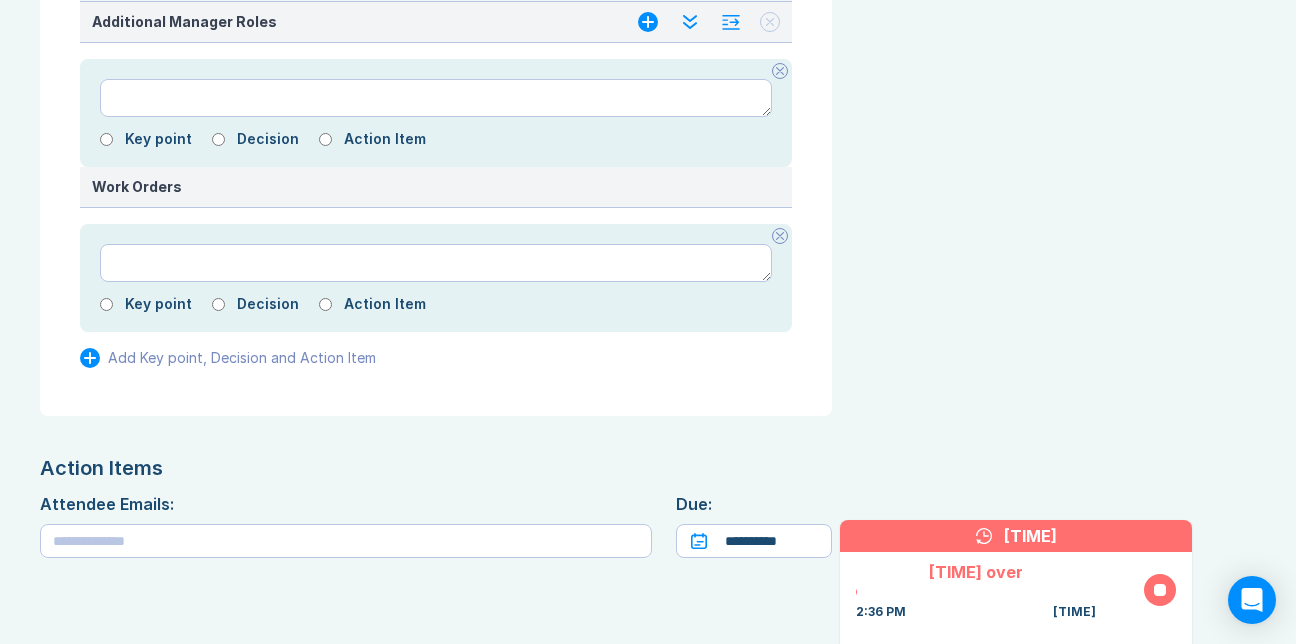 scroll, scrollTop: 1754, scrollLeft: 0, axis: vertical 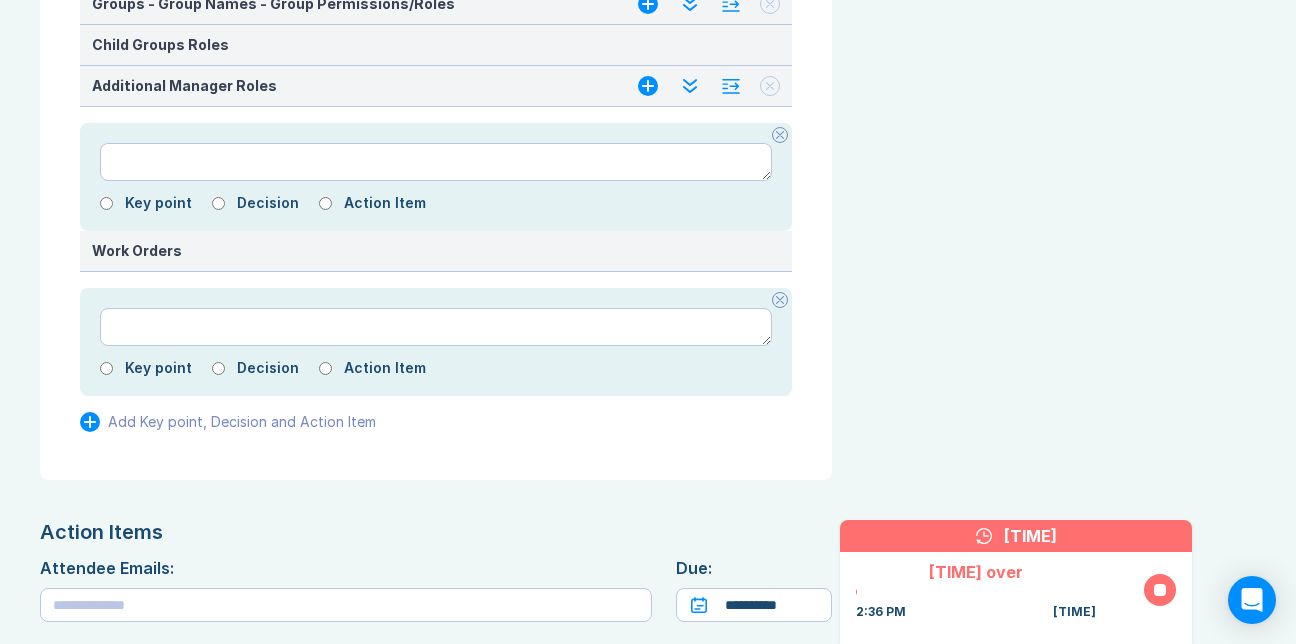 drag, startPoint x: 758, startPoint y: 464, endPoint x: 759, endPoint y: 451, distance: 13.038404 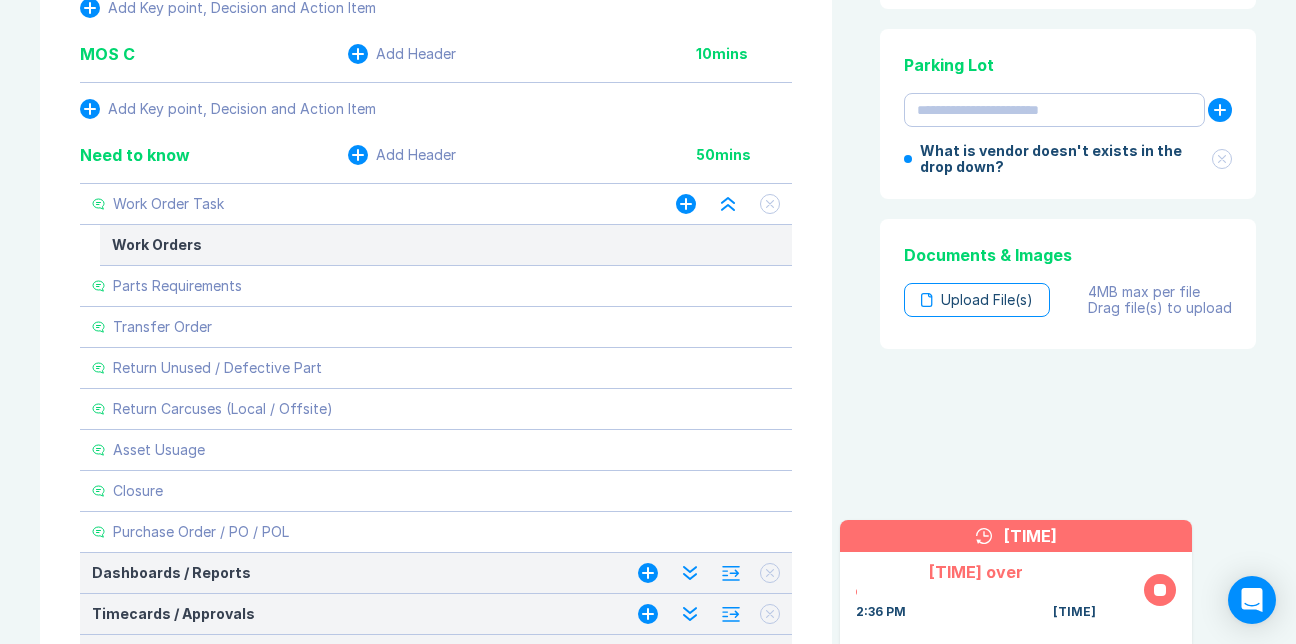 scroll, scrollTop: 861, scrollLeft: 0, axis: vertical 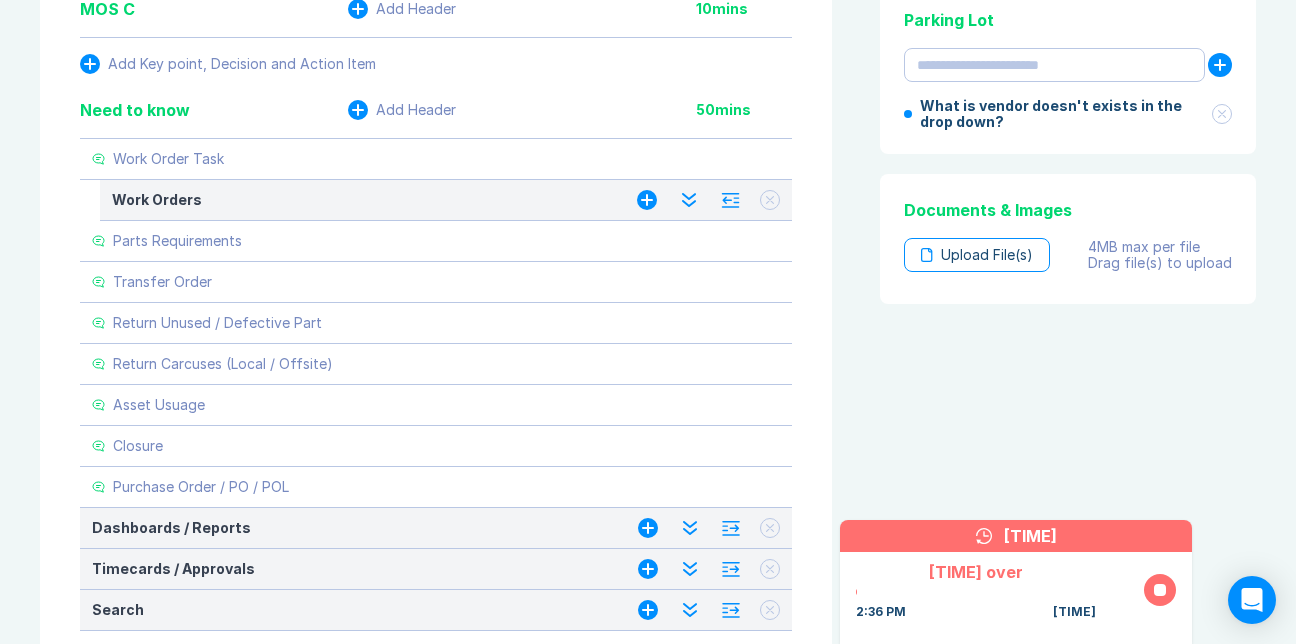 click 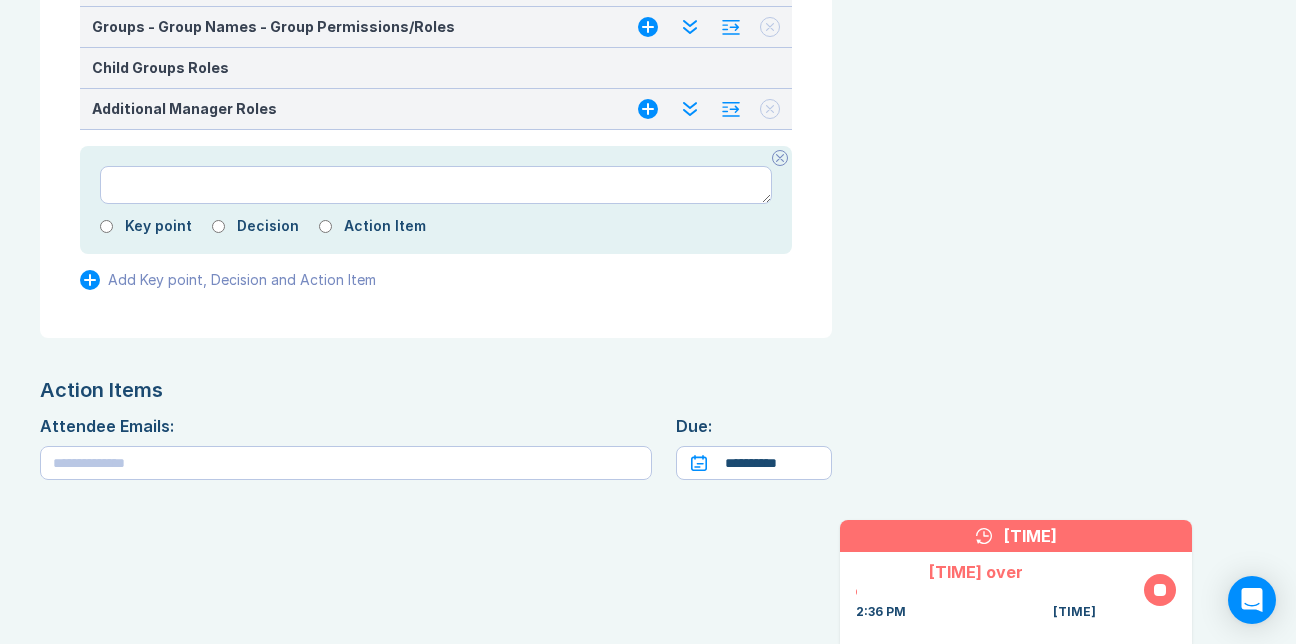 scroll, scrollTop: 1861, scrollLeft: 0, axis: vertical 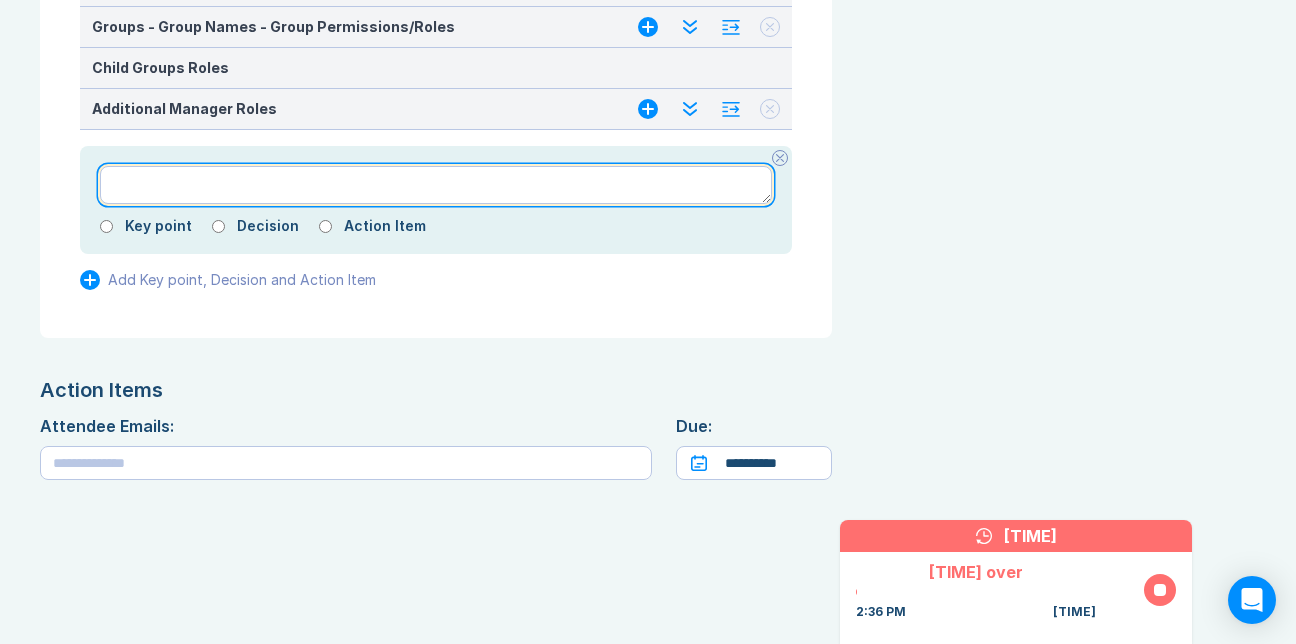 click at bounding box center (436, 185) 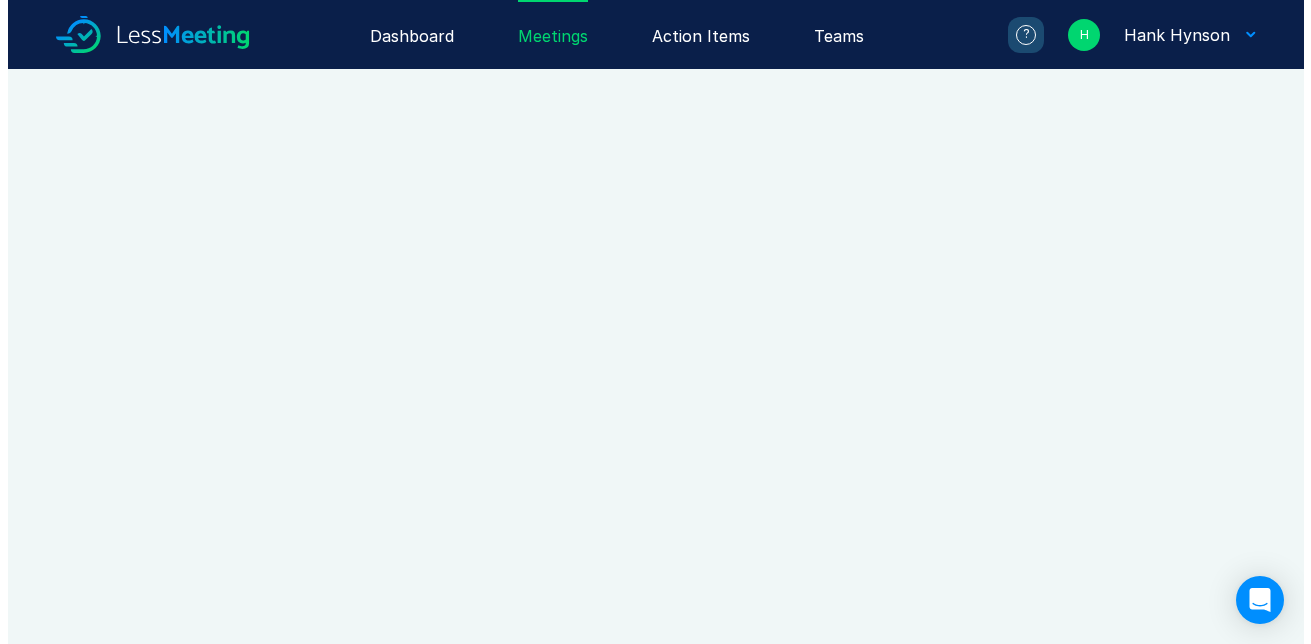 scroll, scrollTop: 0, scrollLeft: 0, axis: both 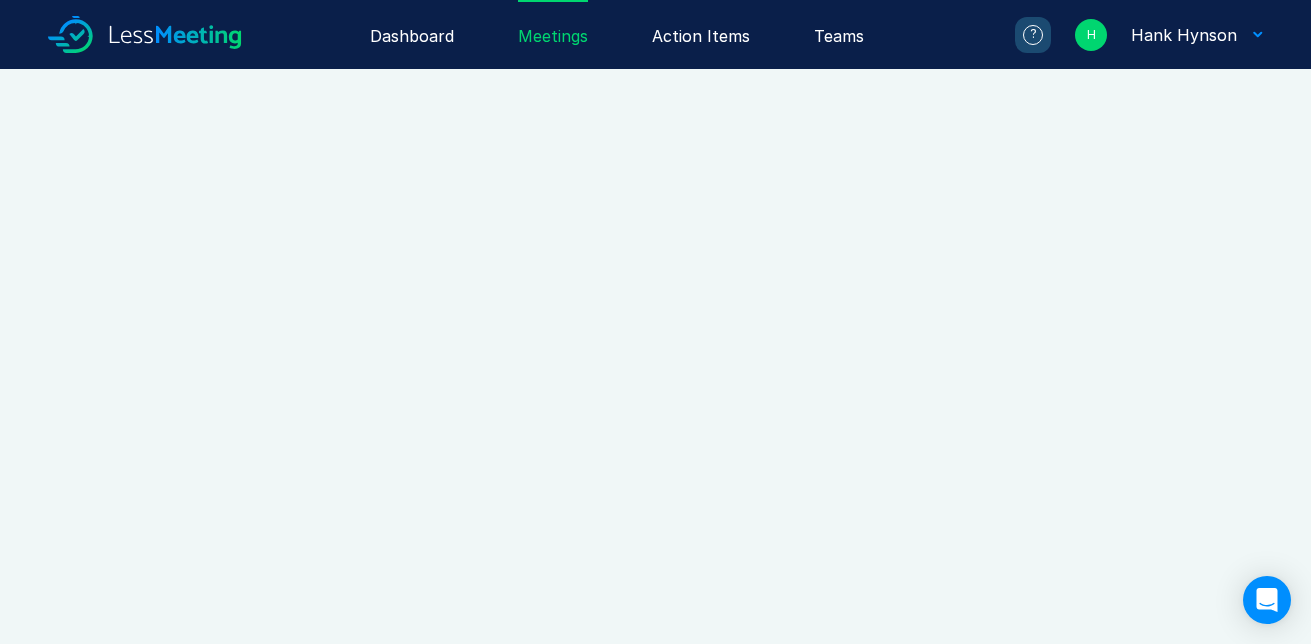 click on "Meetings" at bounding box center (553, 34) 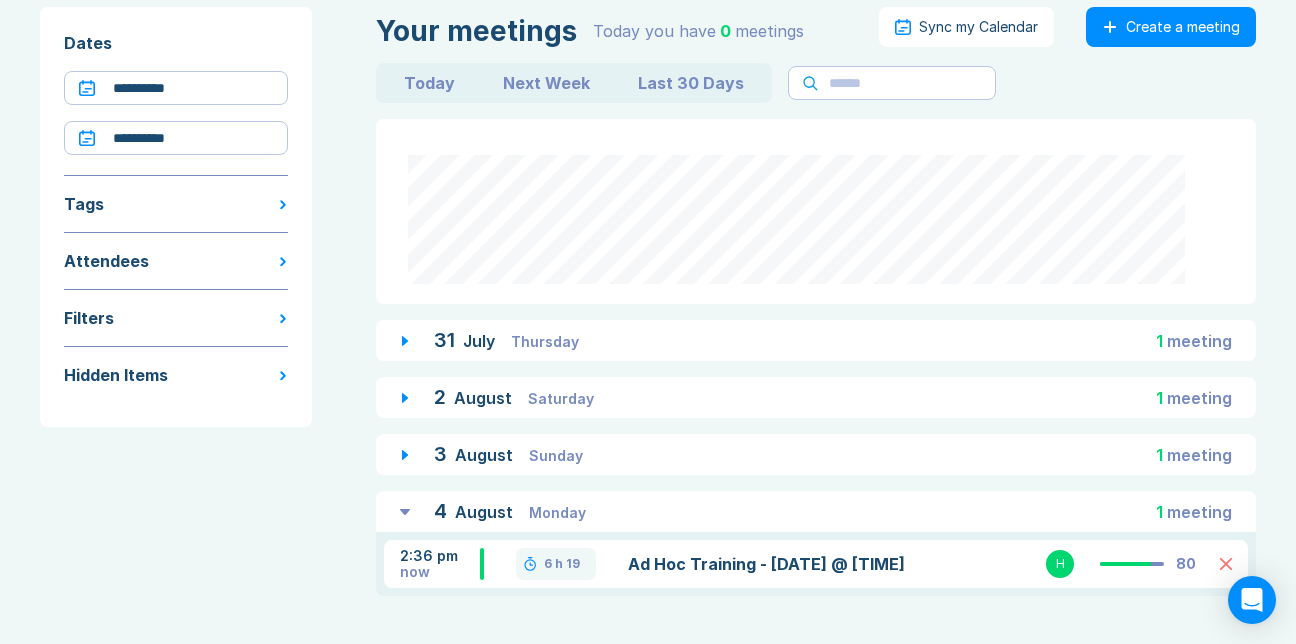 scroll, scrollTop: 206, scrollLeft: 0, axis: vertical 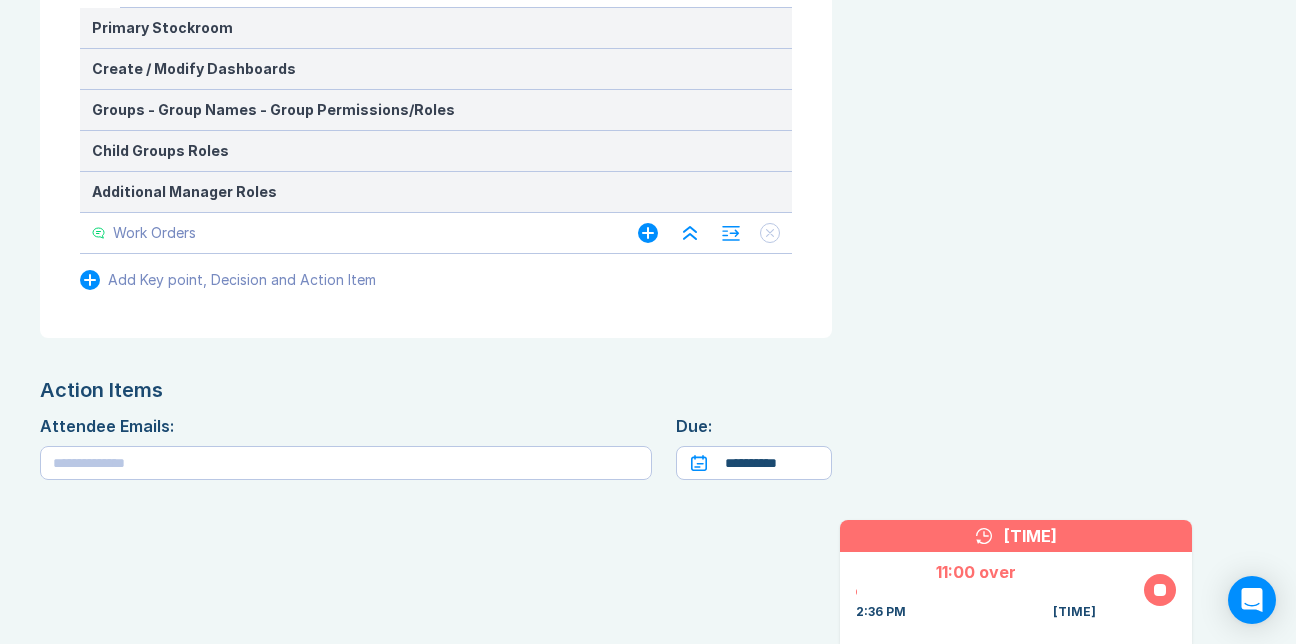 click 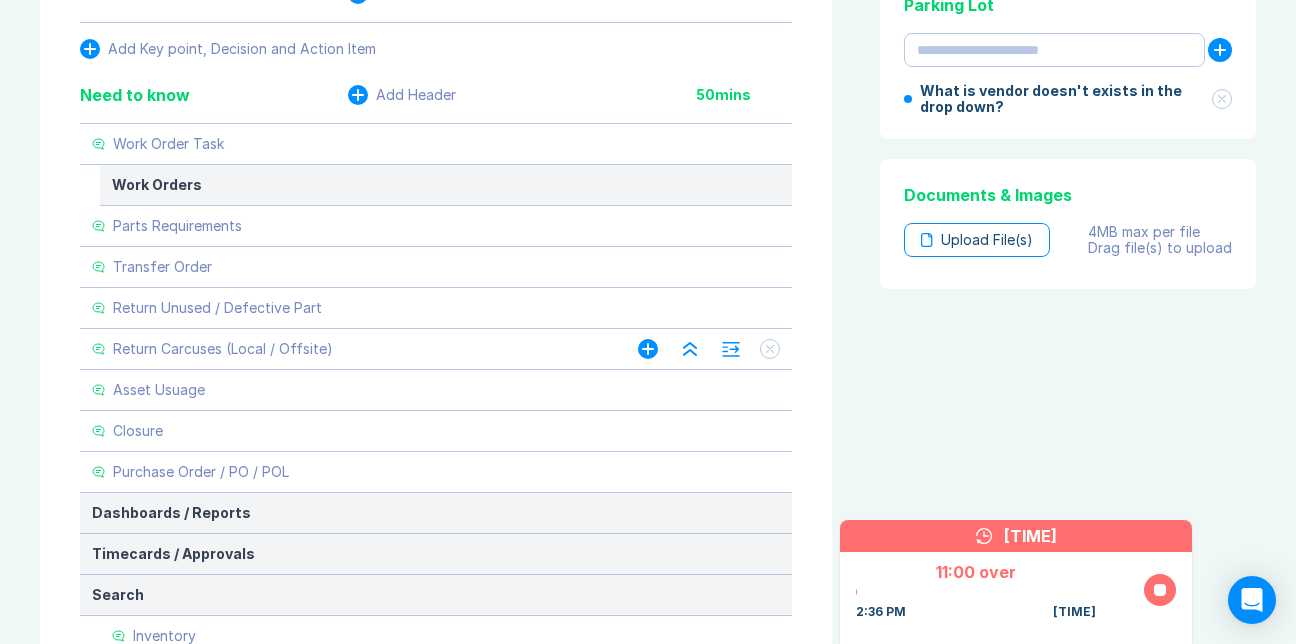 scroll, scrollTop: 882, scrollLeft: 0, axis: vertical 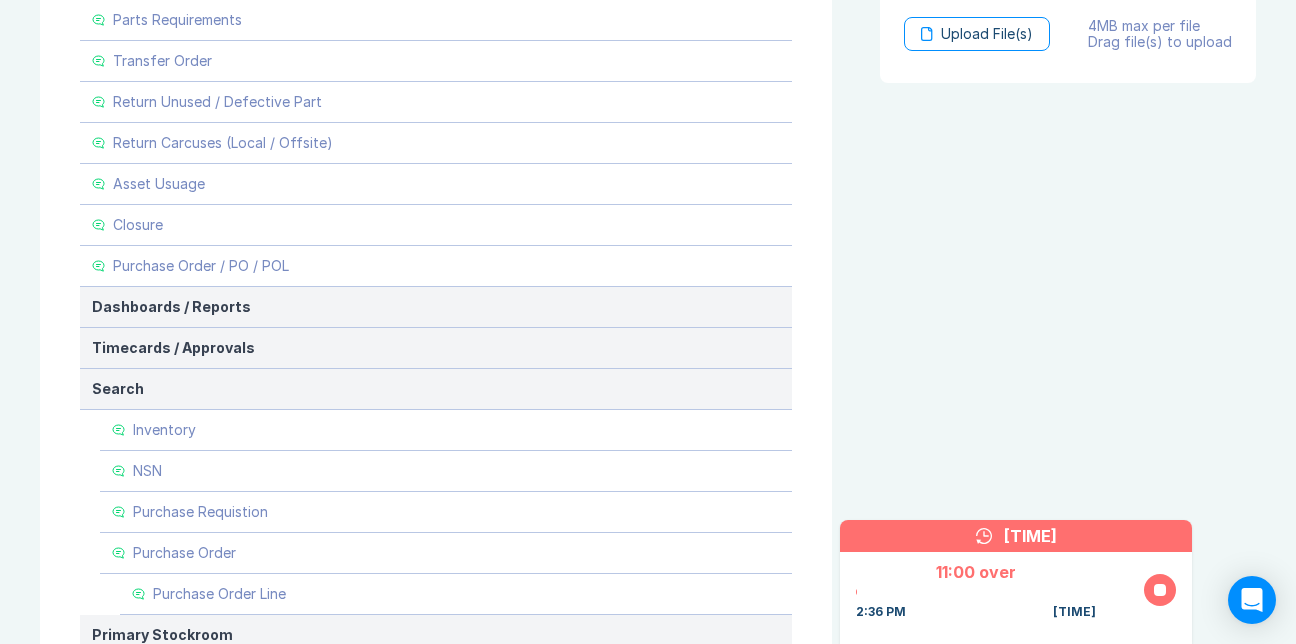 click 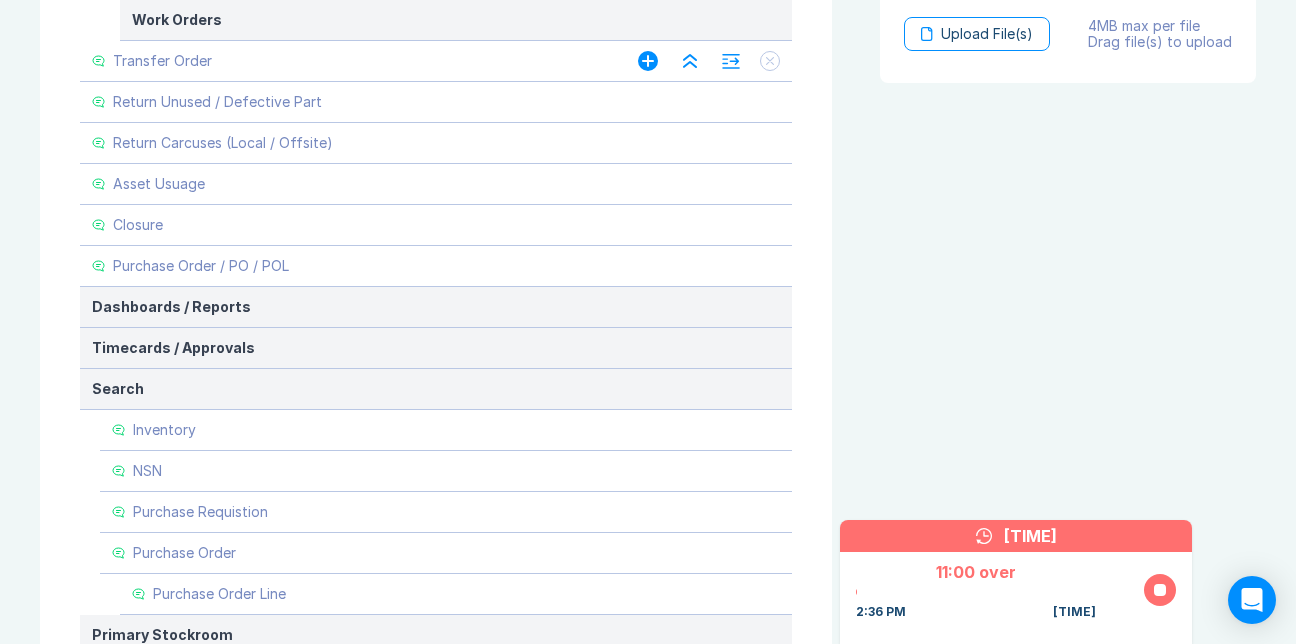 click 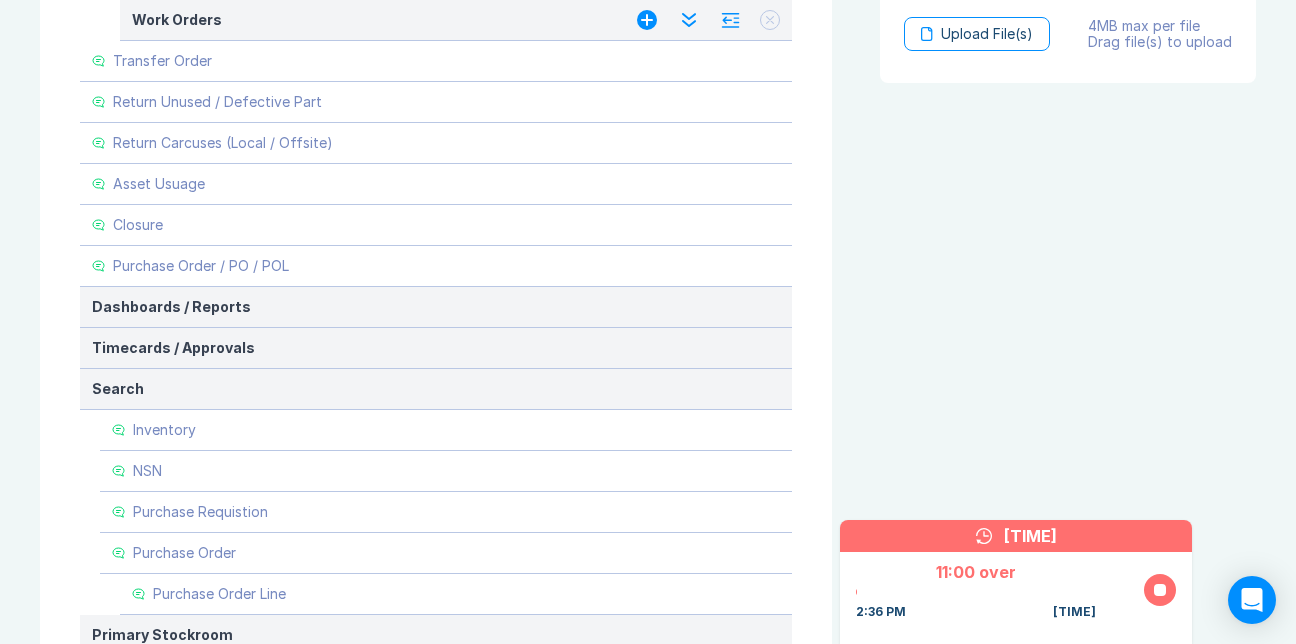 click 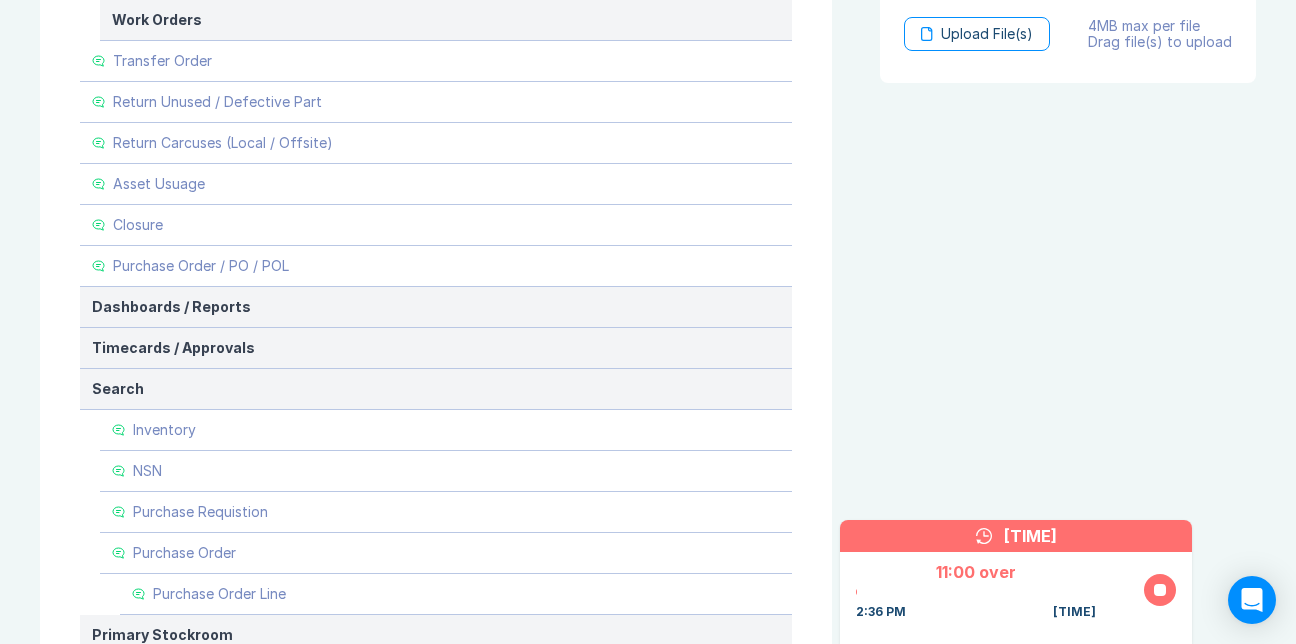 click 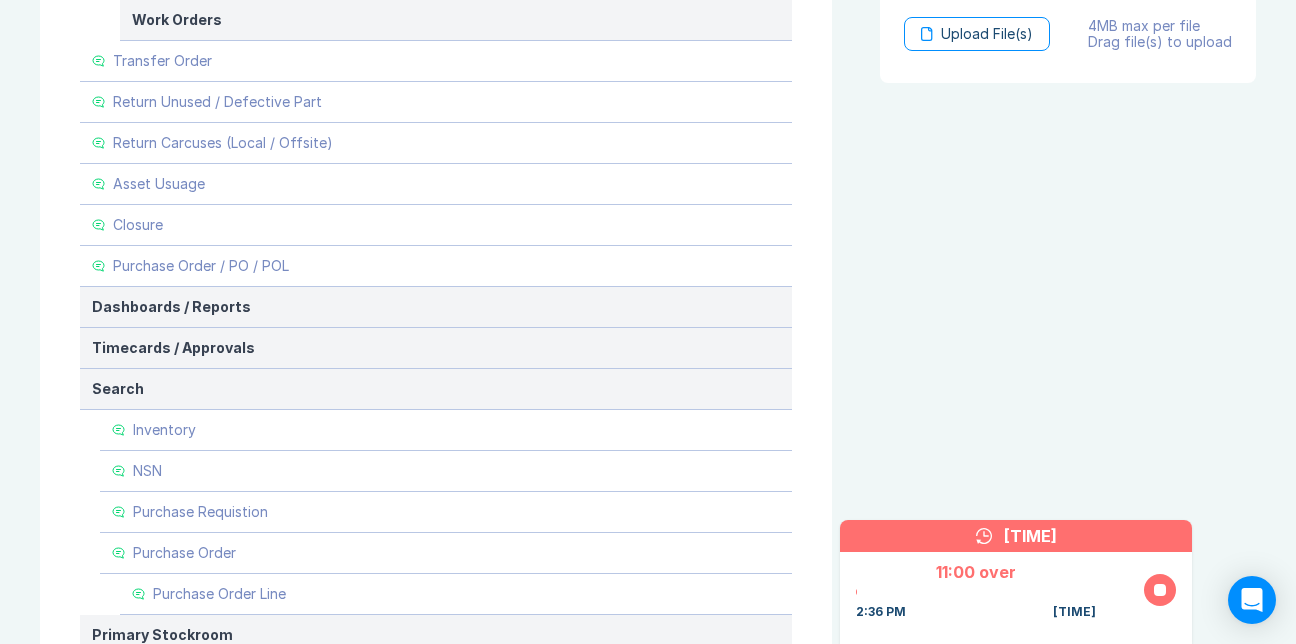 click 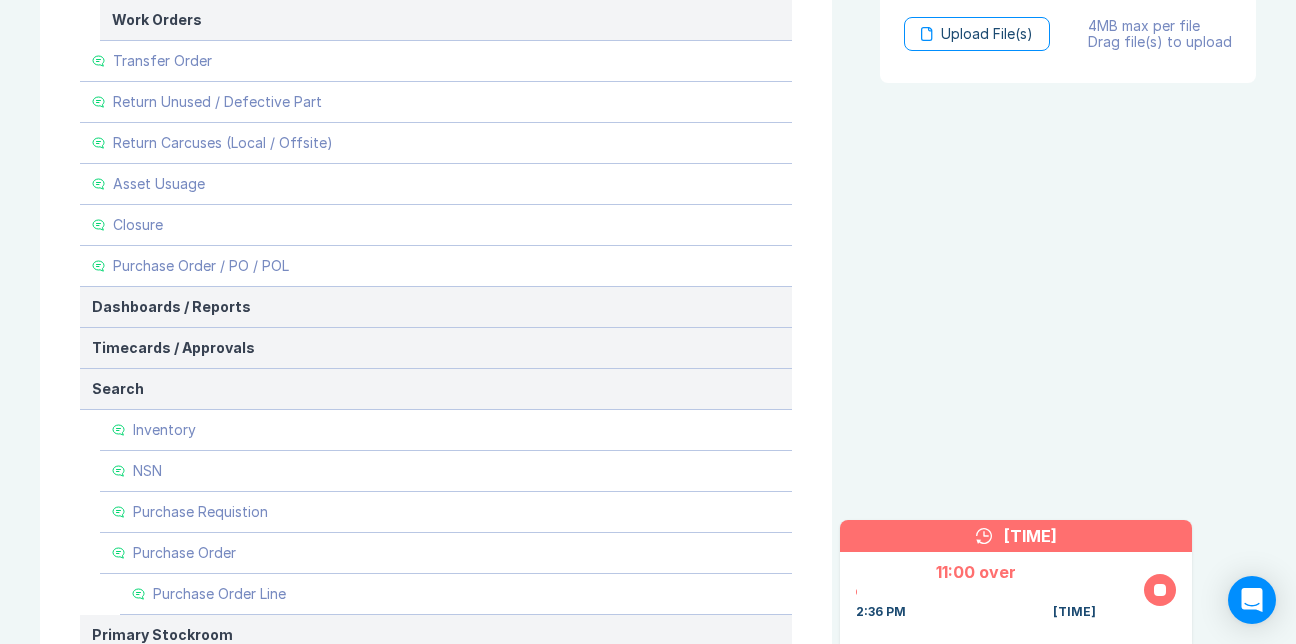 click 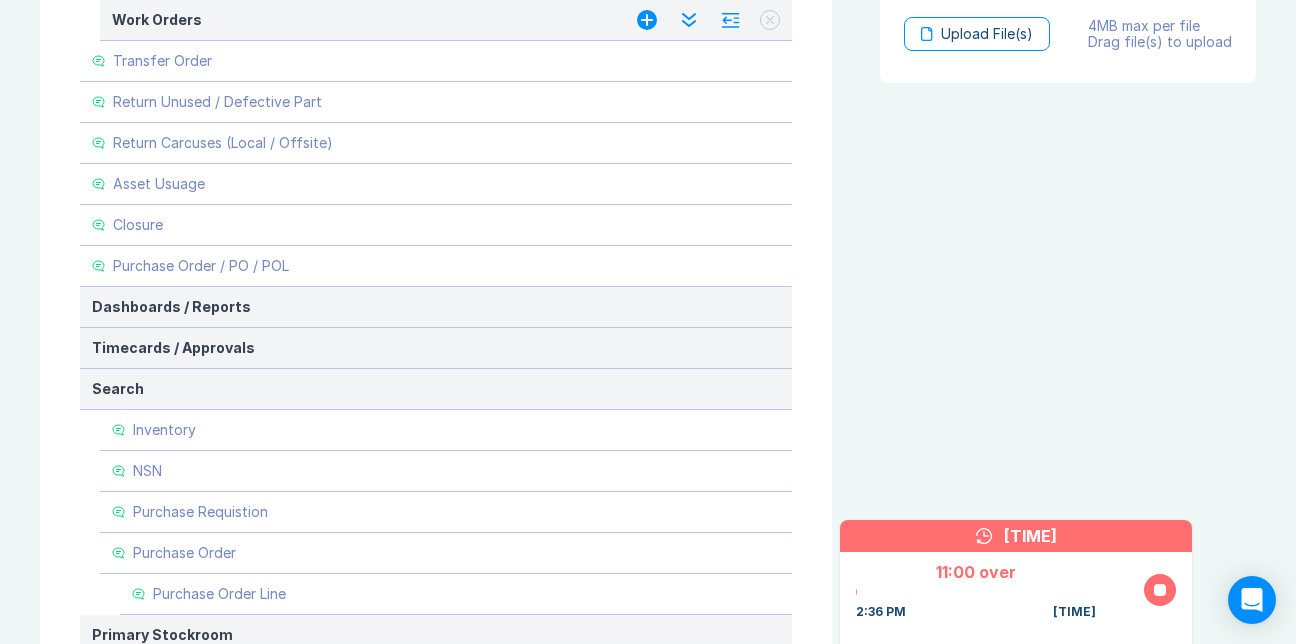 drag, startPoint x: 692, startPoint y: 224, endPoint x: 659, endPoint y: 223, distance: 33.01515 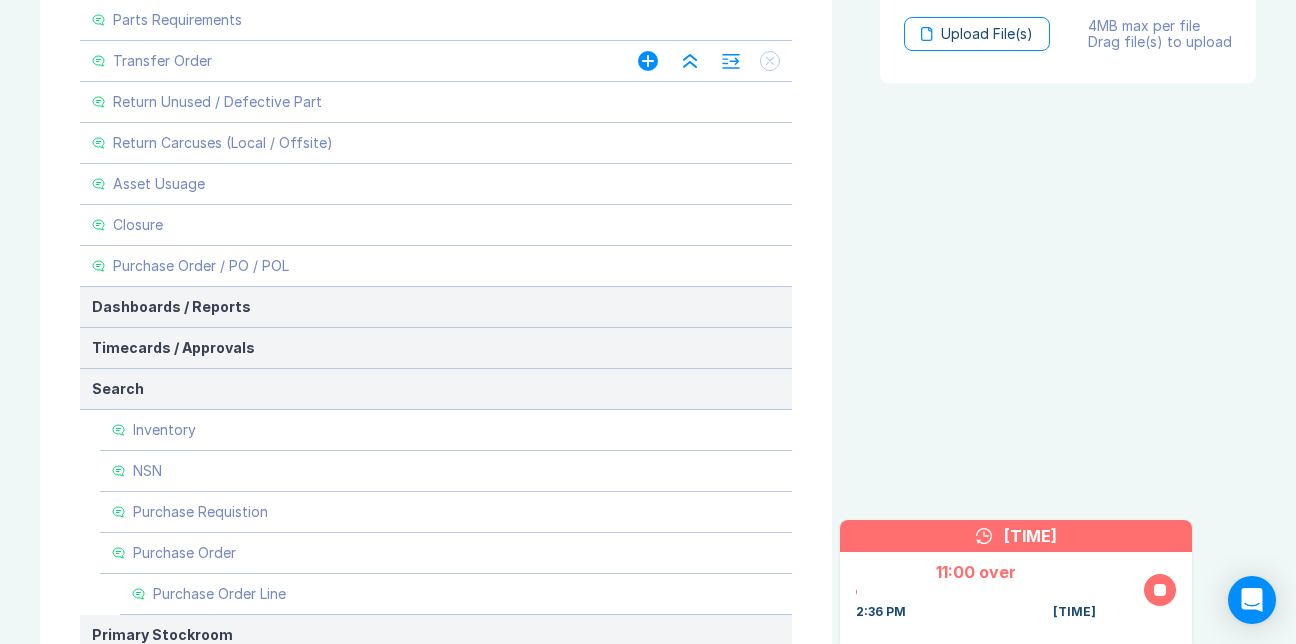 click 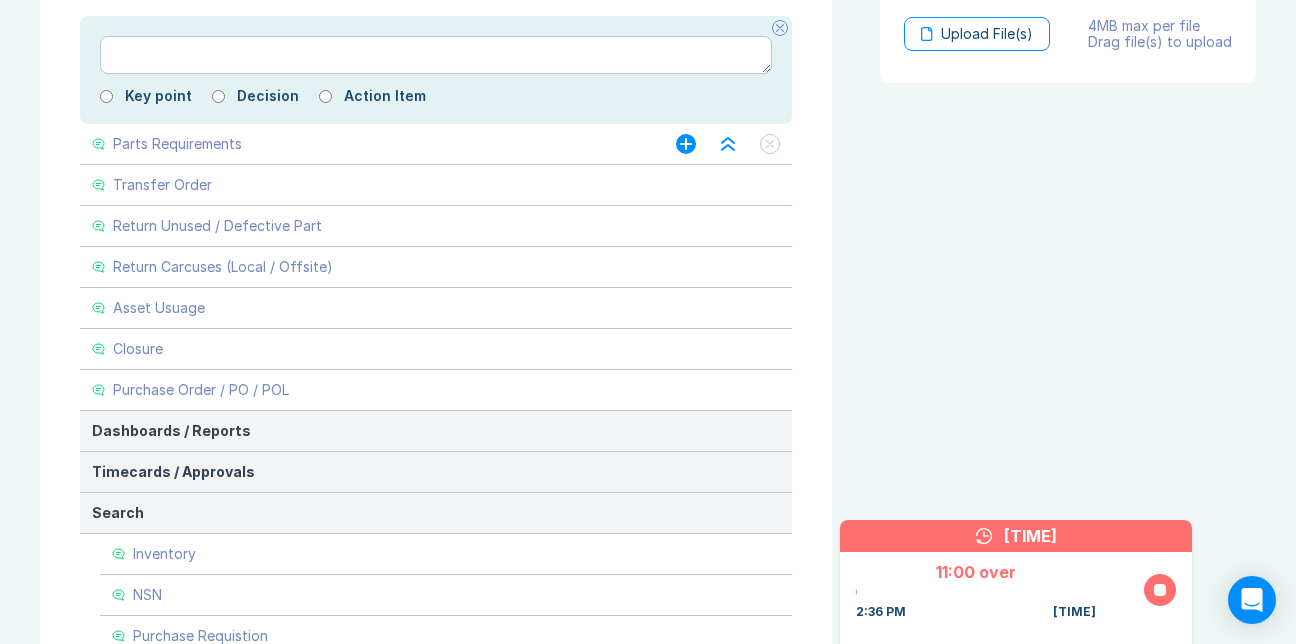 click at bounding box center (436, 55) 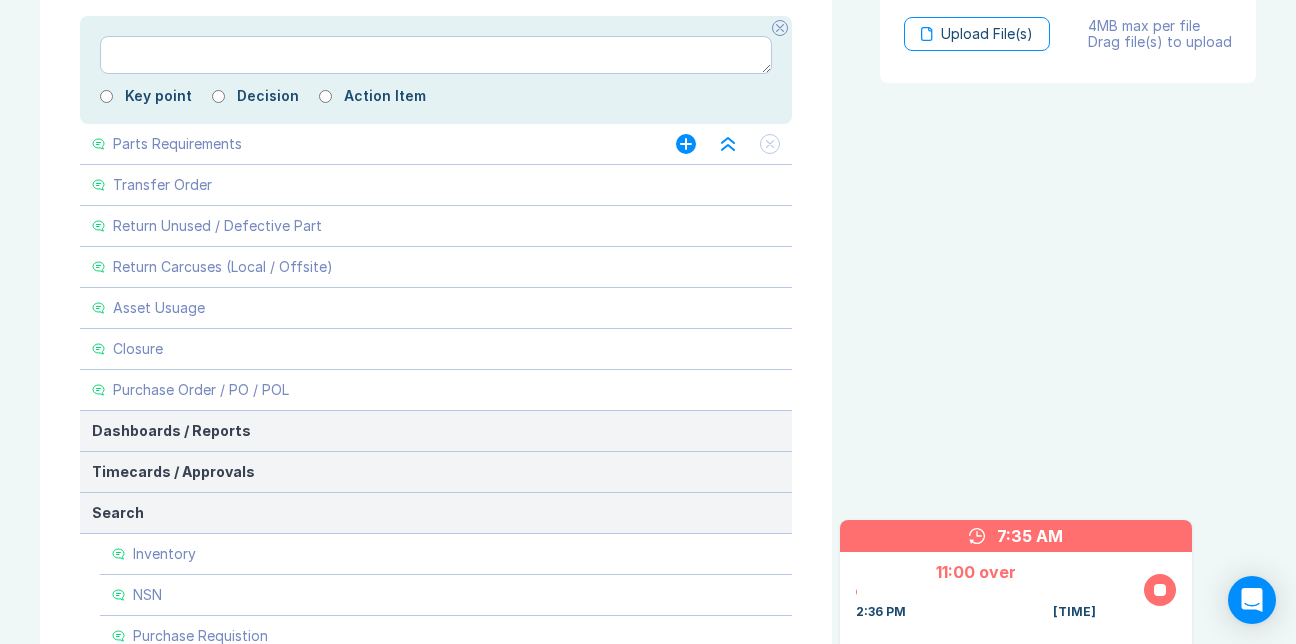 type on "*" 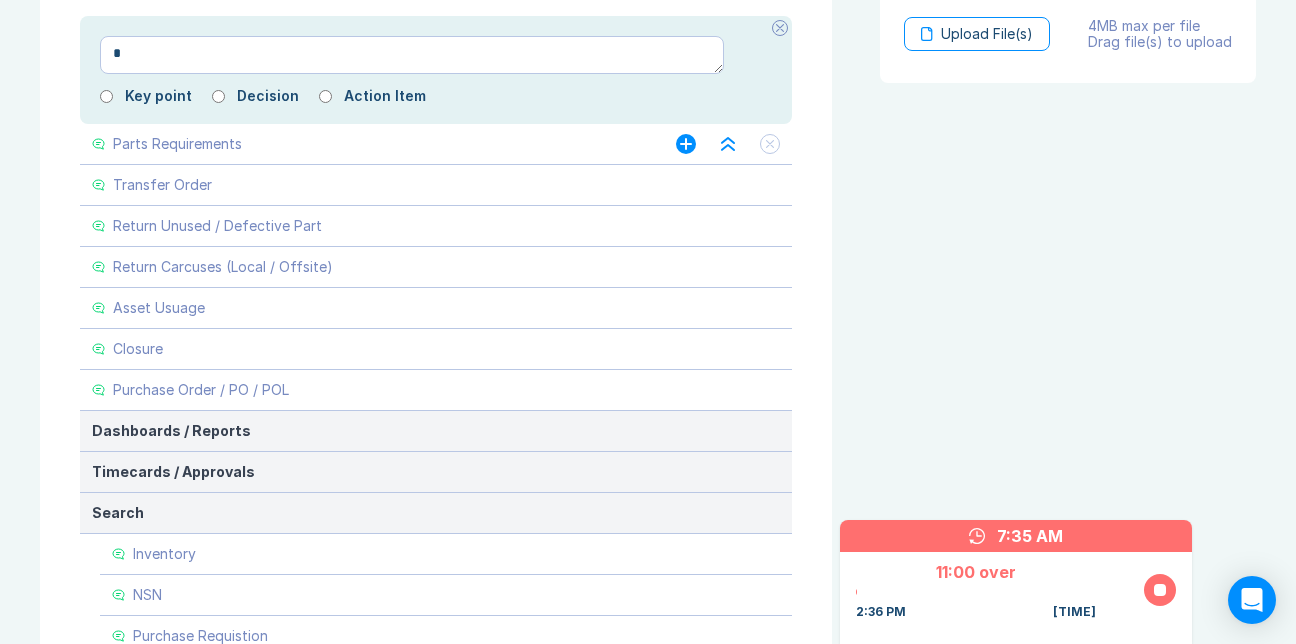 type on "*" 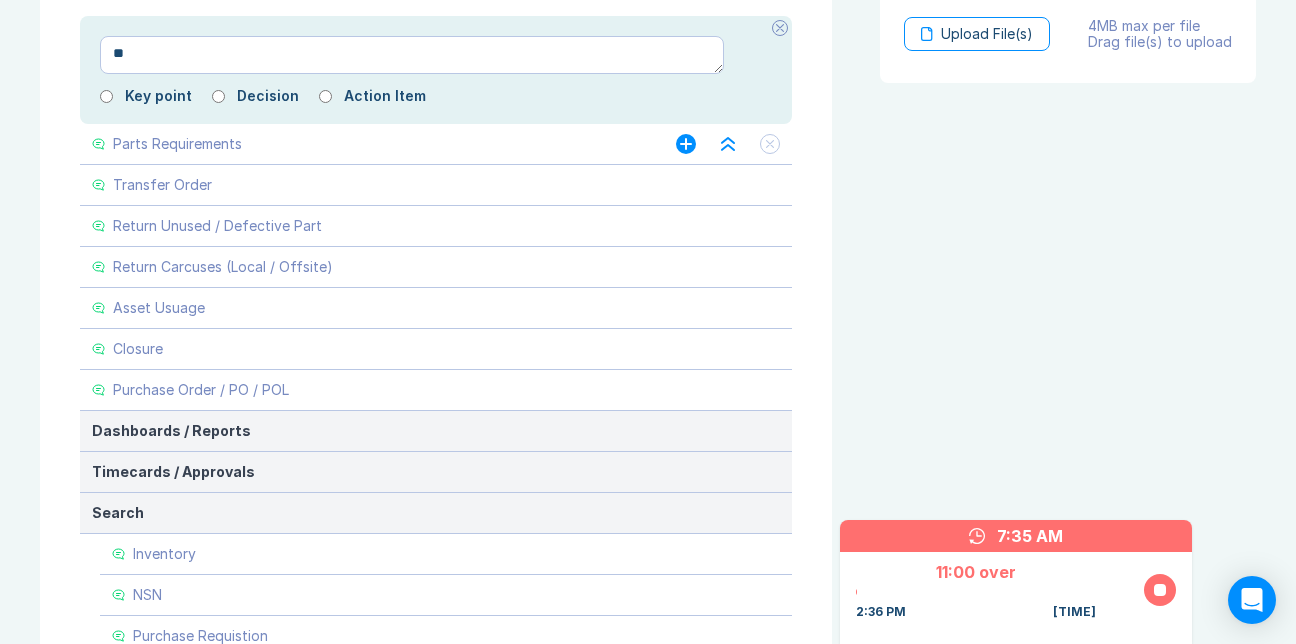 type on "***" 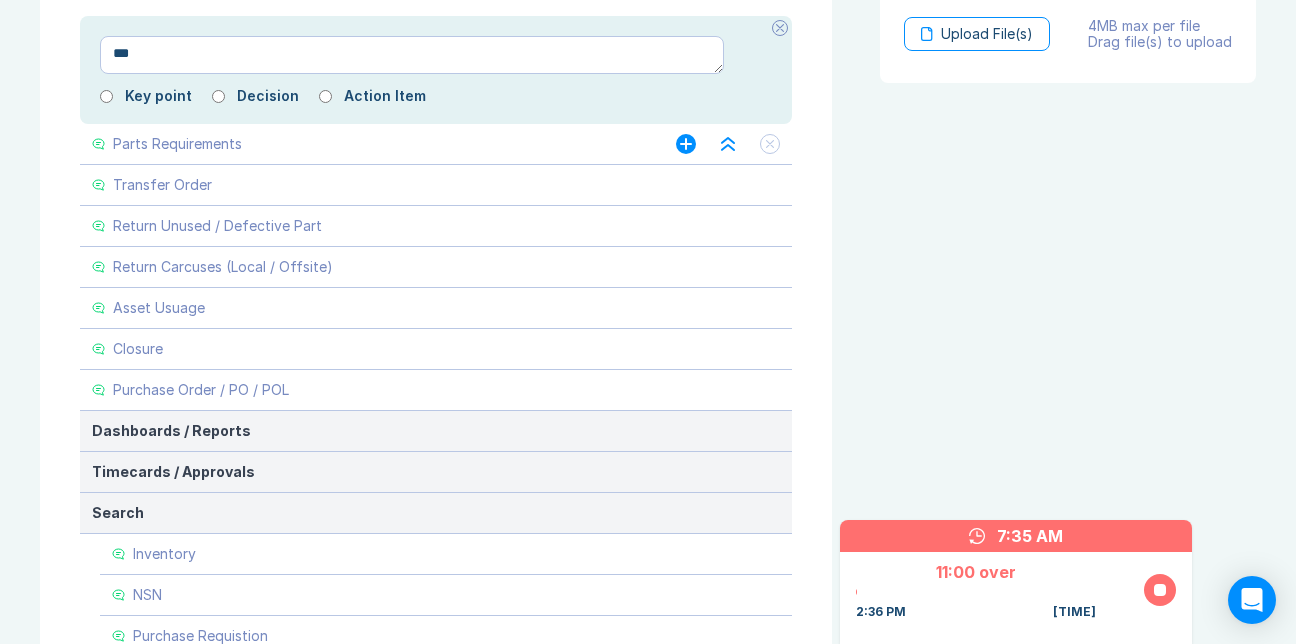 type on "*" 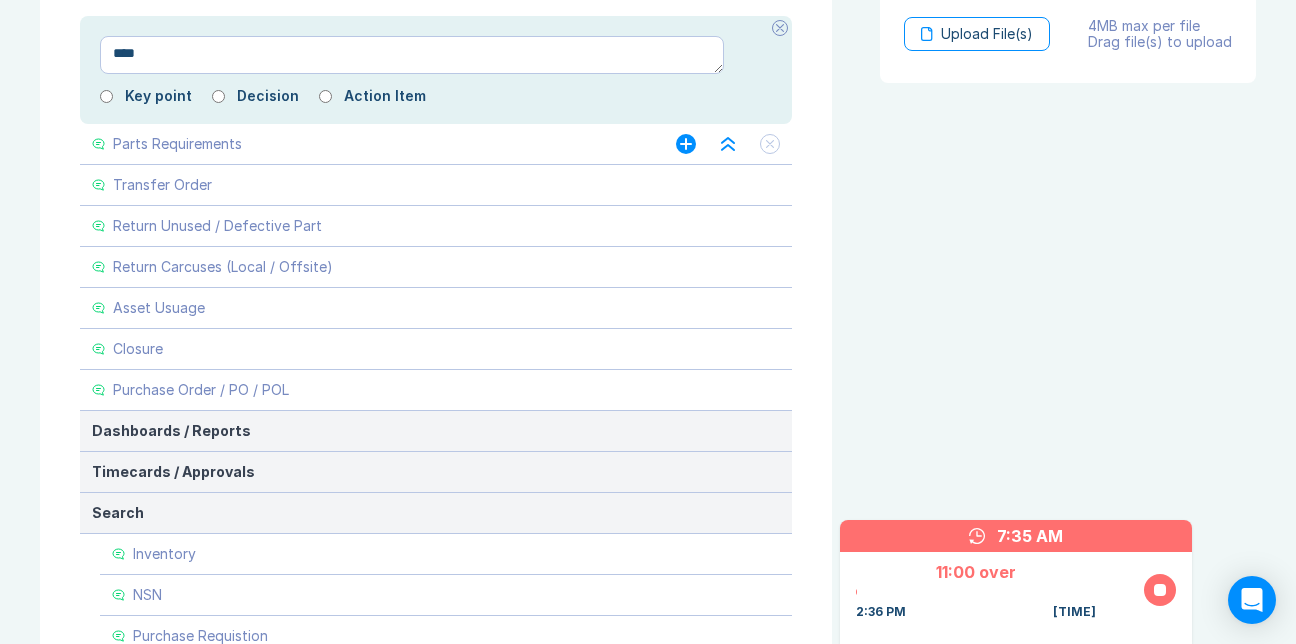 type on "*" 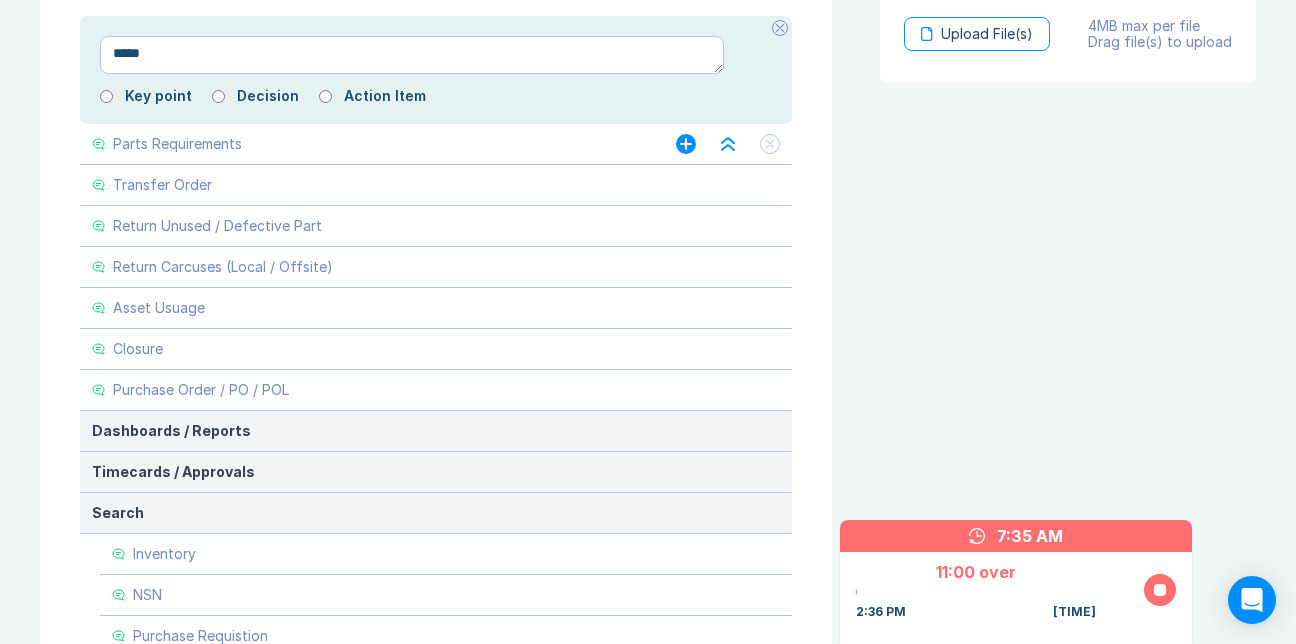 type on "*" 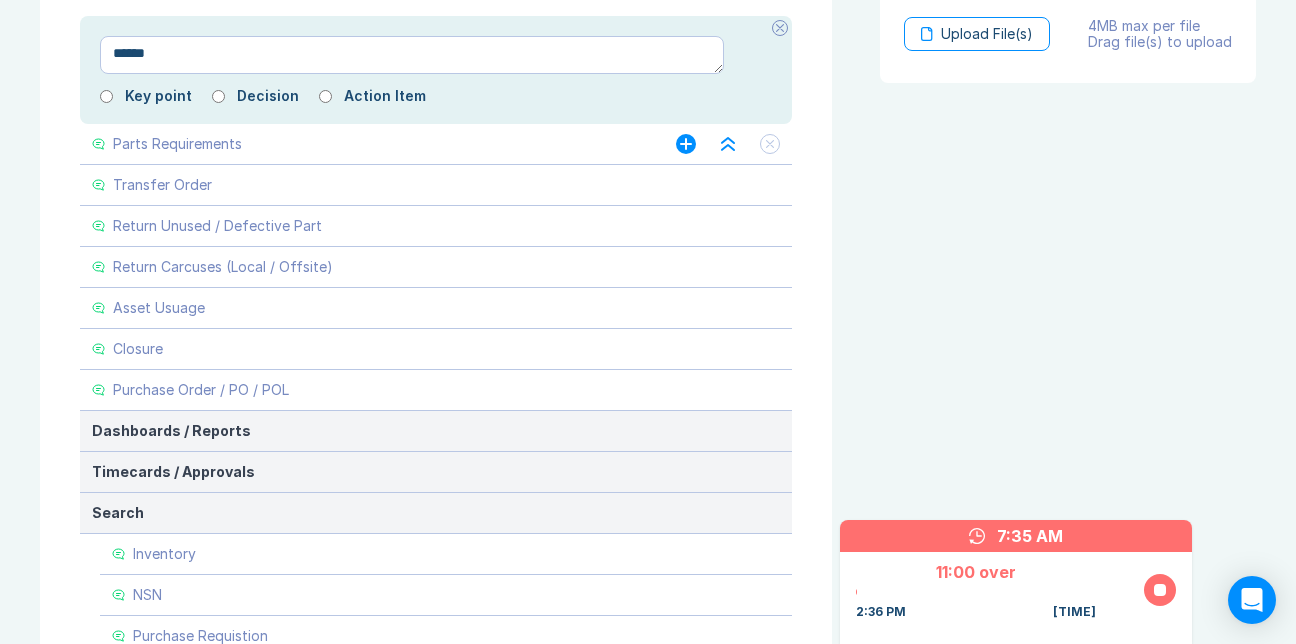 type on "*" 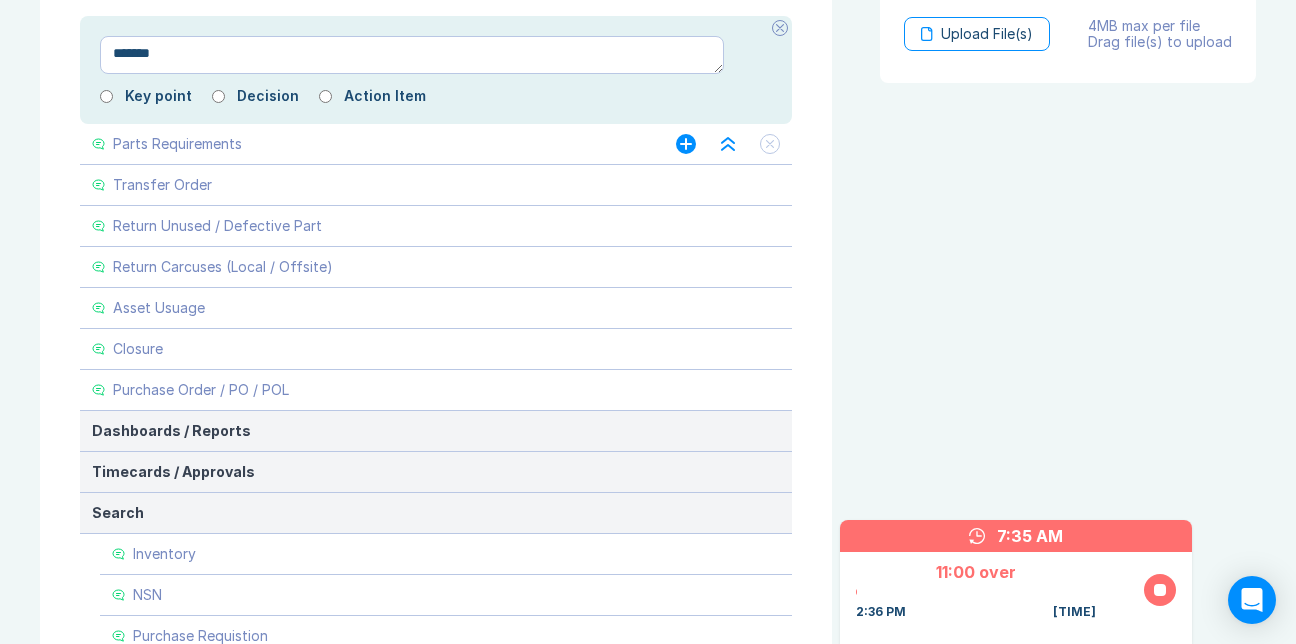 type on "*" 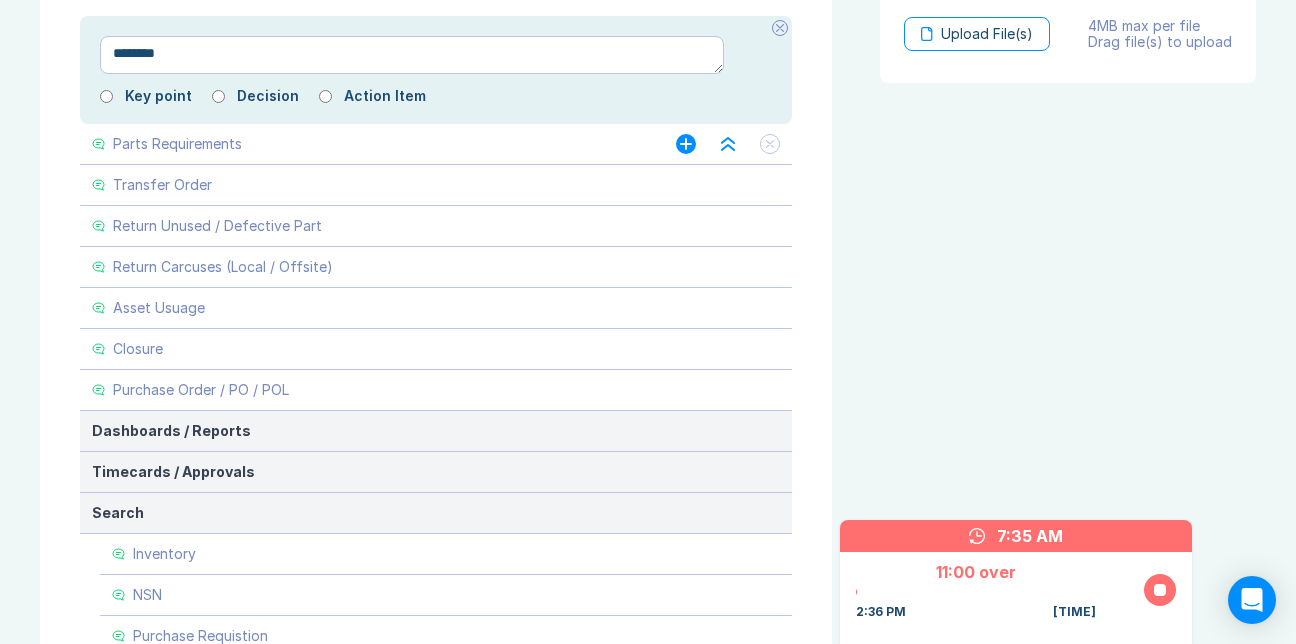type on "*" 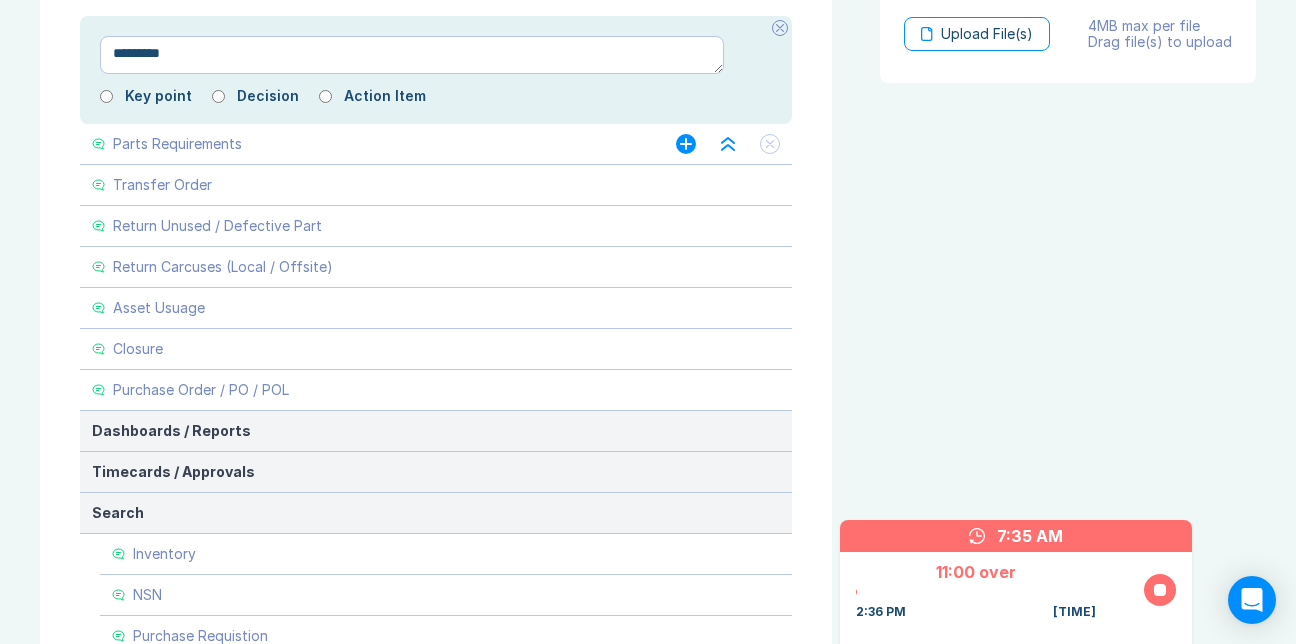 type on "*" 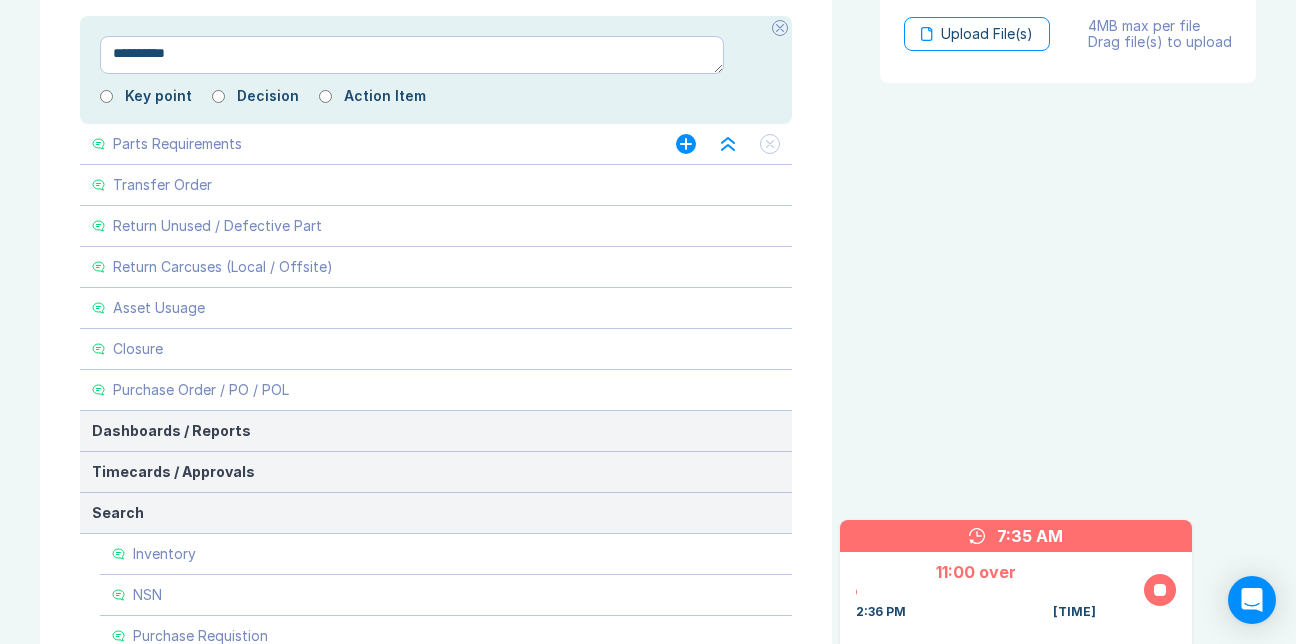 type on "*" 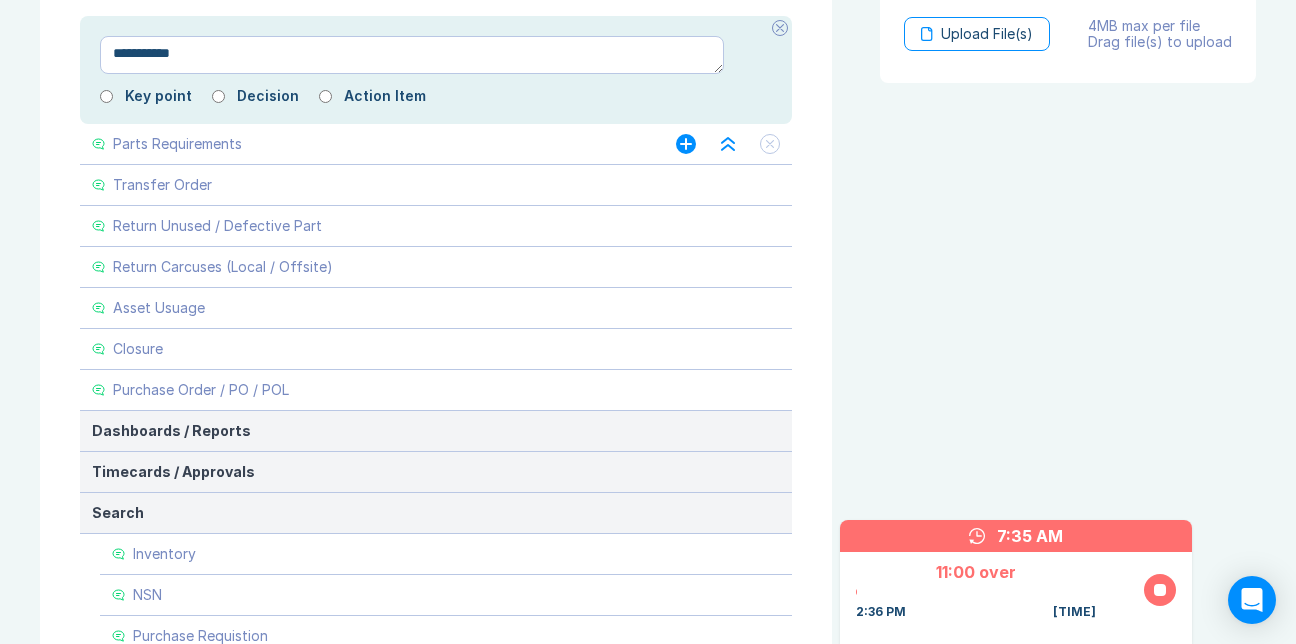 type on "*" 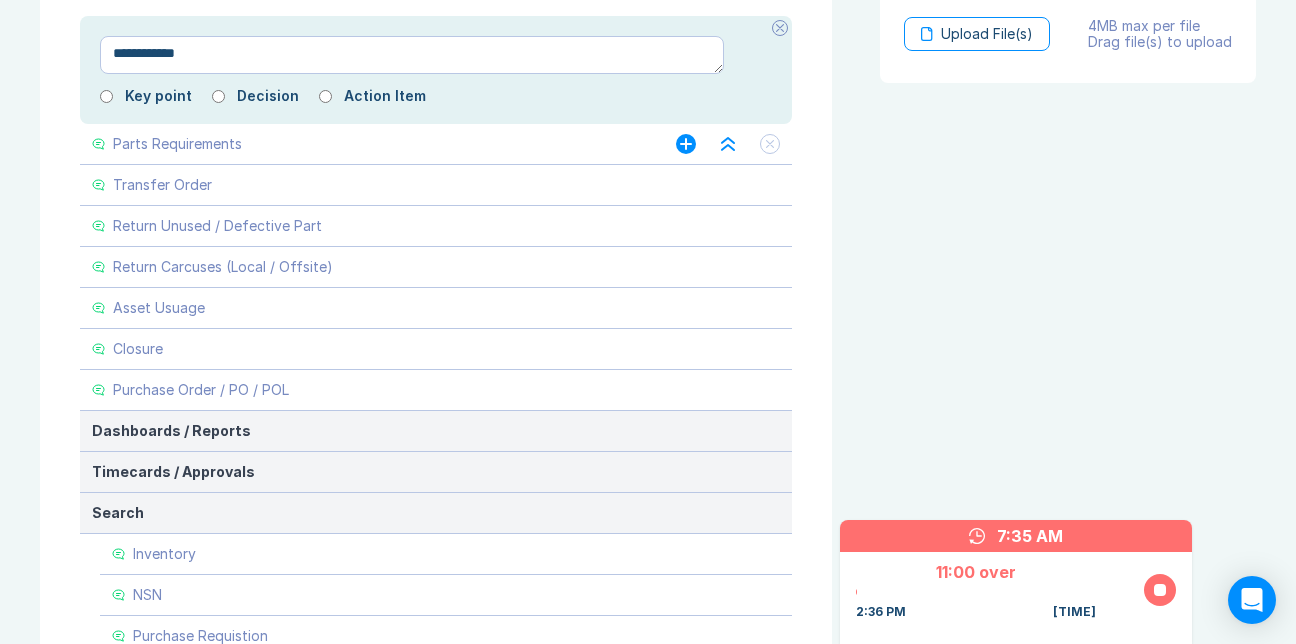 type on "*" 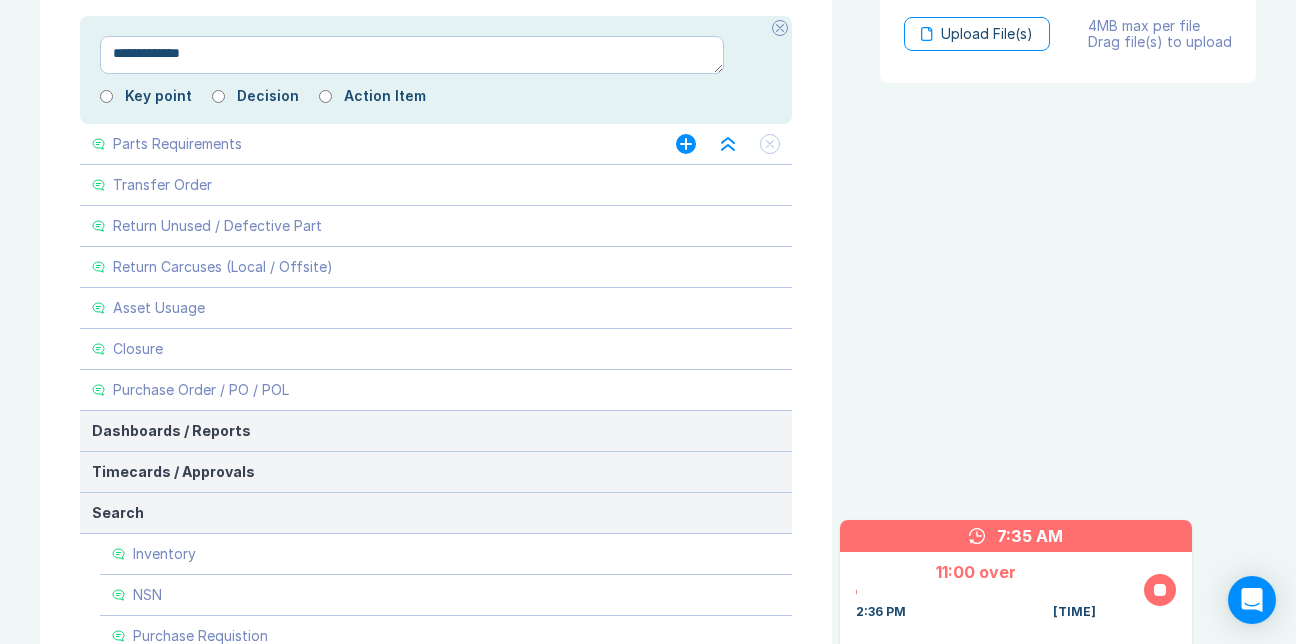 type on "**********" 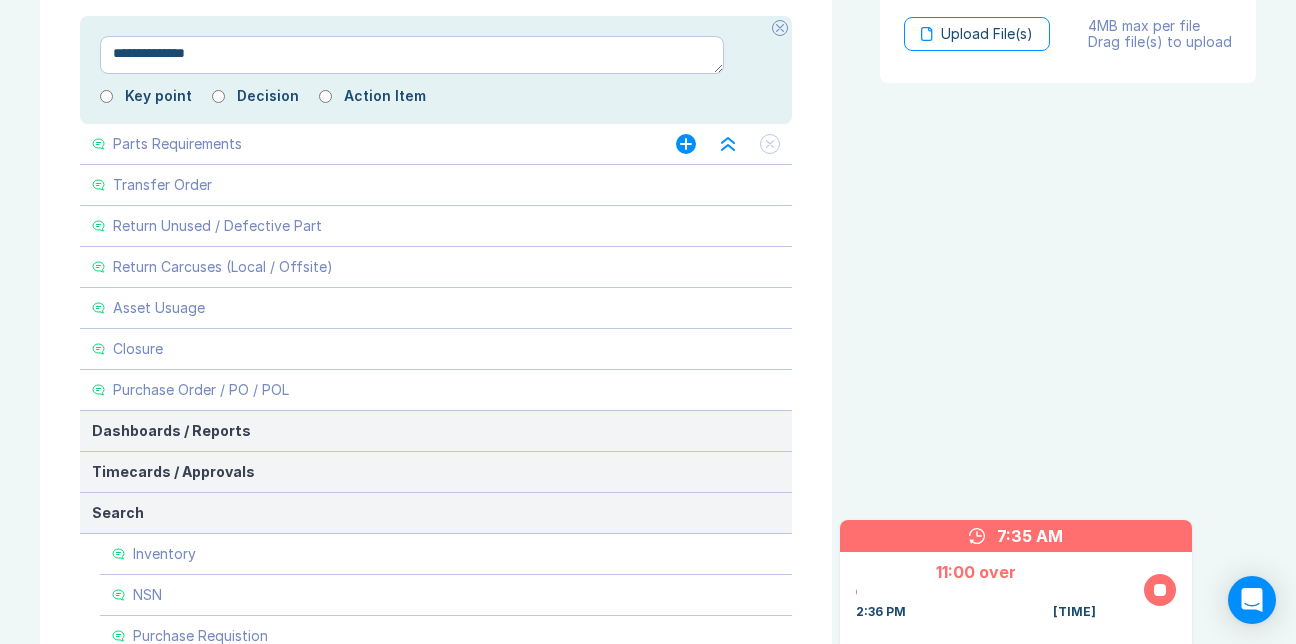 type on "*" 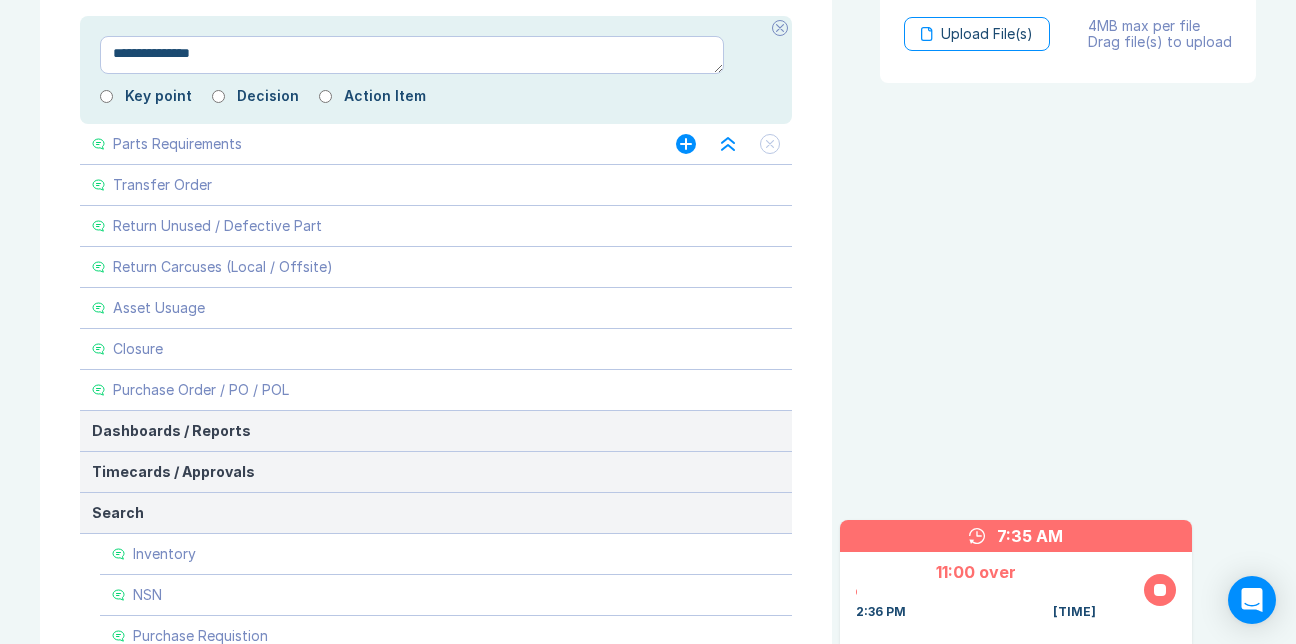 type on "*" 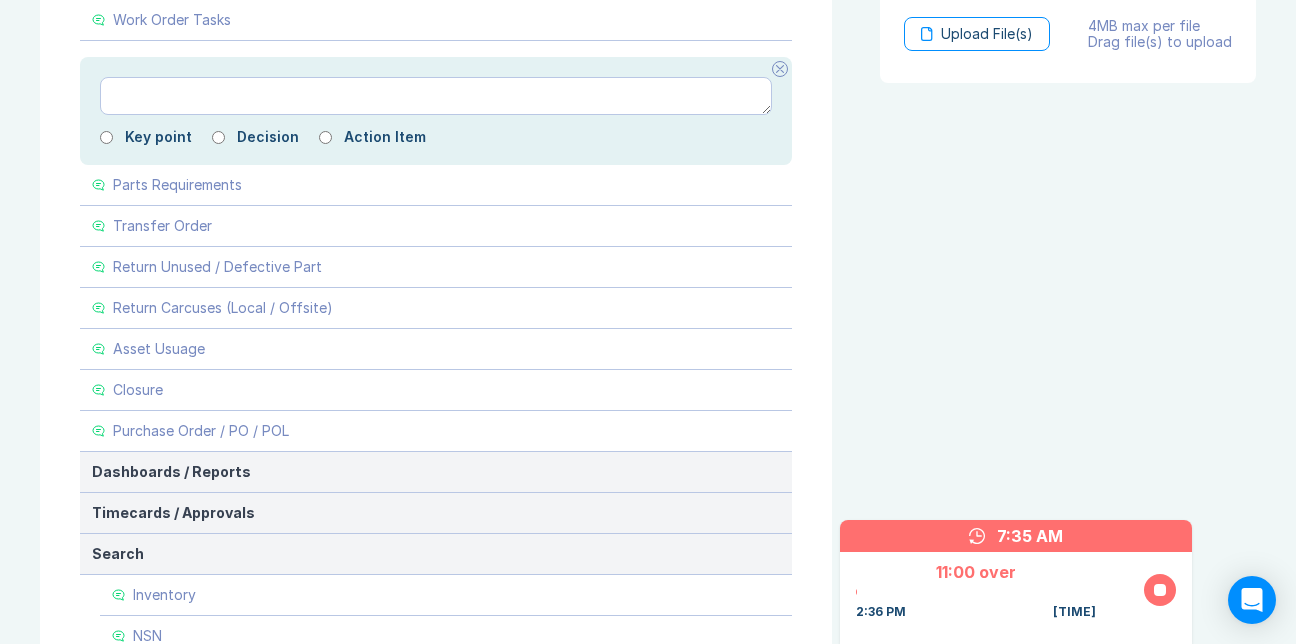 click on "Work Order Task" at bounding box center [364, -62] 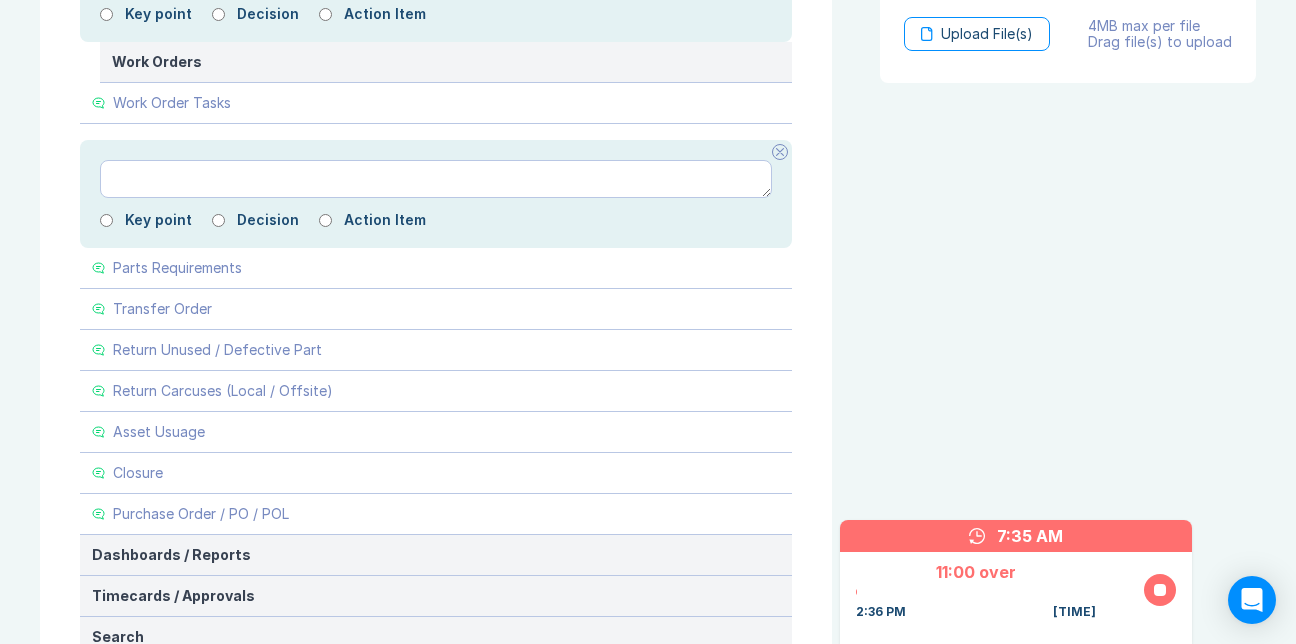 click on "**********" at bounding box center (412, -27) 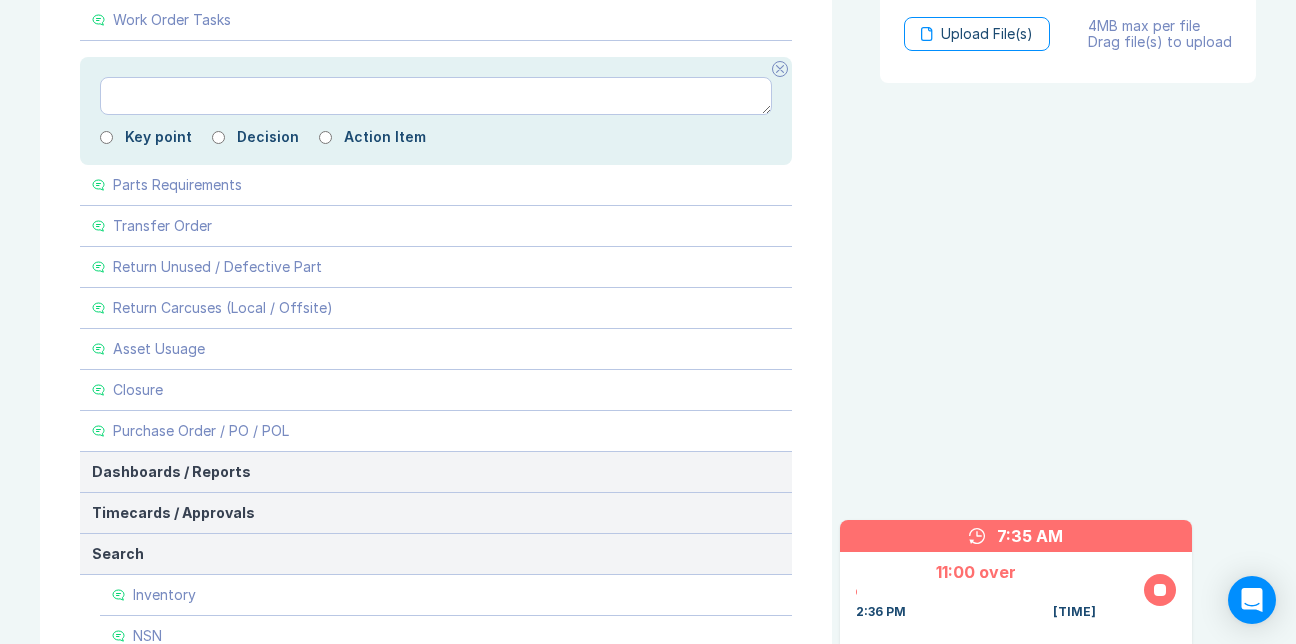click 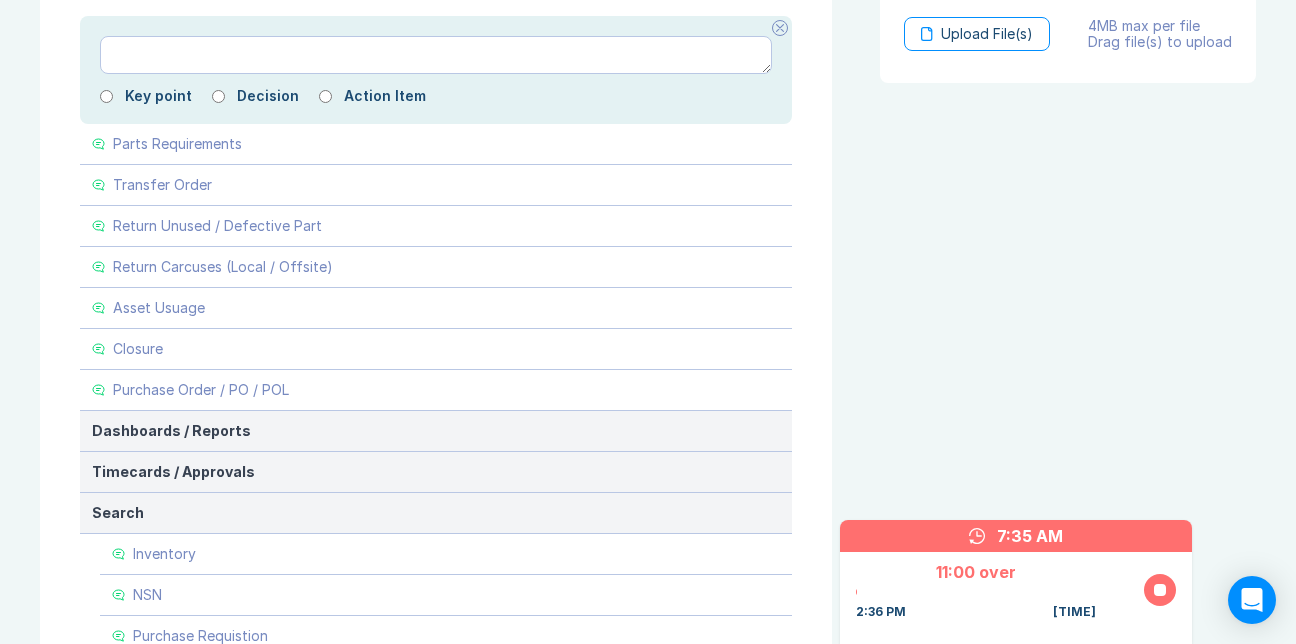 click at bounding box center (780, 28) 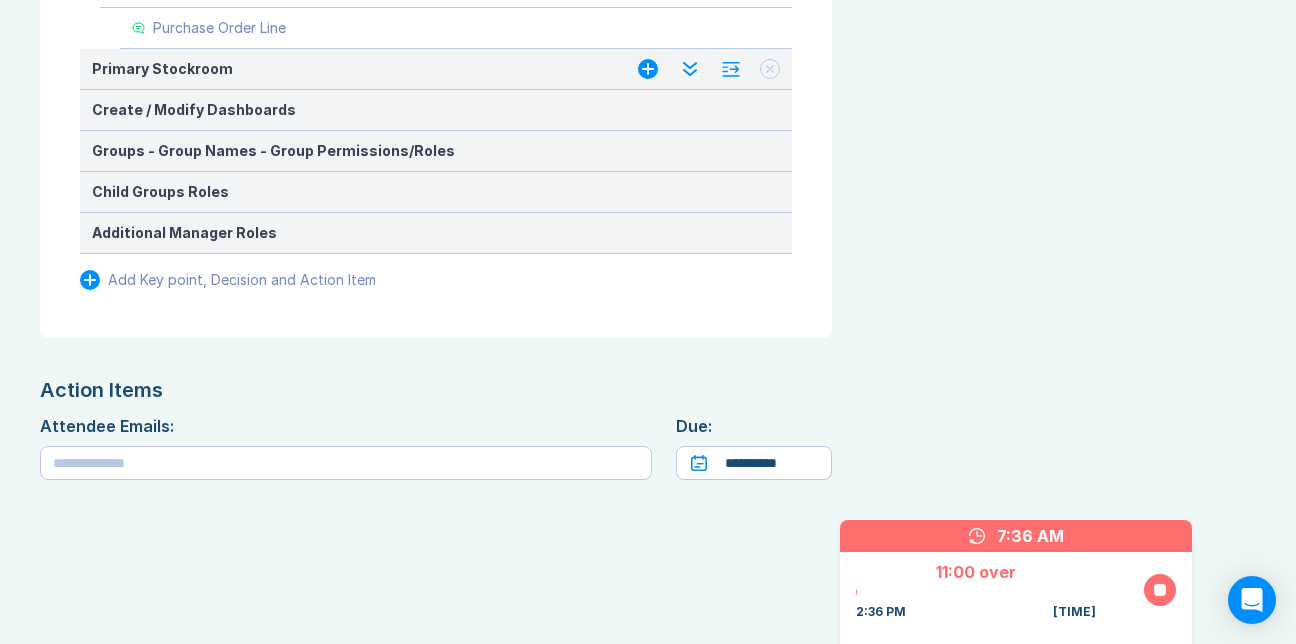scroll, scrollTop: 1582, scrollLeft: 0, axis: vertical 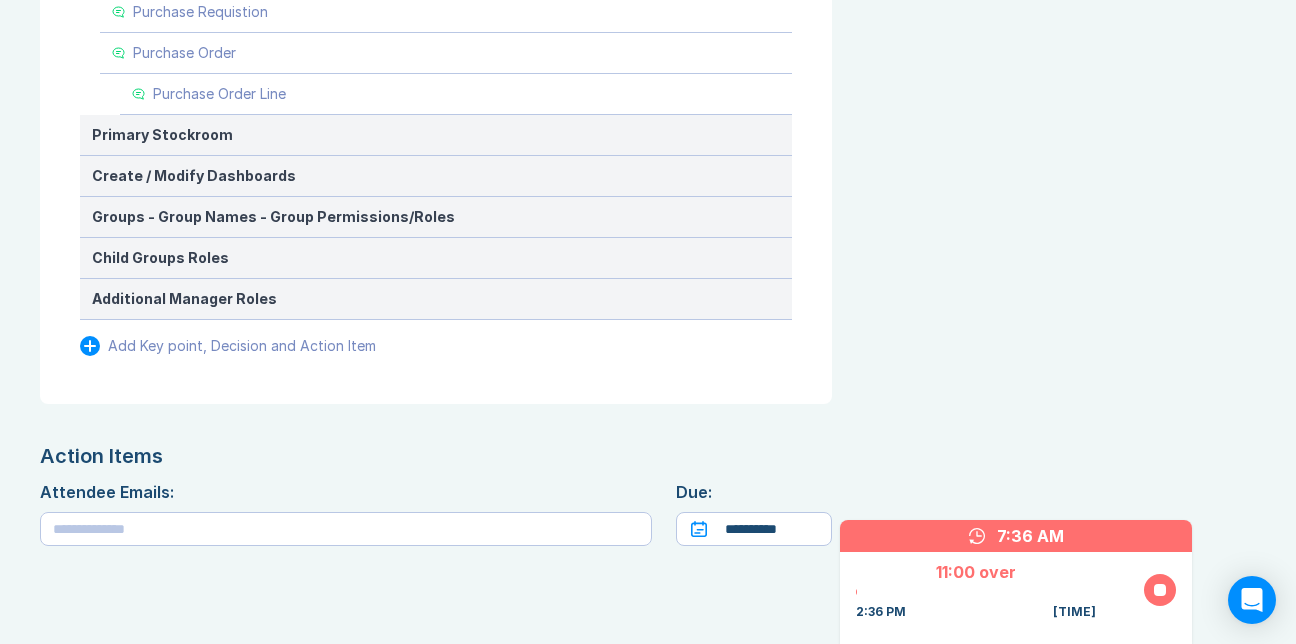 click on "Search" at bounding box center [345, -111] 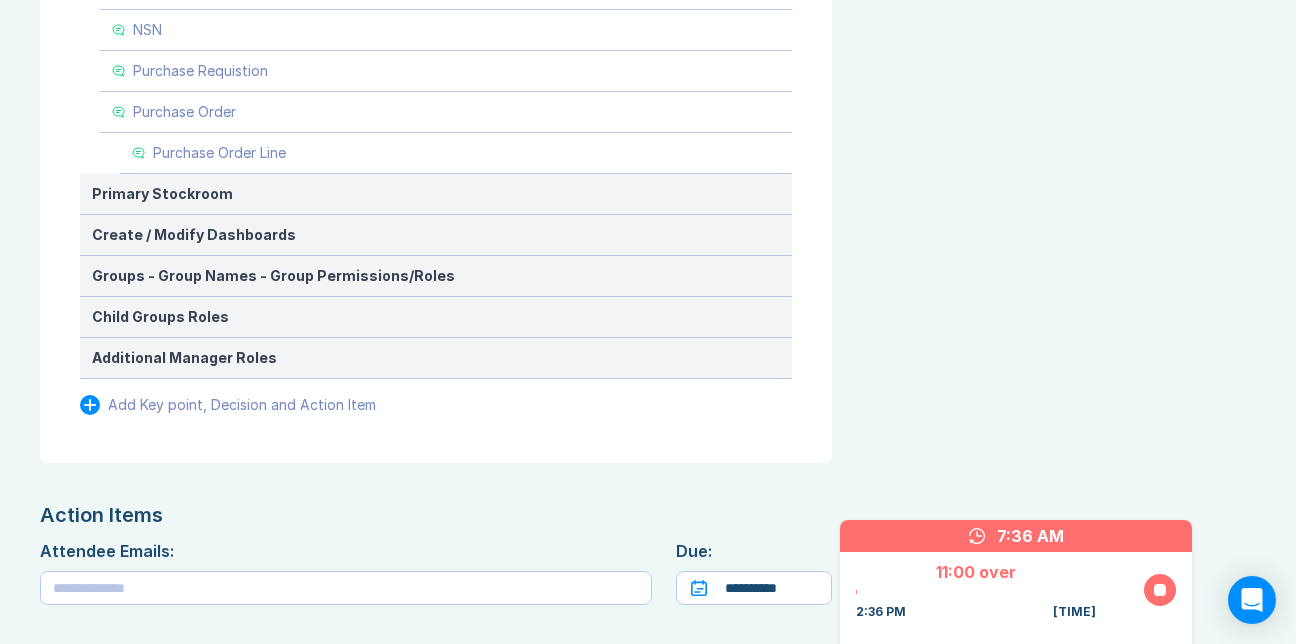 type on "*" 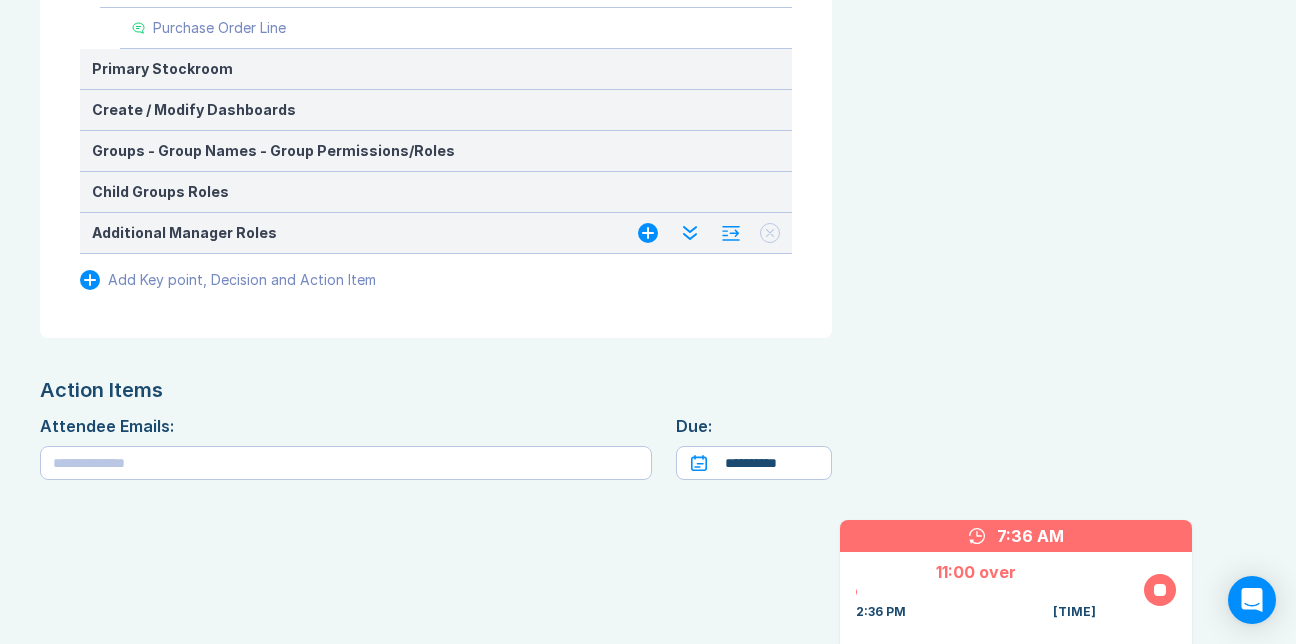 scroll, scrollTop: 1782, scrollLeft: 0, axis: vertical 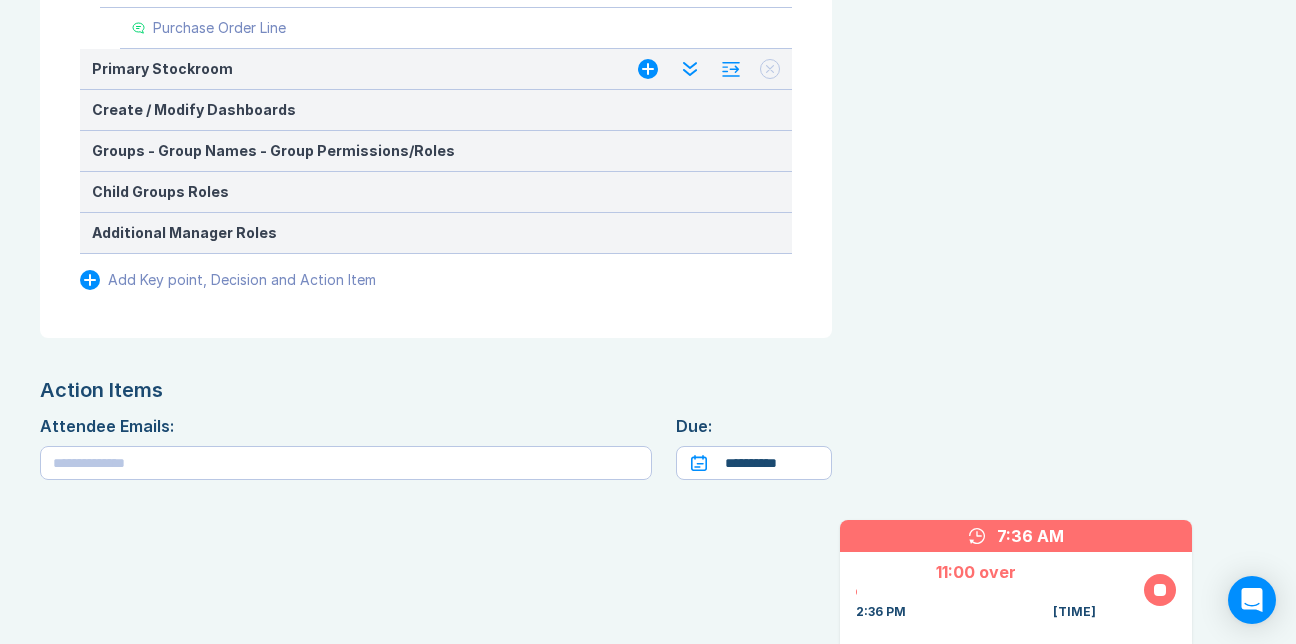 click 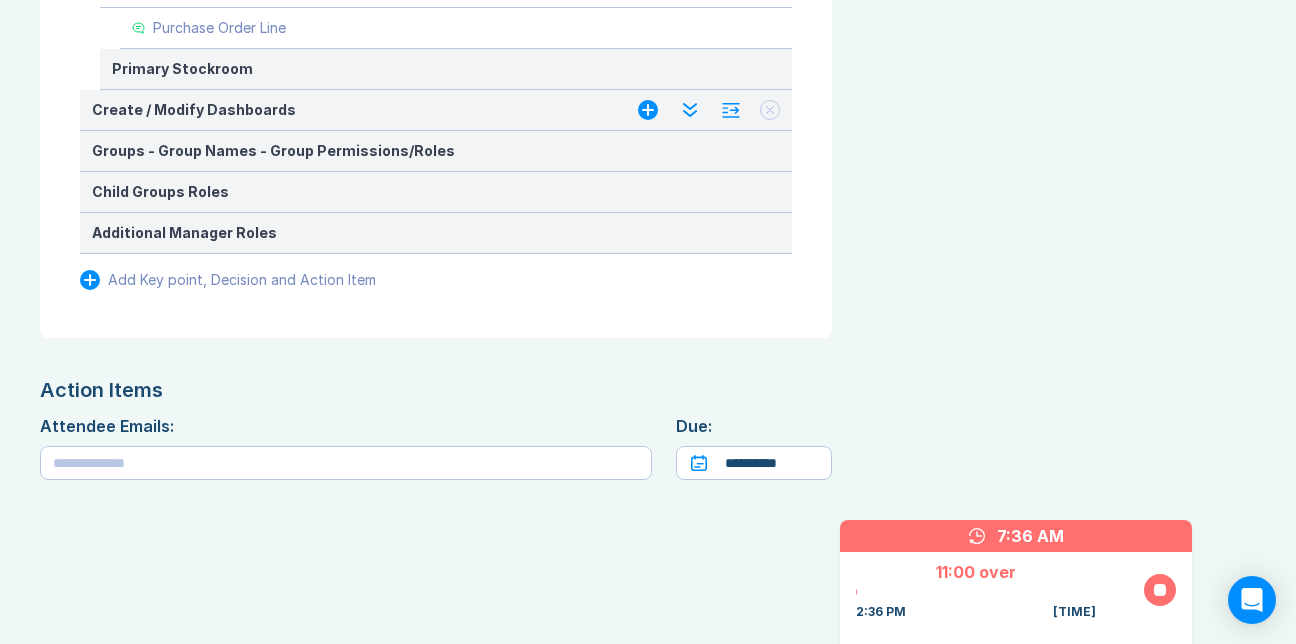 click 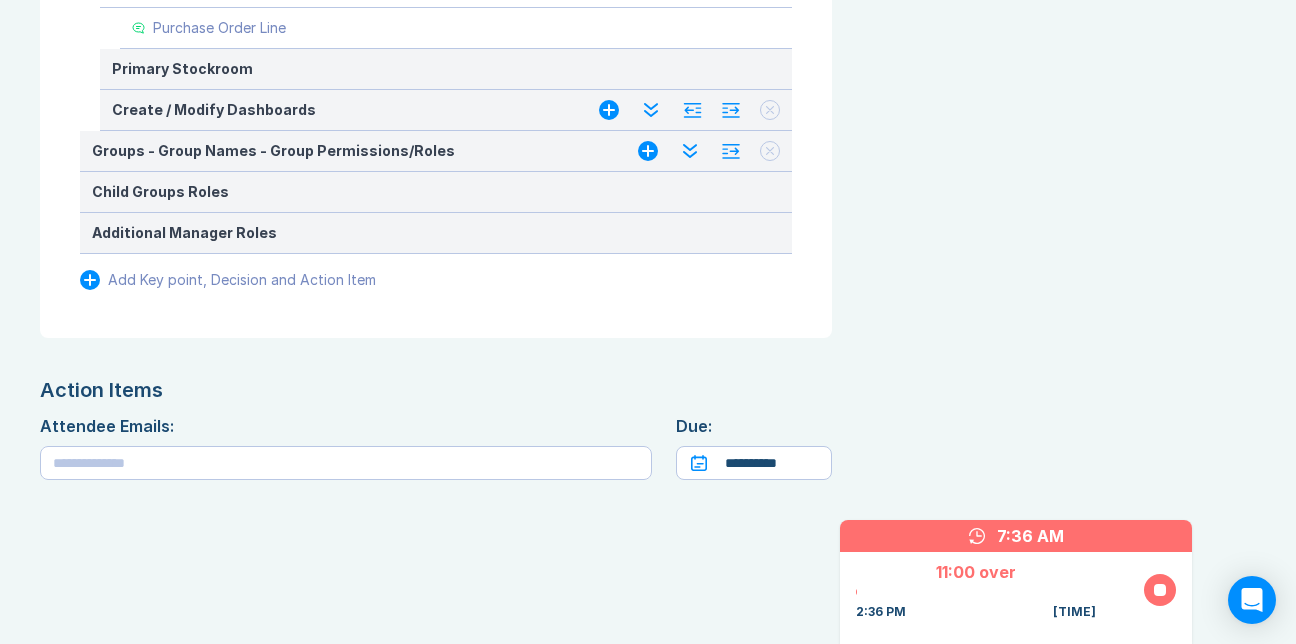 click 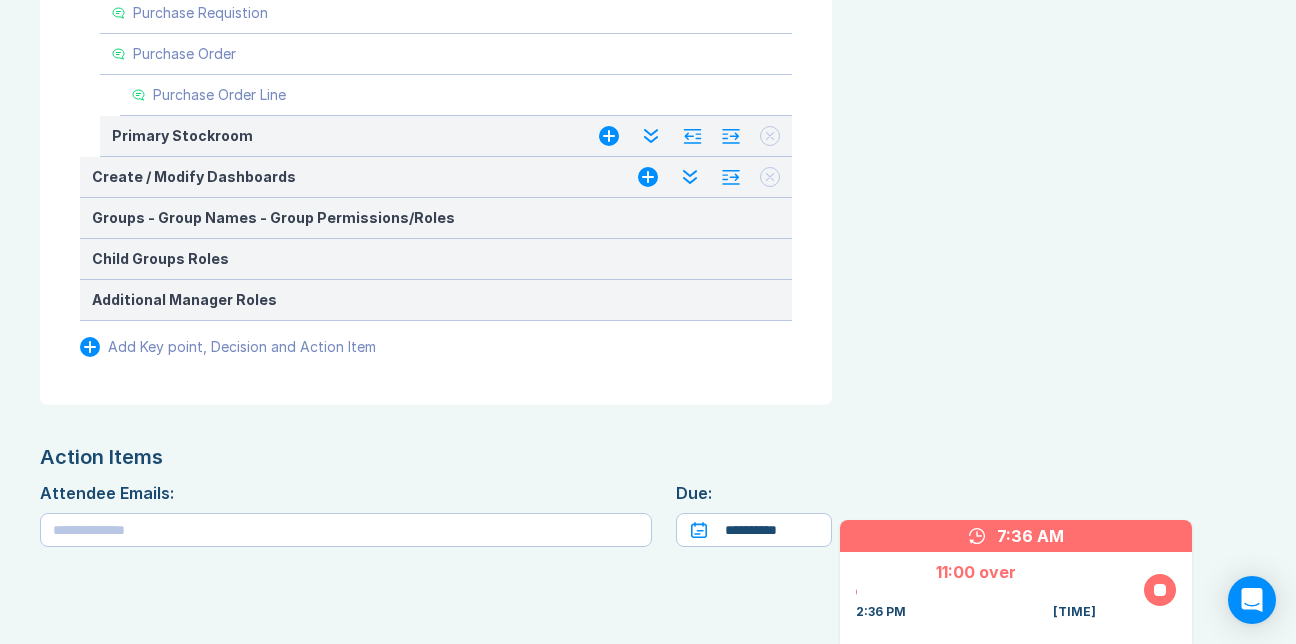 scroll, scrollTop: 1582, scrollLeft: 0, axis: vertical 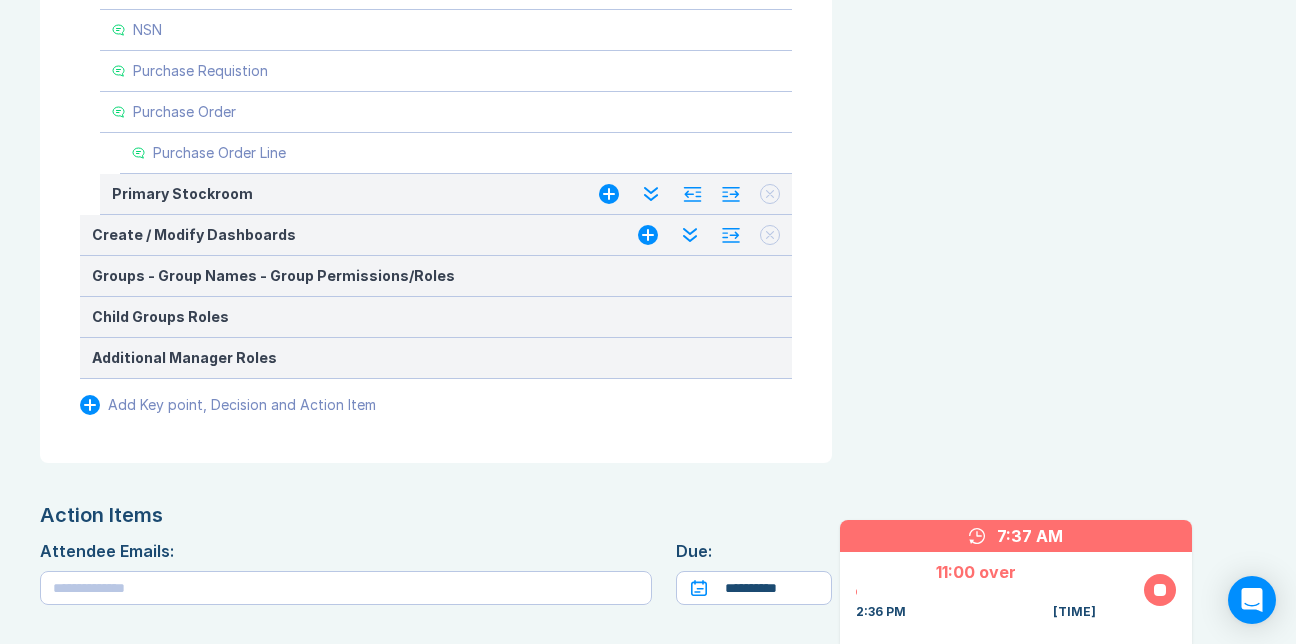 click 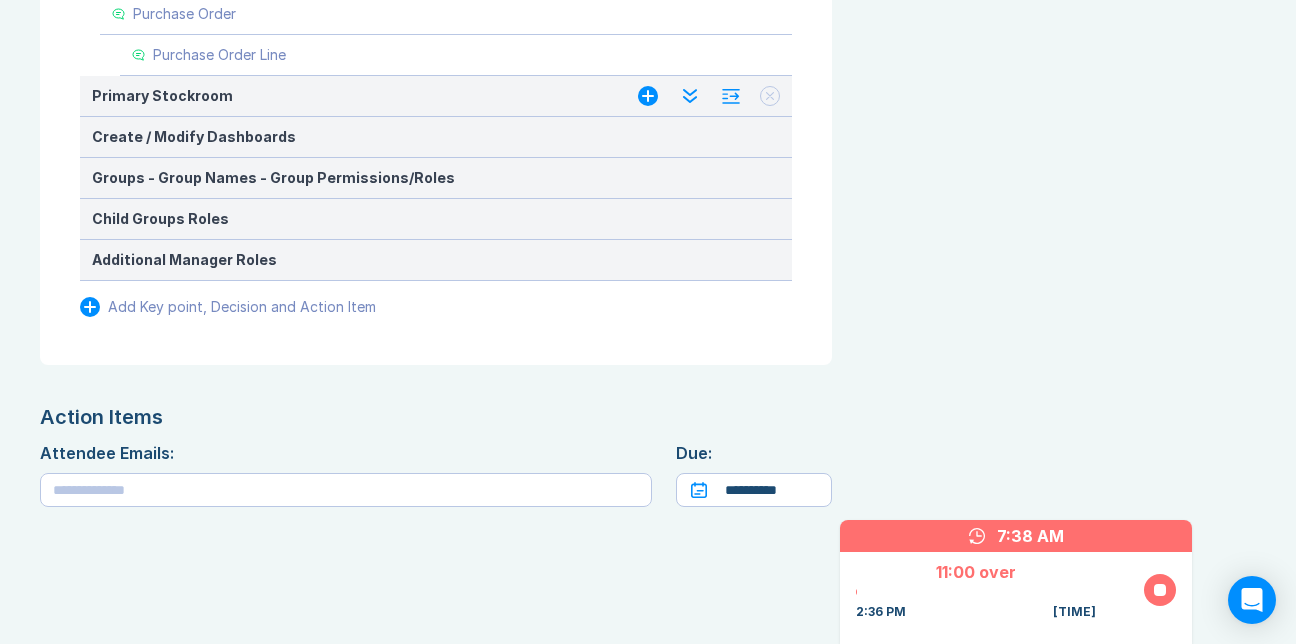 scroll, scrollTop: 1682, scrollLeft: 0, axis: vertical 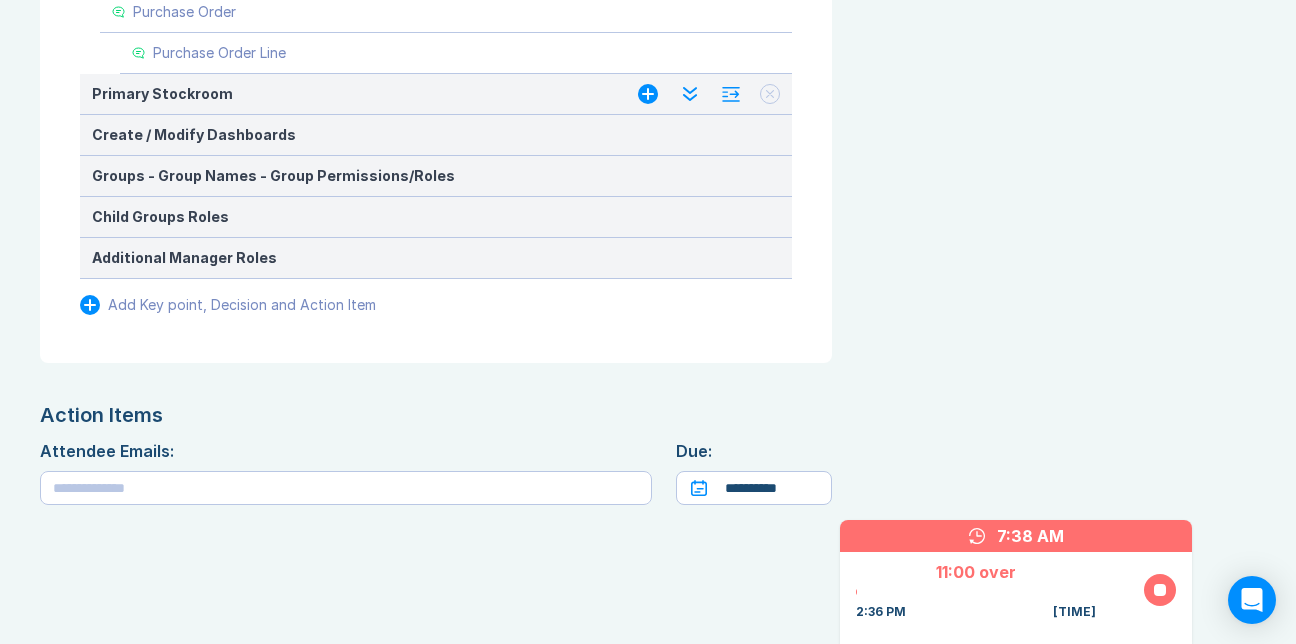 click on "Primary Stockroom" at bounding box center [345, 94] 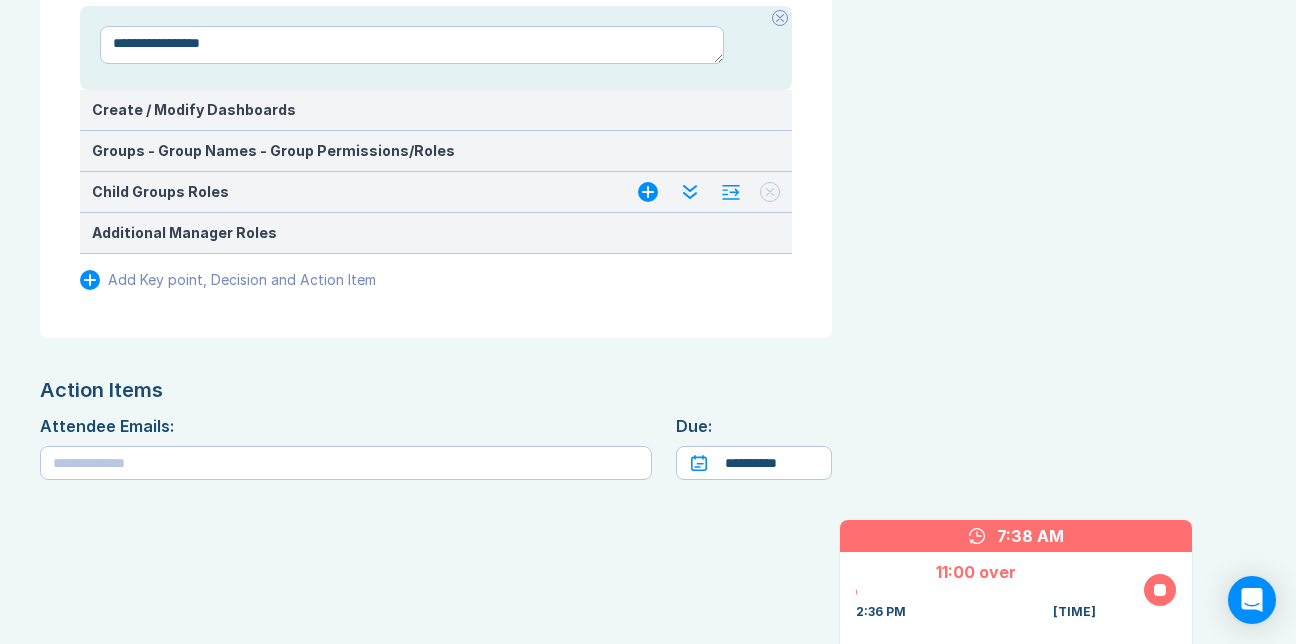 scroll, scrollTop: 1882, scrollLeft: 0, axis: vertical 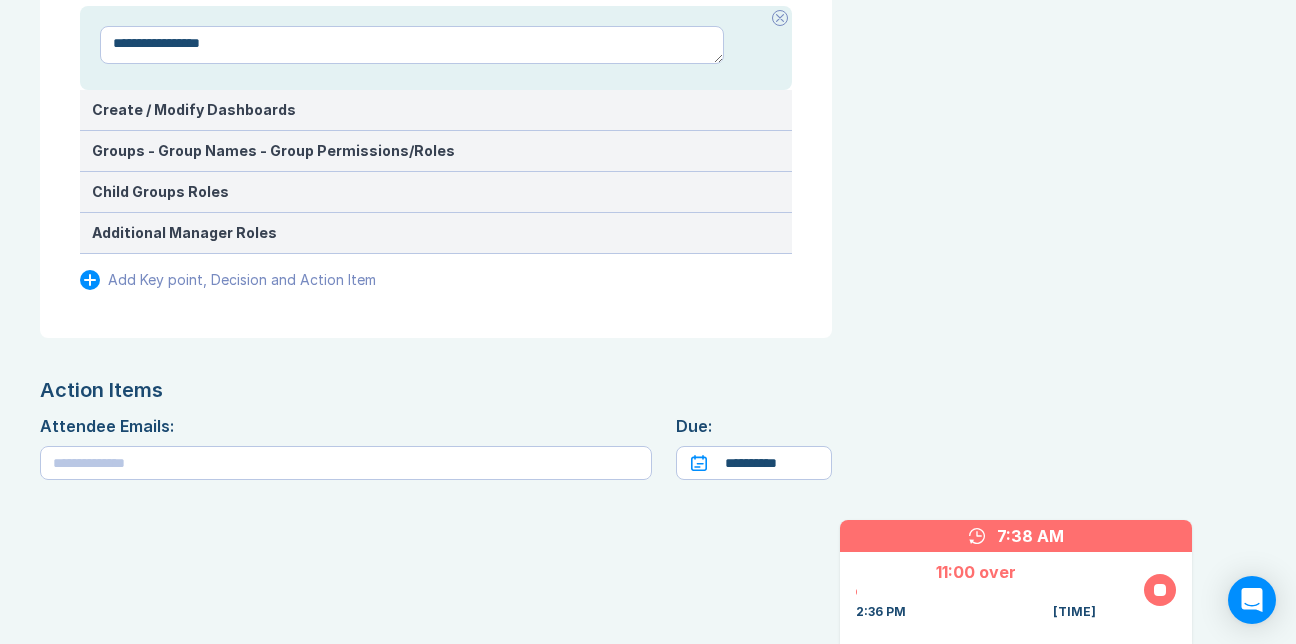 click on "**********" at bounding box center (412, 45) 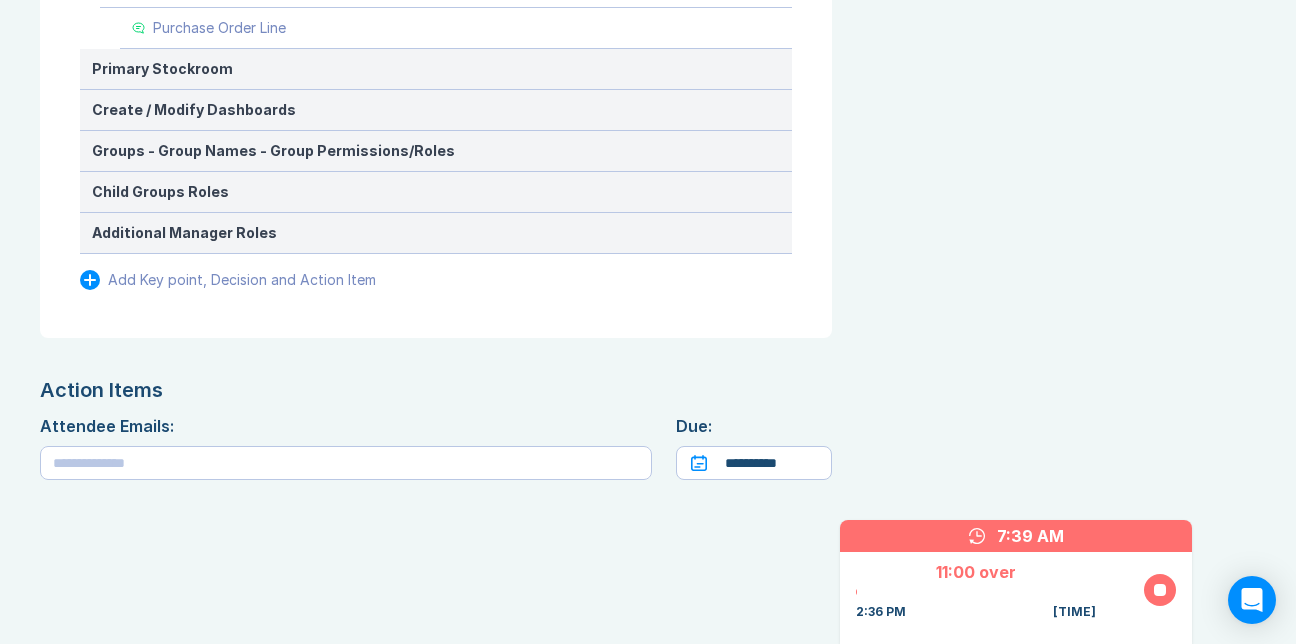 click 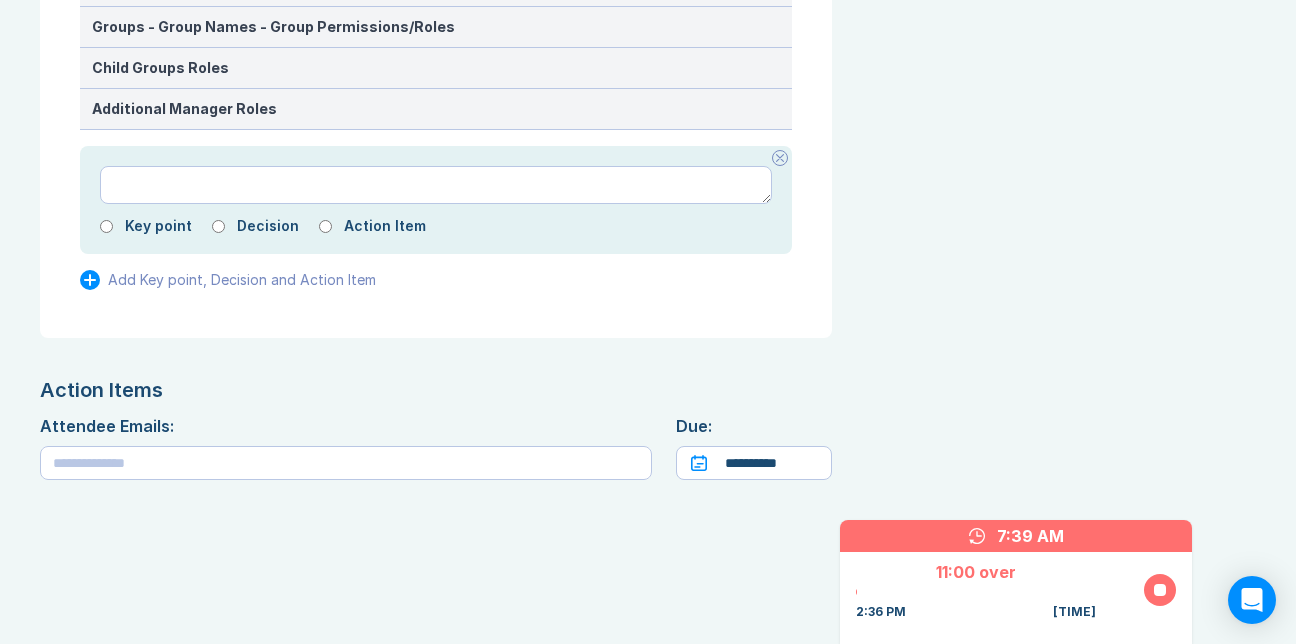 type on "*" 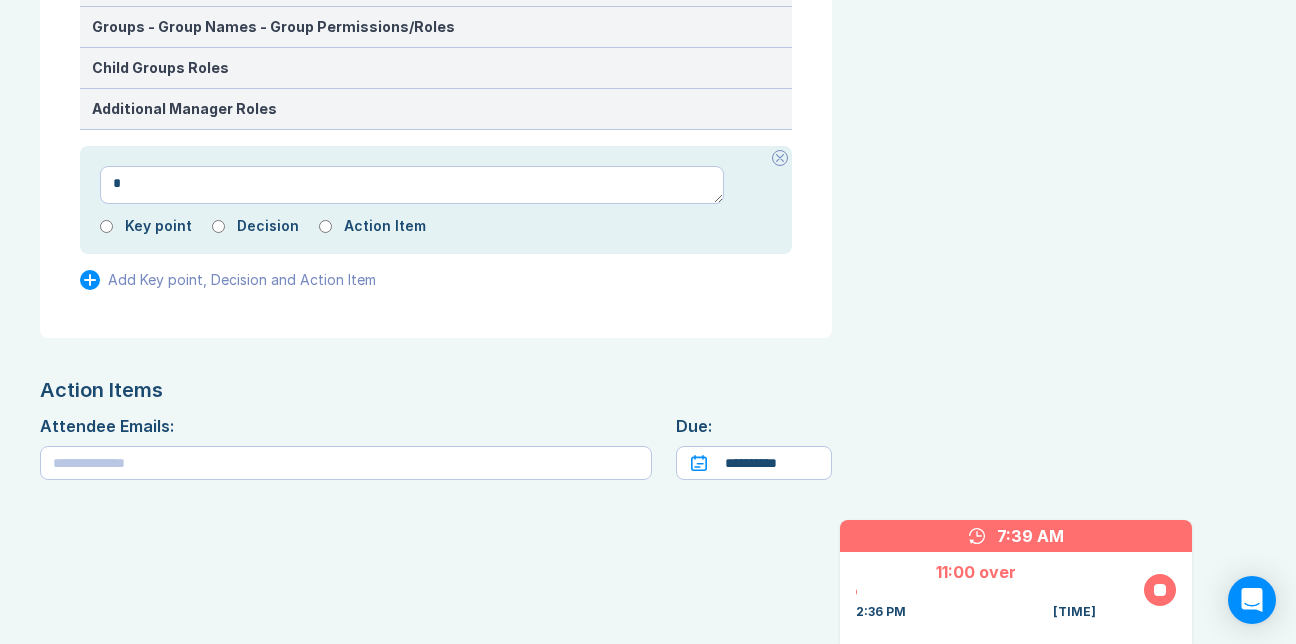 type on "*" 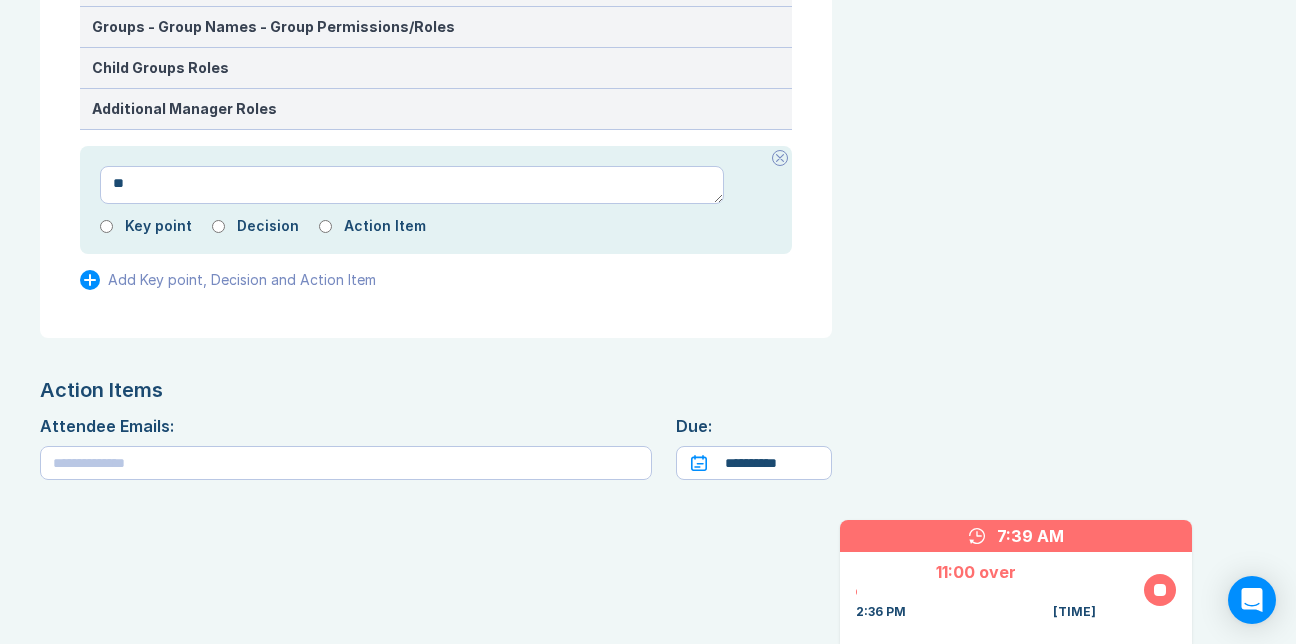 type on "*" 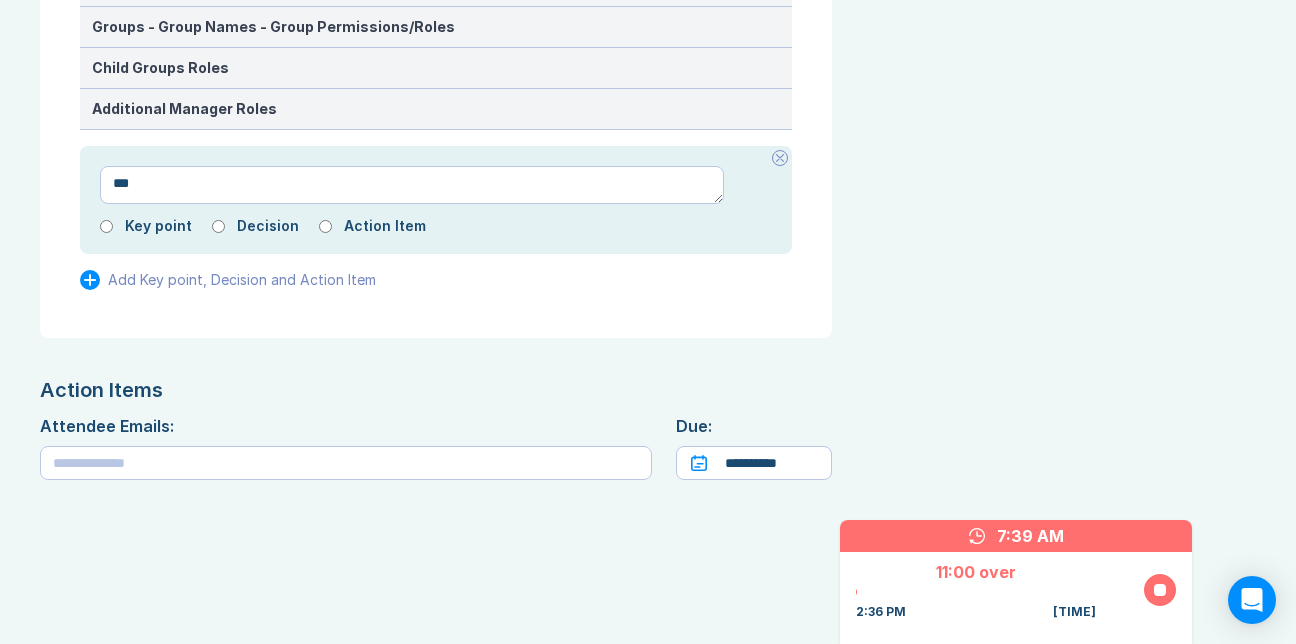 type on "*" 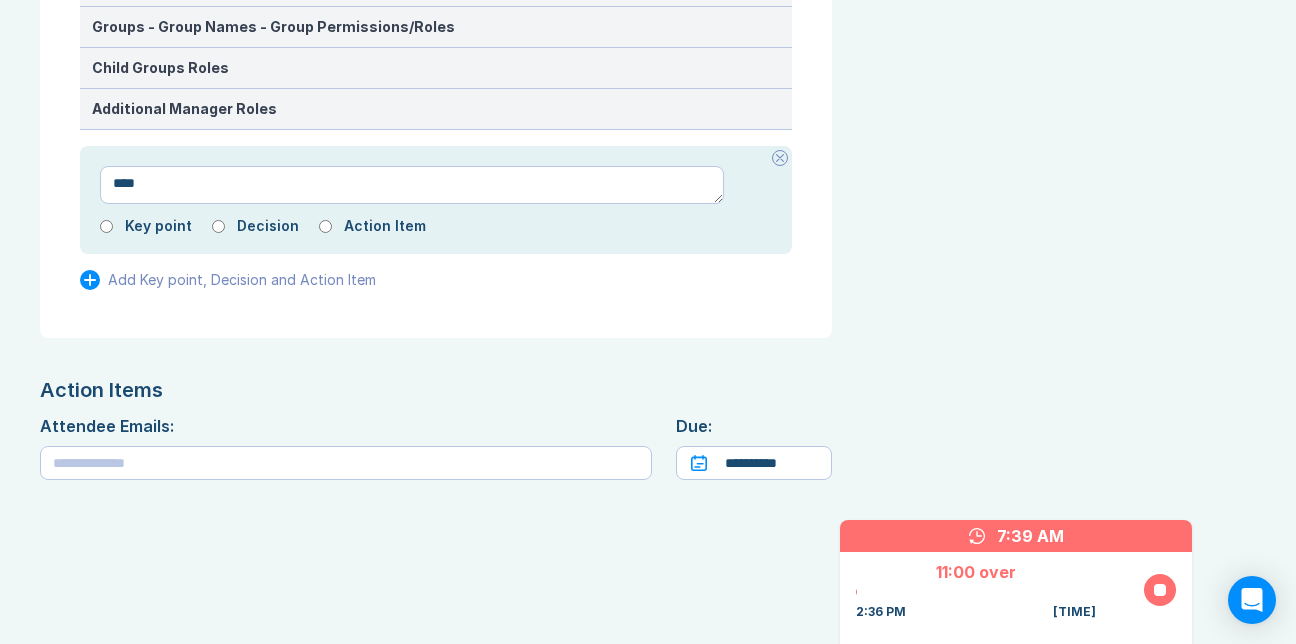 type on "*" 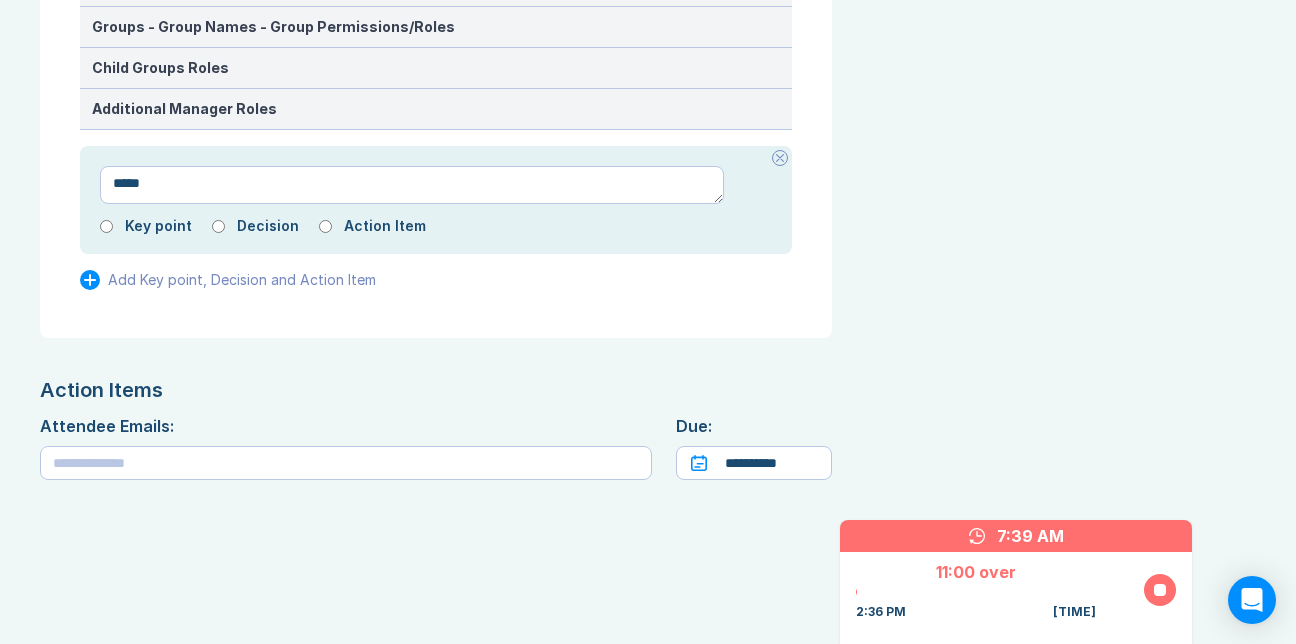 type on "*" 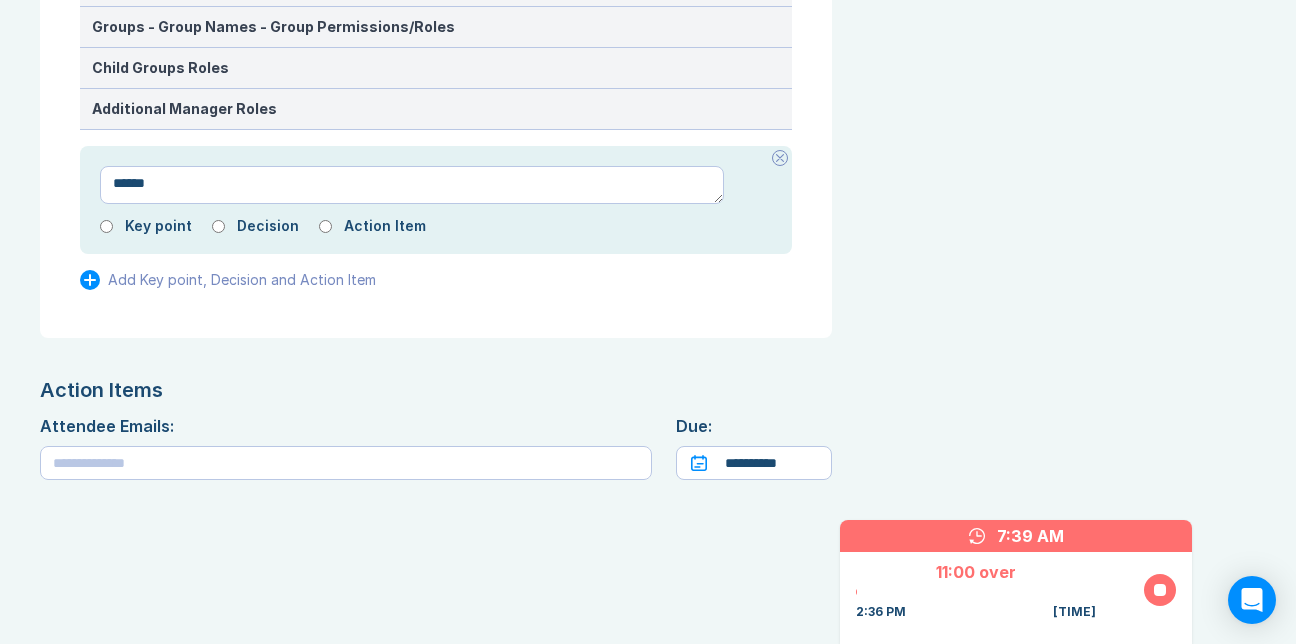type on "*" 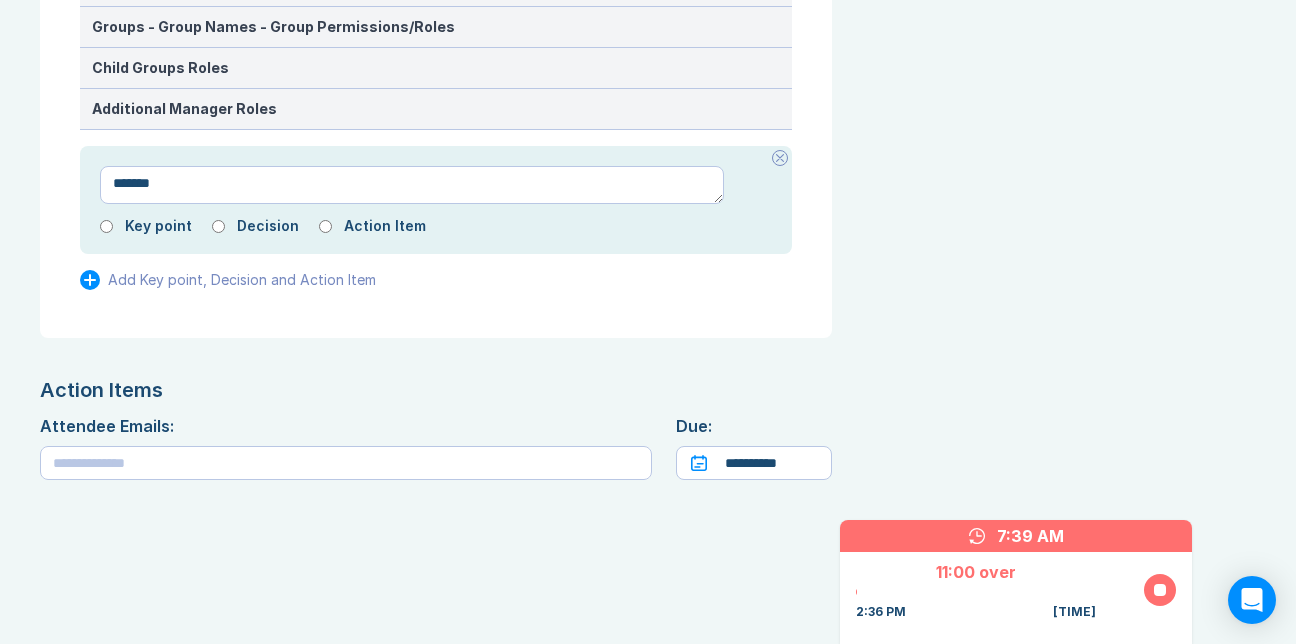 type on "*" 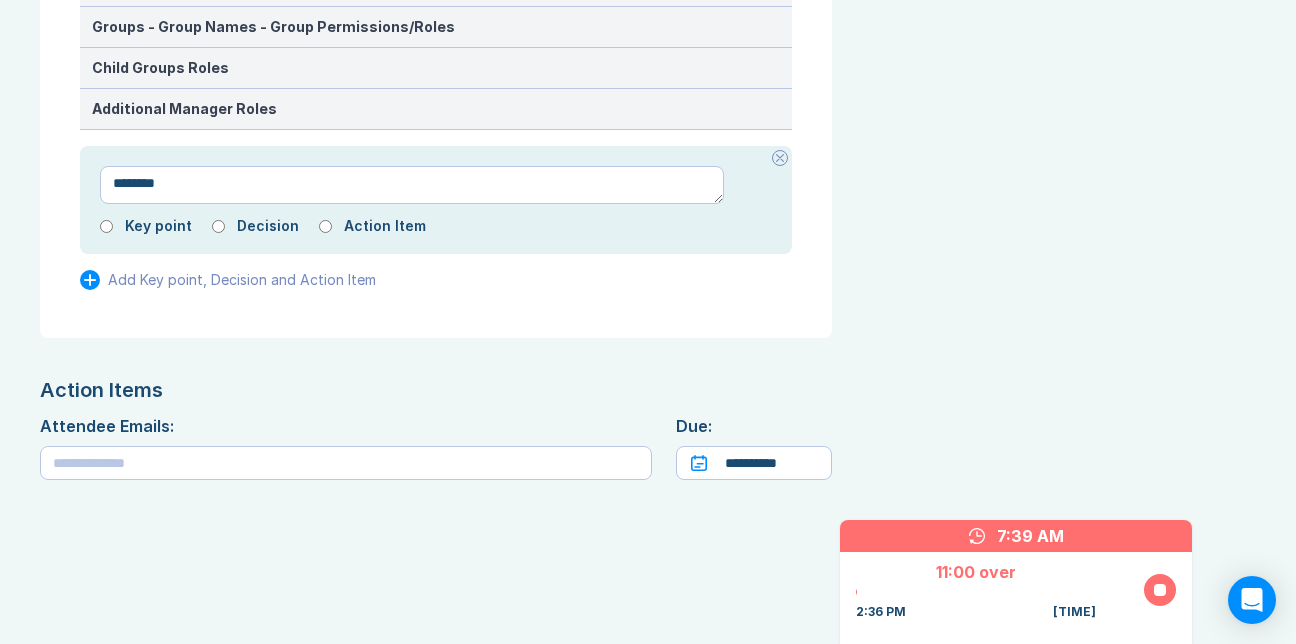 type on "*" 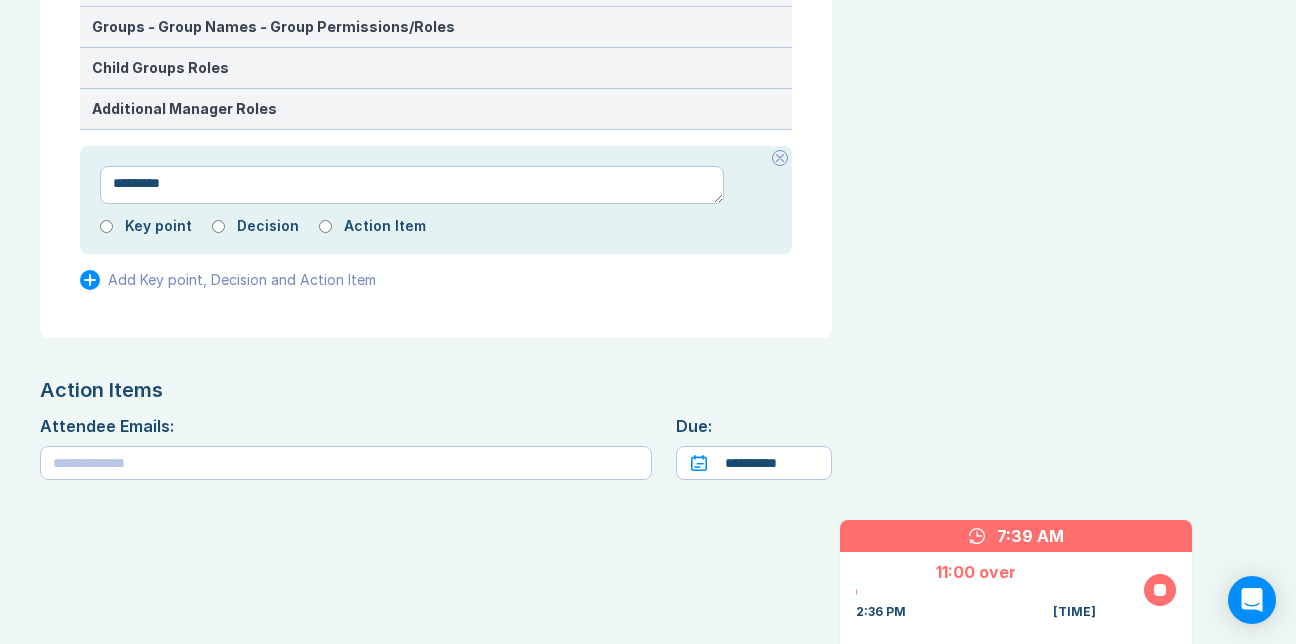 type on "*" 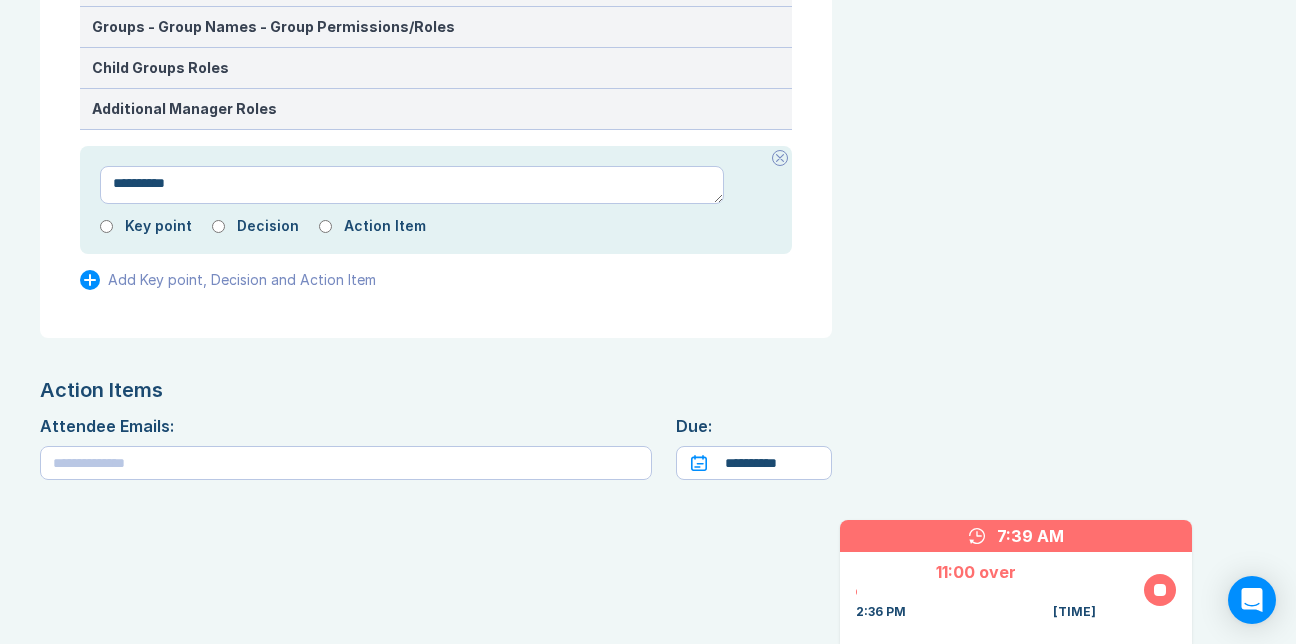 type on "*" 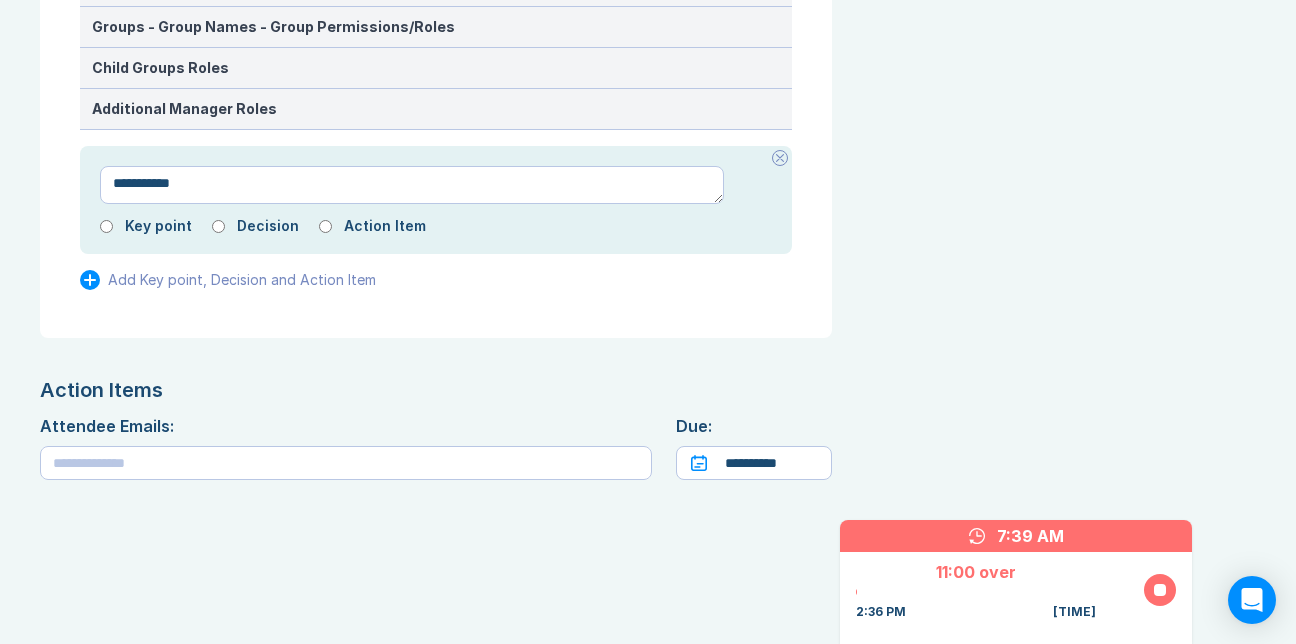 type on "*" 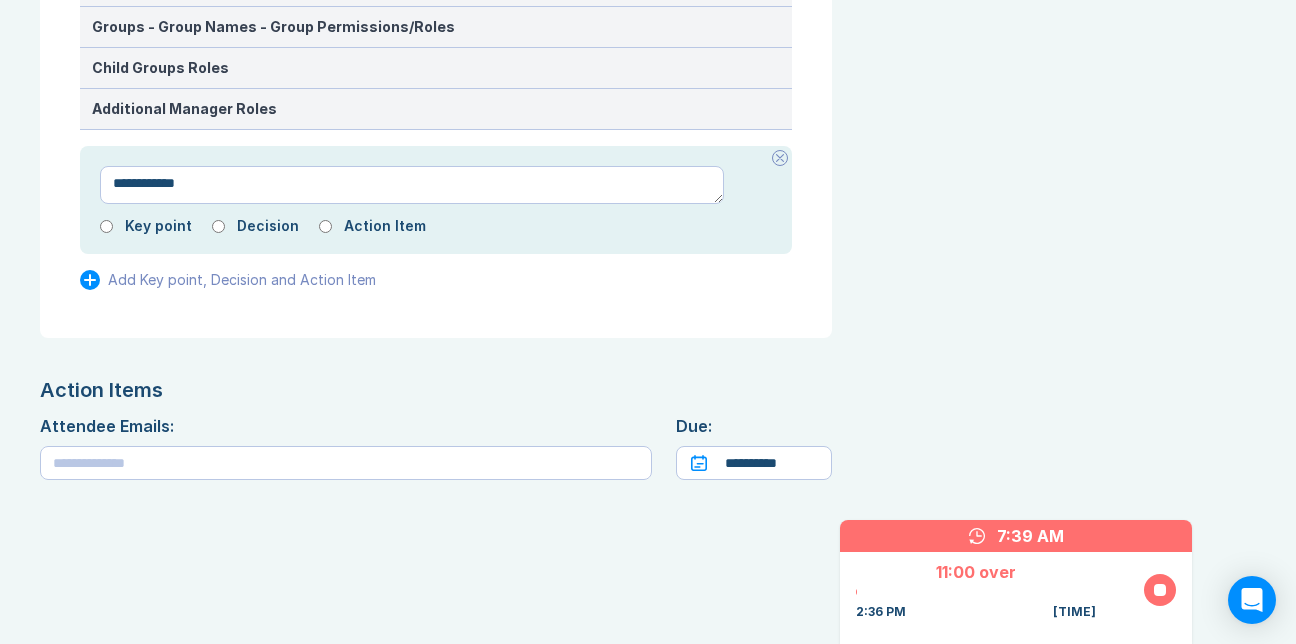 type on "*" 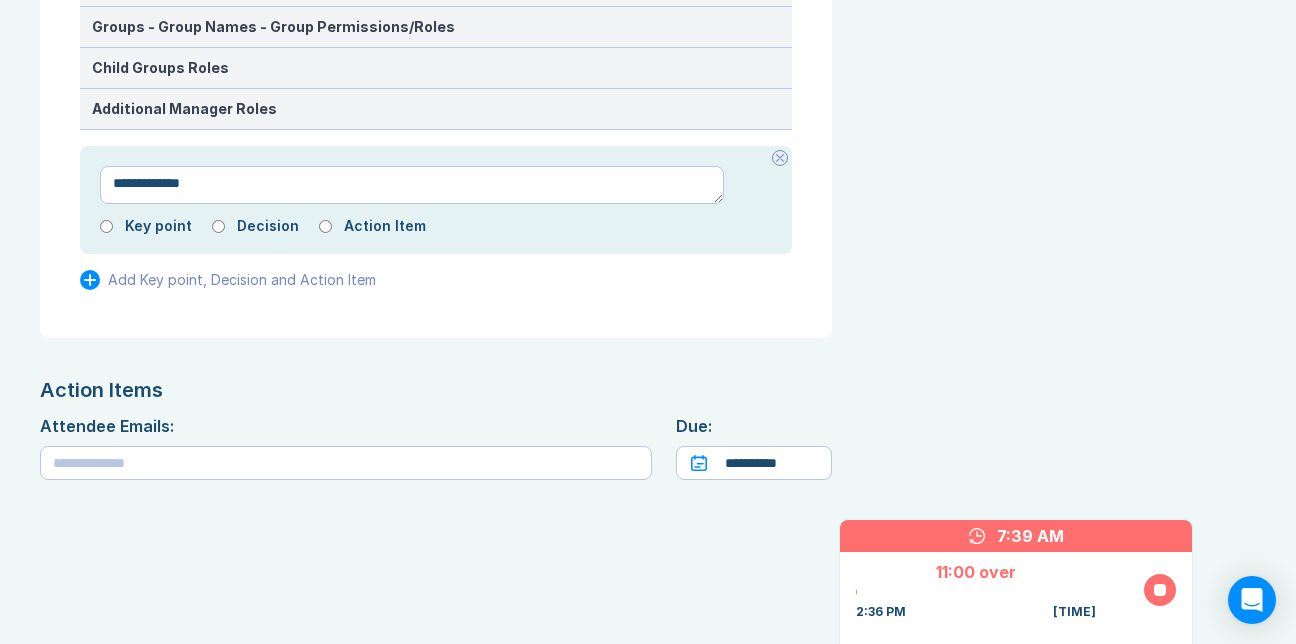 type on "*" 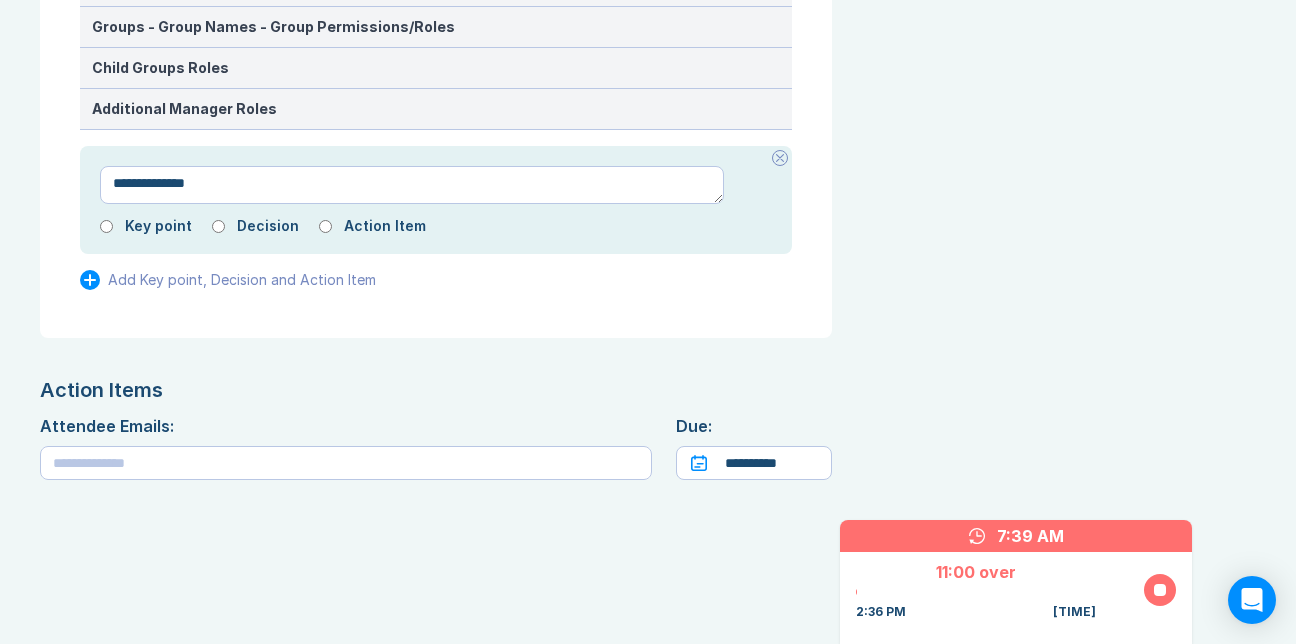 type on "*" 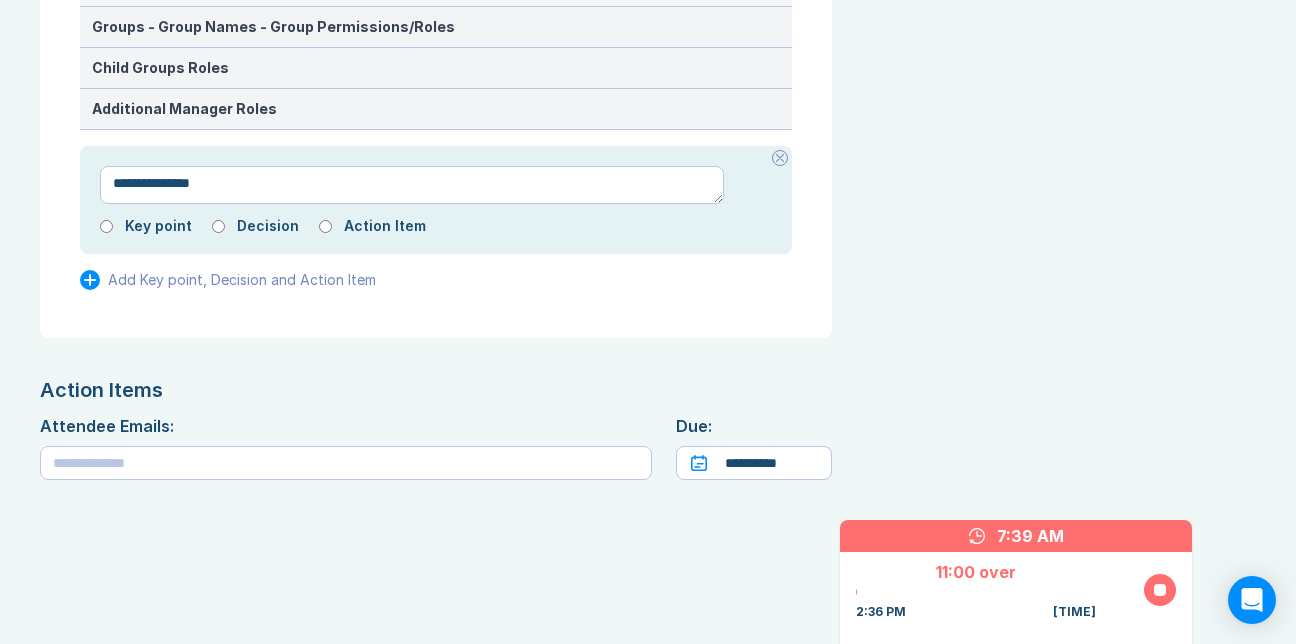 type on "*" 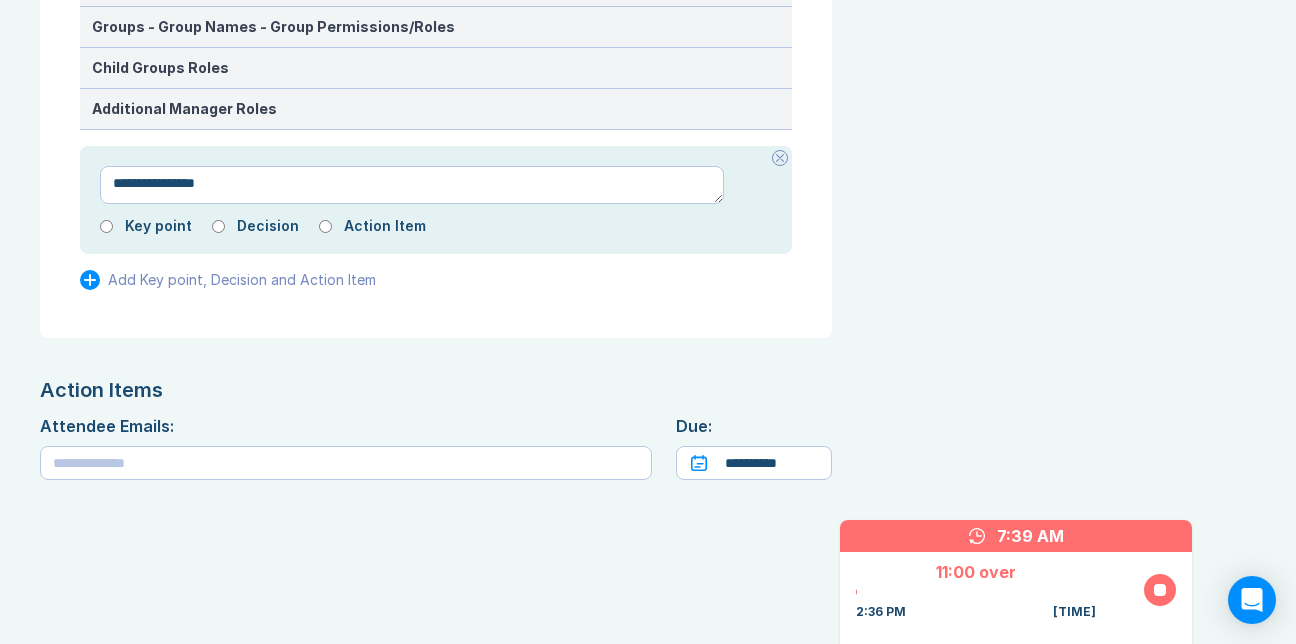 type on "*" 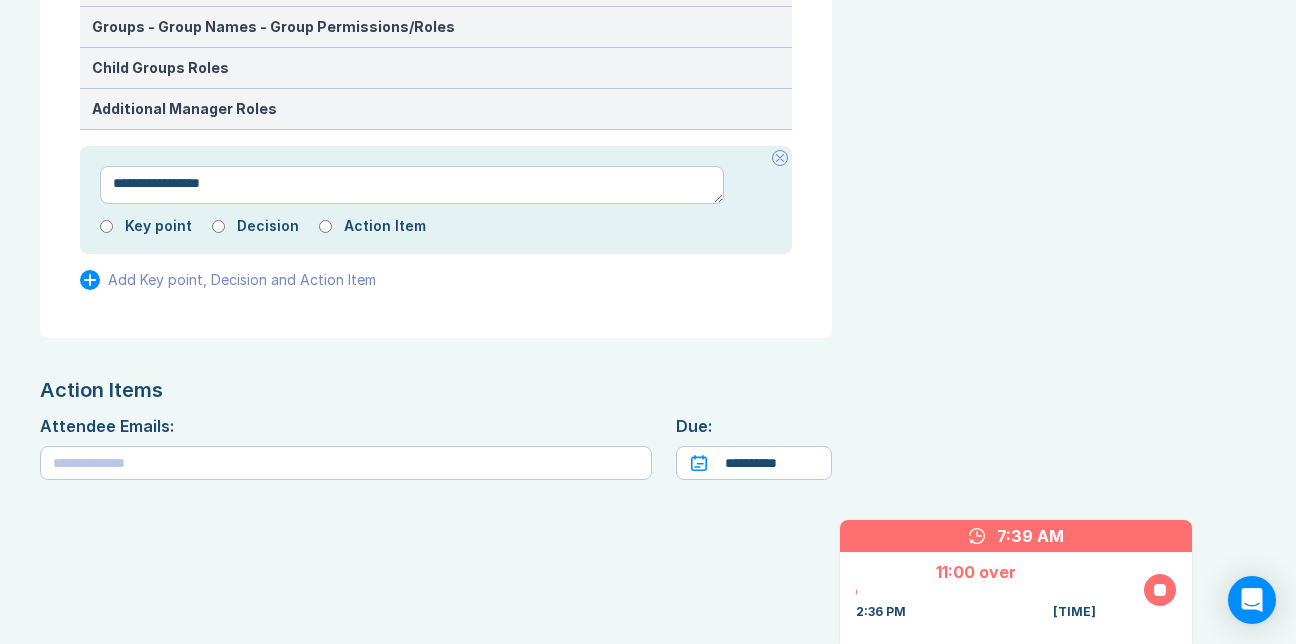 type on "*" 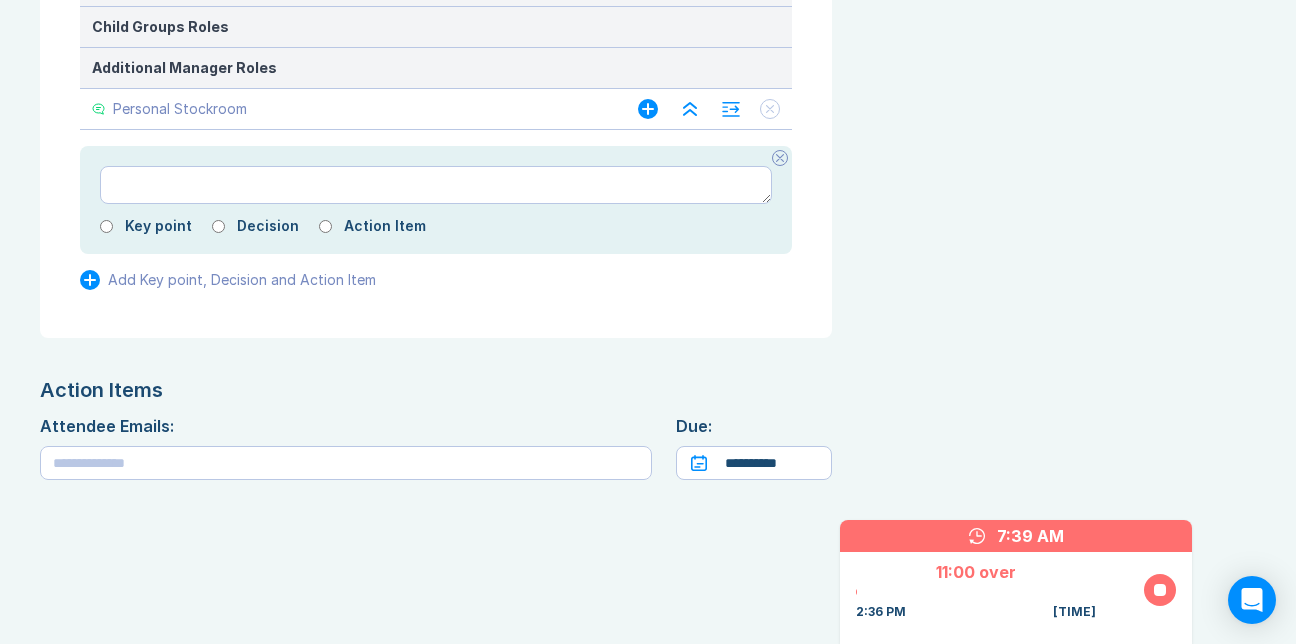 click 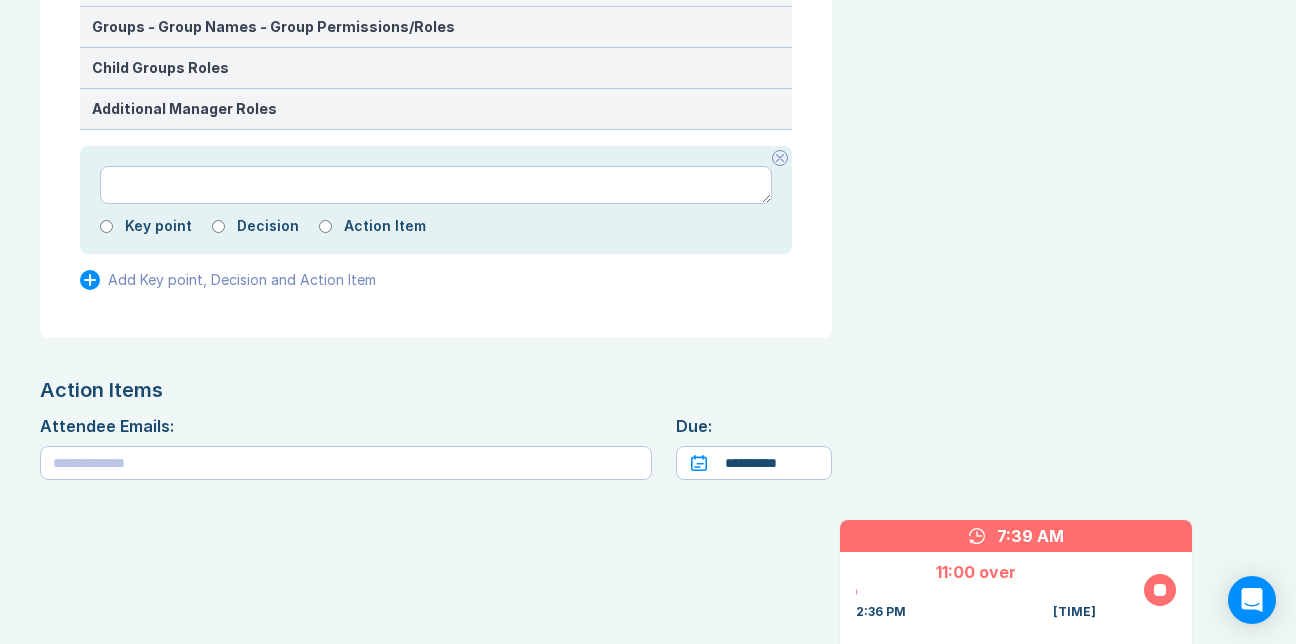 click 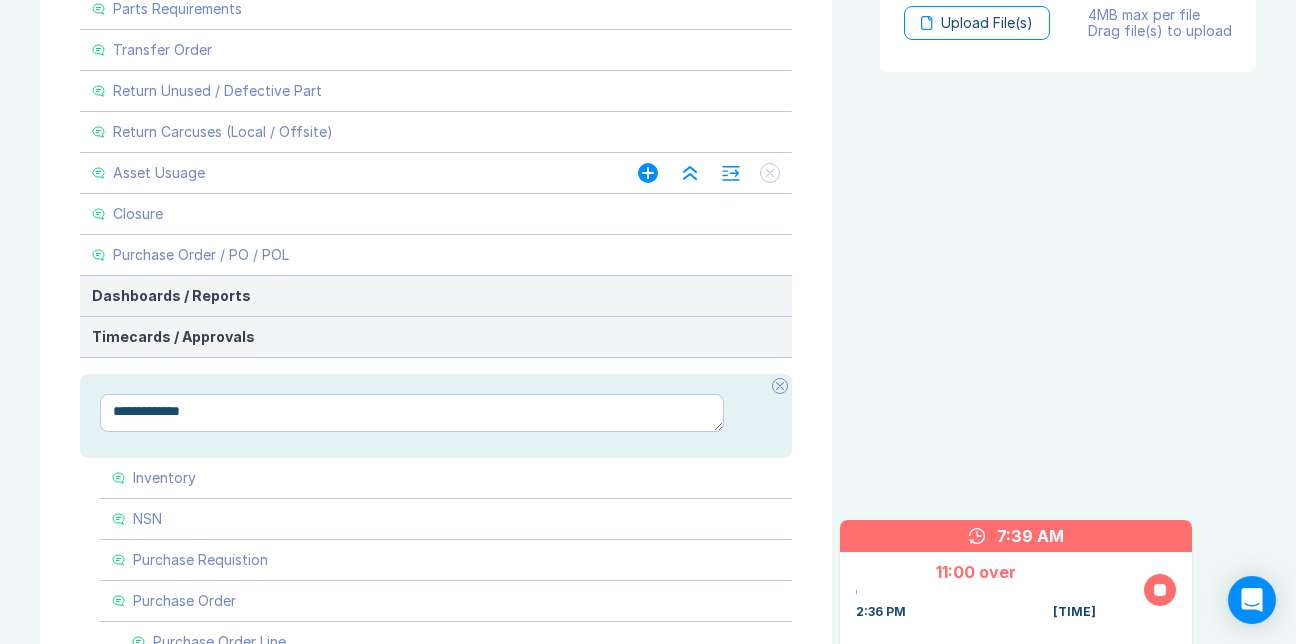 scroll, scrollTop: 1100, scrollLeft: 0, axis: vertical 